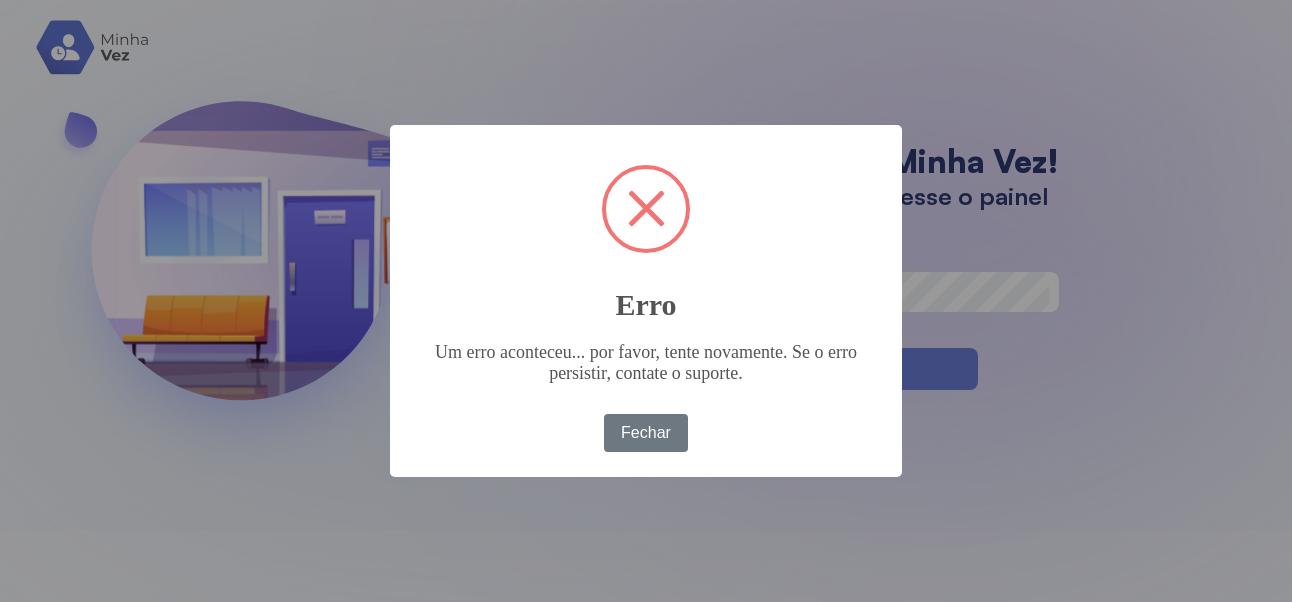 scroll, scrollTop: 0, scrollLeft: 0, axis: both 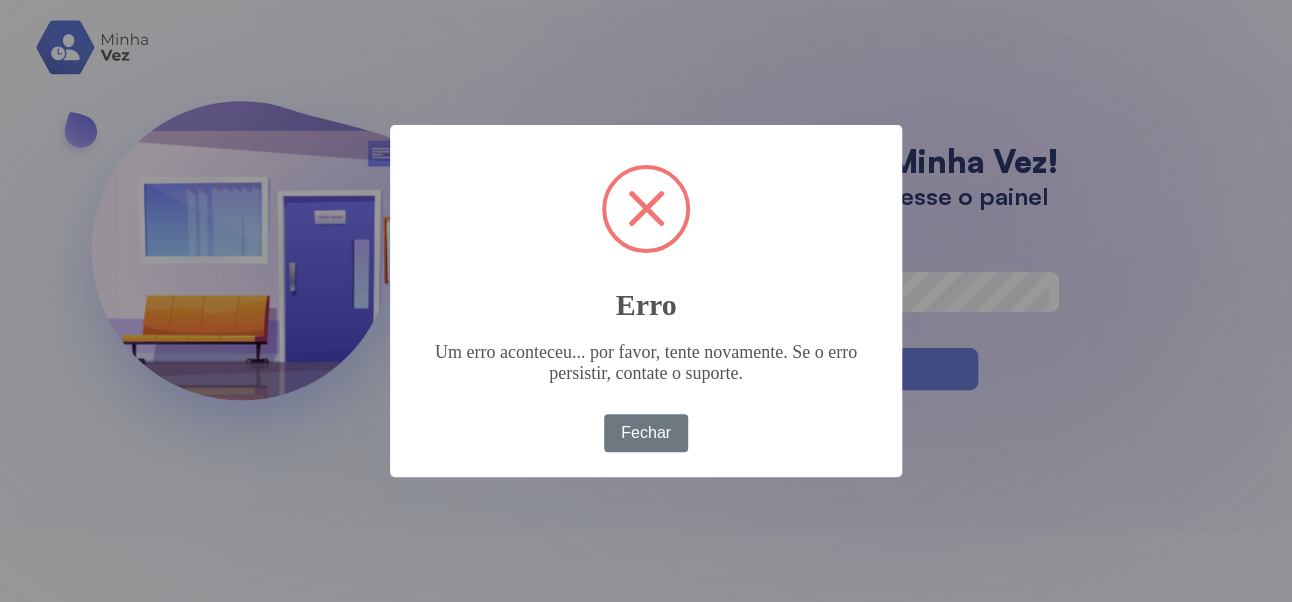 click on "Fechar" at bounding box center (646, 433) 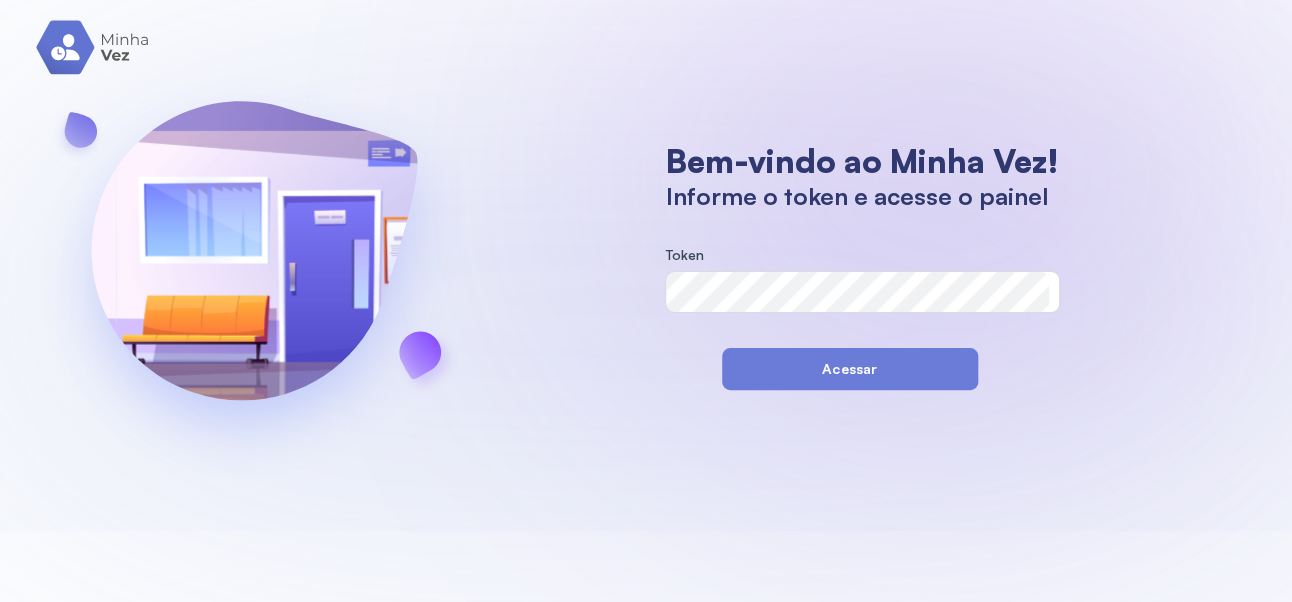 click on "Acessar" at bounding box center [850, 369] 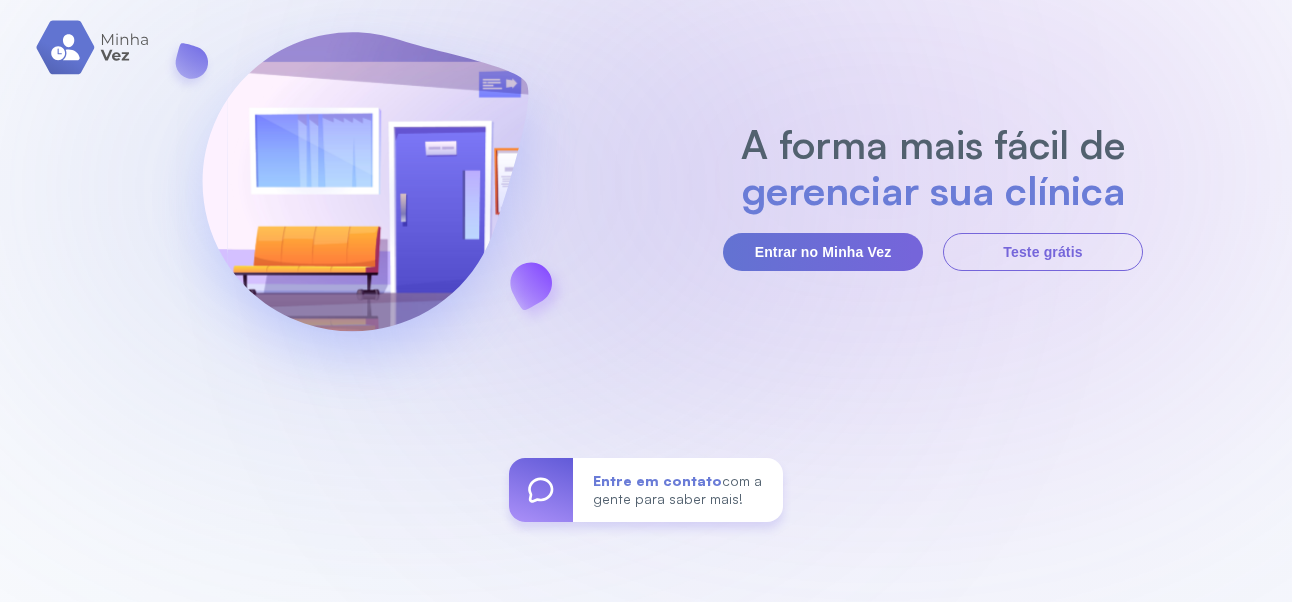 scroll, scrollTop: 0, scrollLeft: 0, axis: both 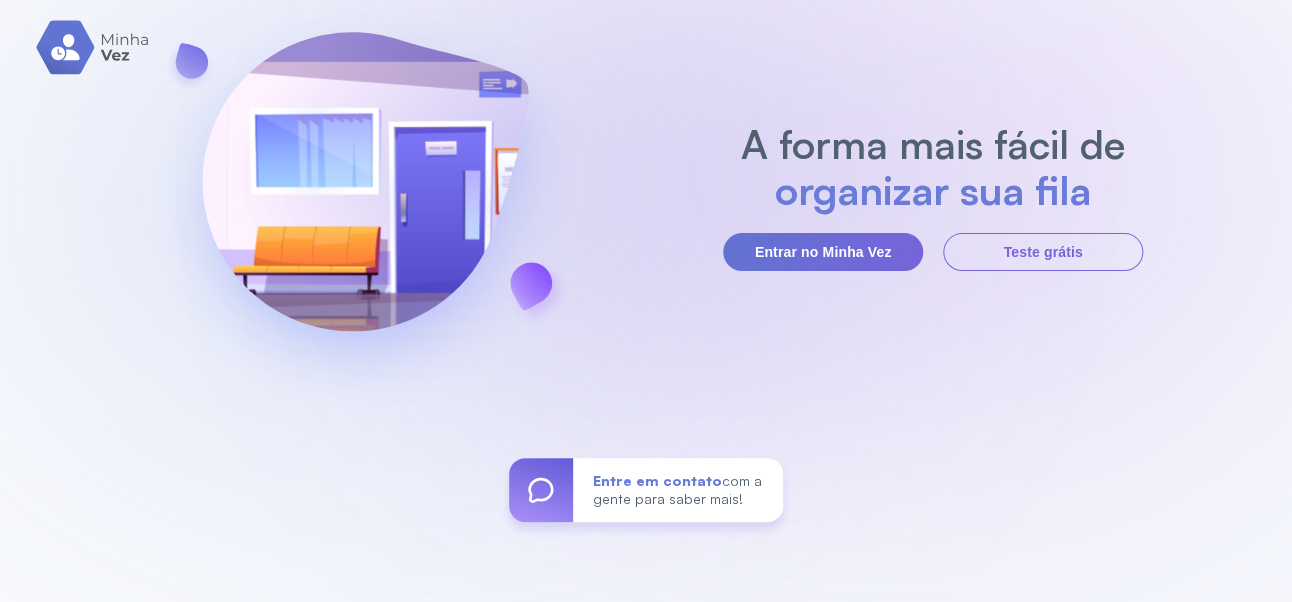 click on "Entrar no Minha Vez" at bounding box center [823, 252] 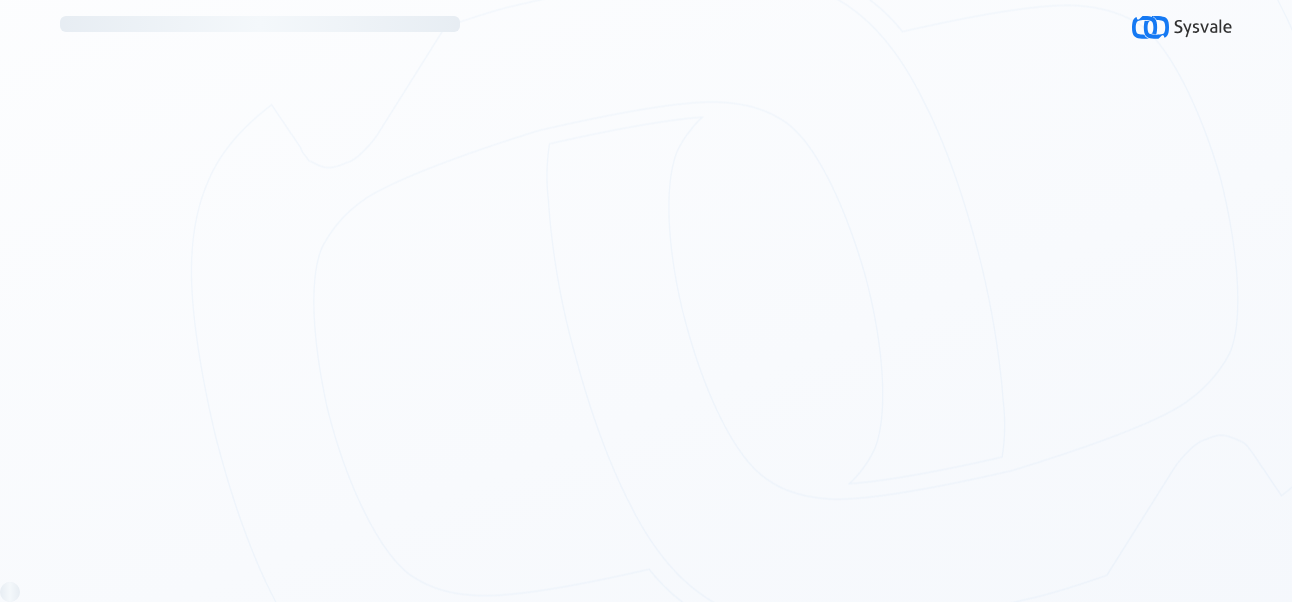 scroll, scrollTop: 0, scrollLeft: 0, axis: both 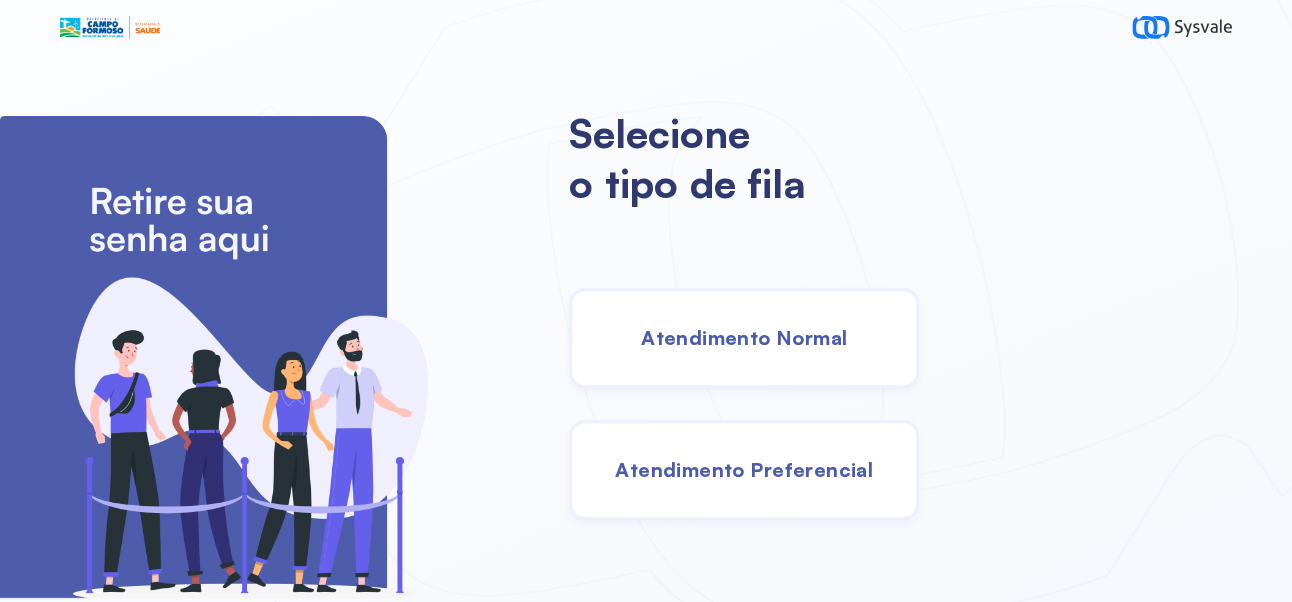 click on "Atendimento Normal" at bounding box center [744, 337] 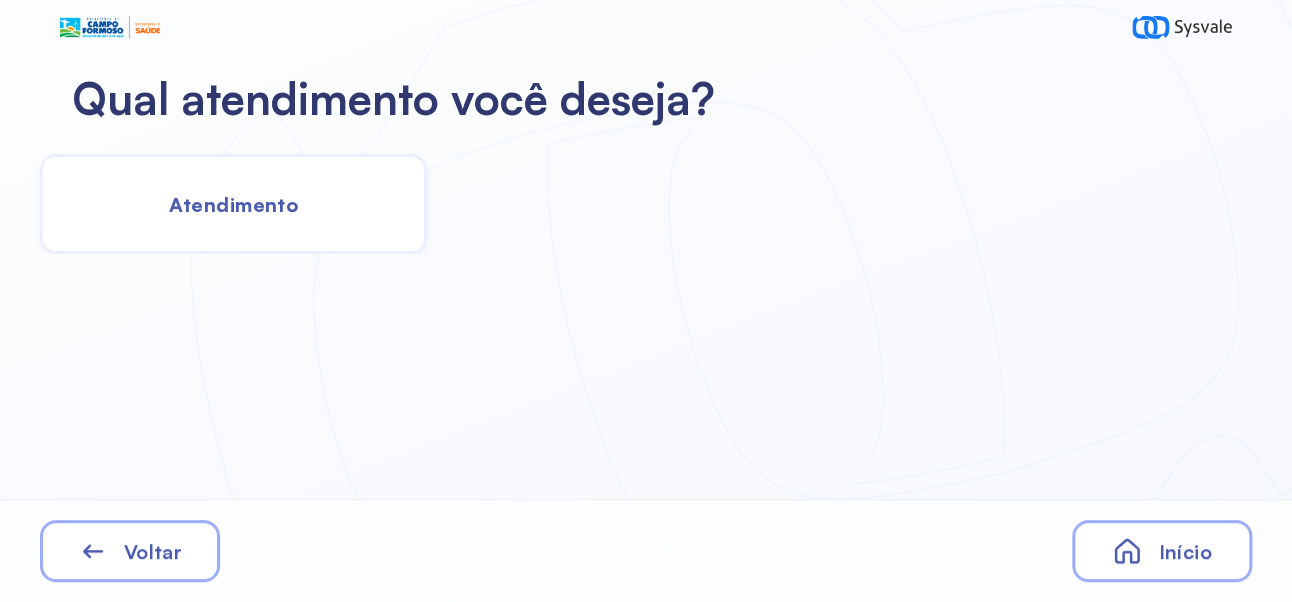 click on "Atendimento" 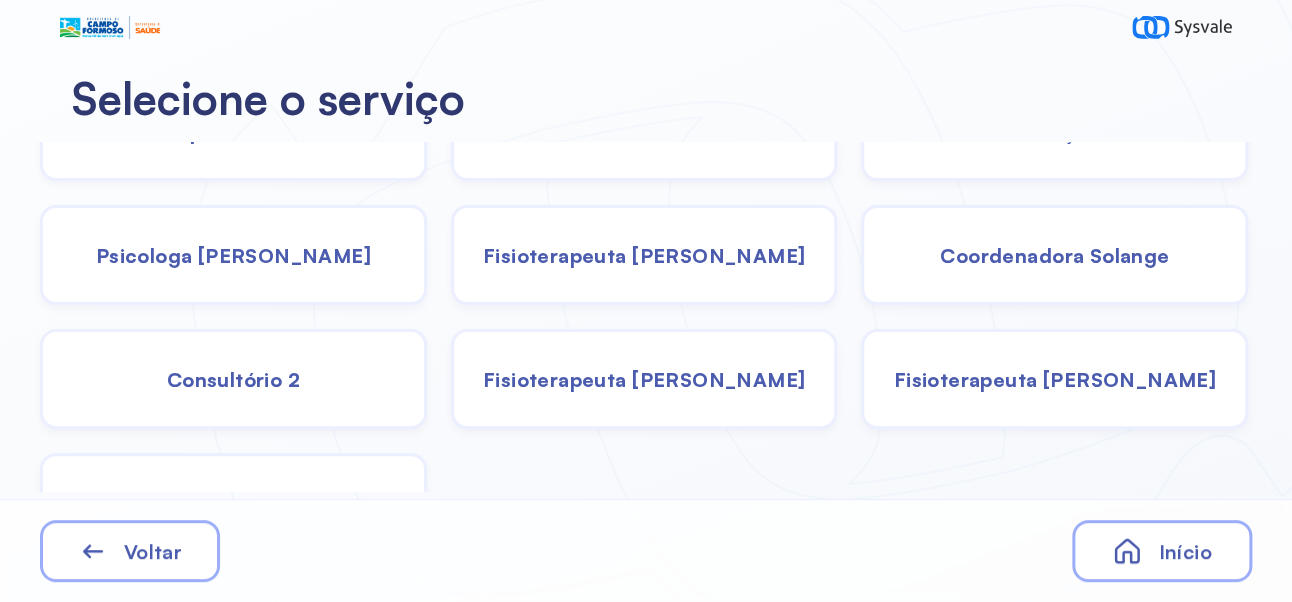 scroll, scrollTop: 133, scrollLeft: 0, axis: vertical 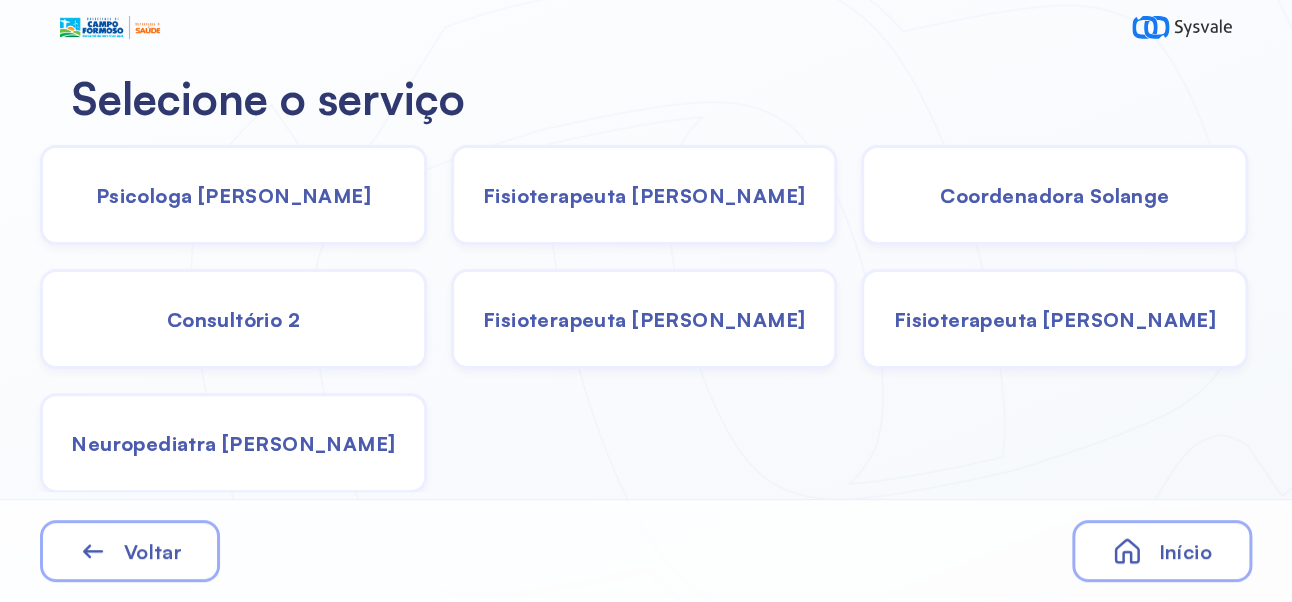 click on "Neuropediatra [PERSON_NAME]" at bounding box center [233, 443] 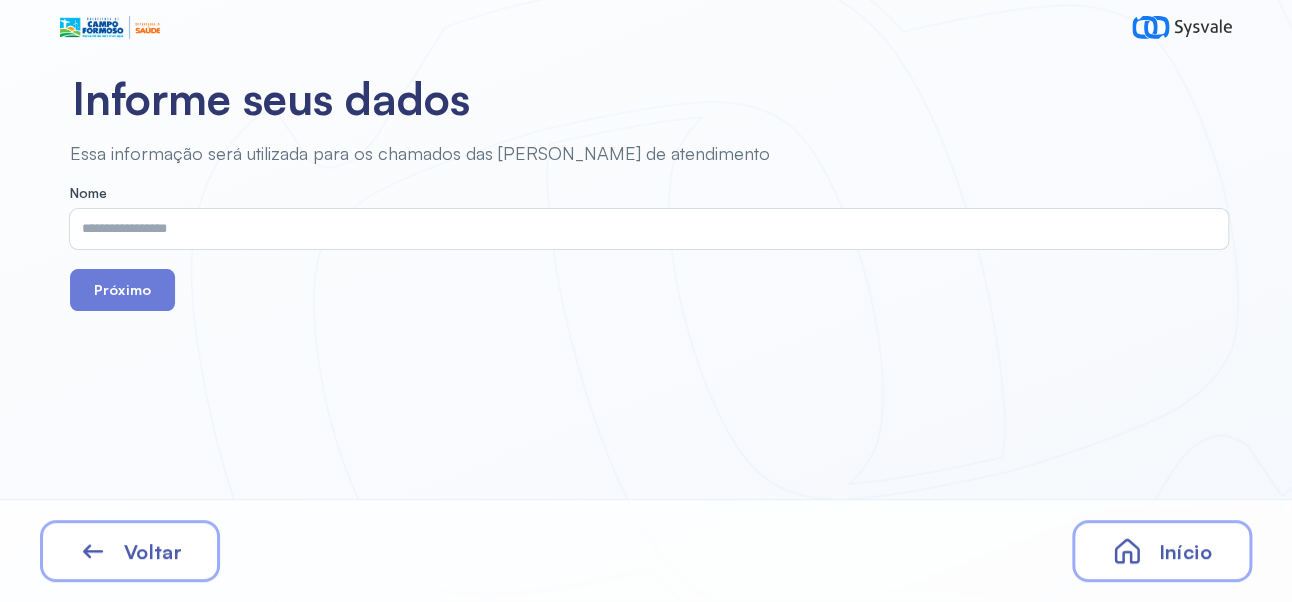 click at bounding box center [645, 229] 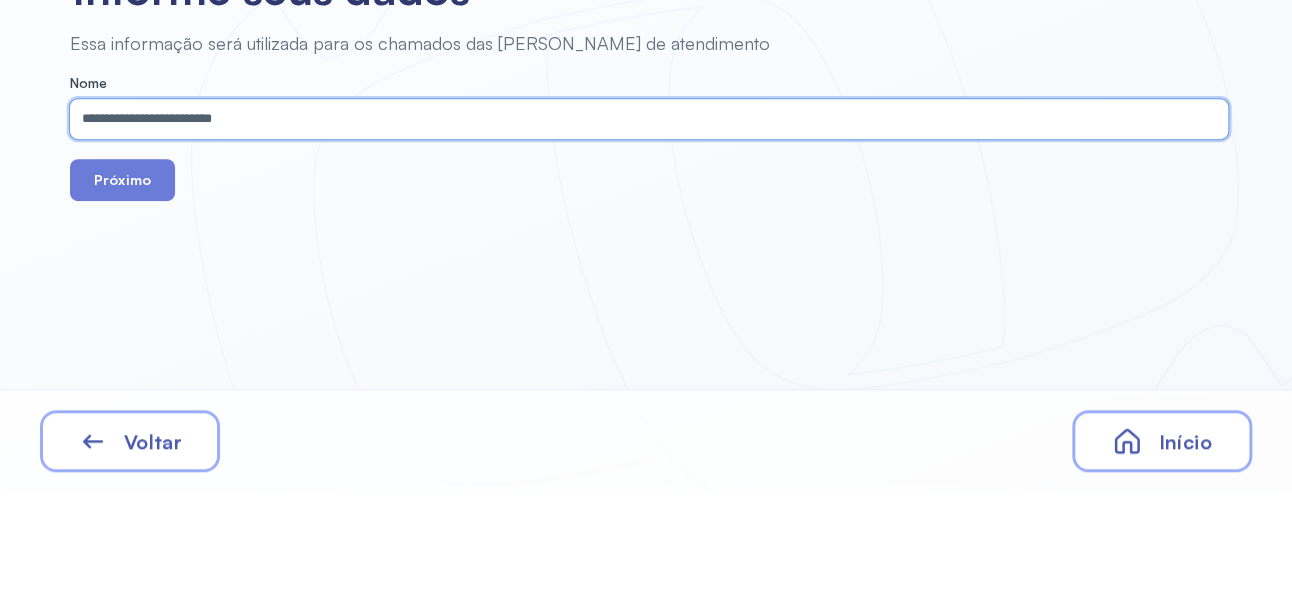type on "**********" 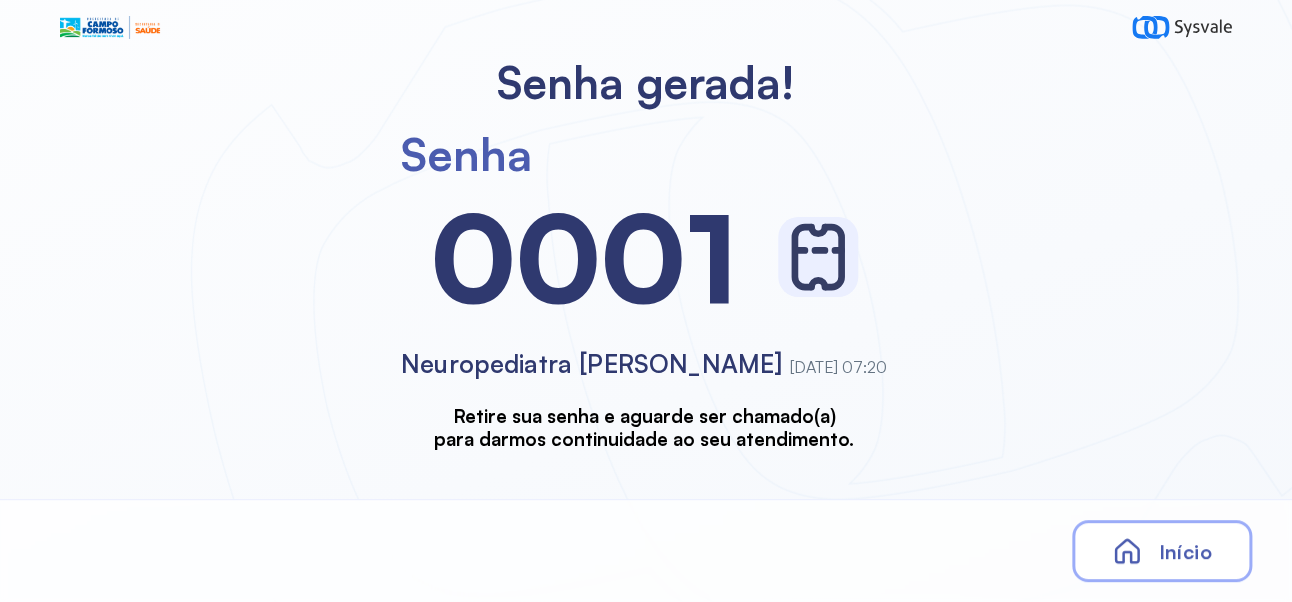 scroll, scrollTop: 0, scrollLeft: 0, axis: both 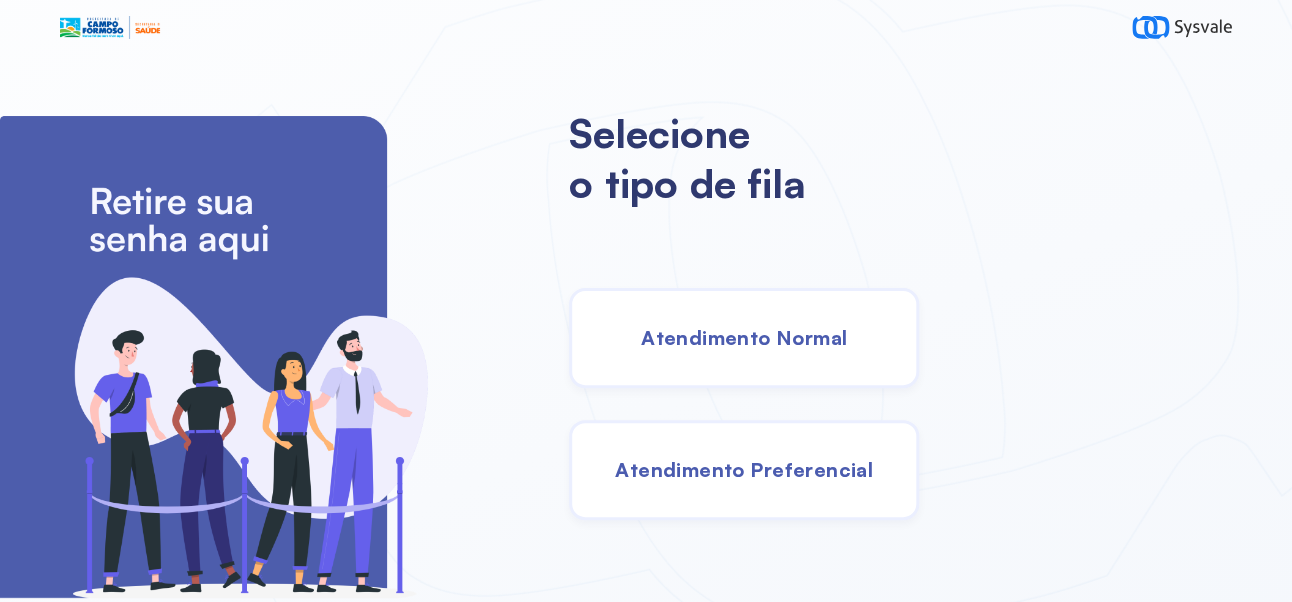 click on "Atendimento Normal" at bounding box center (744, 337) 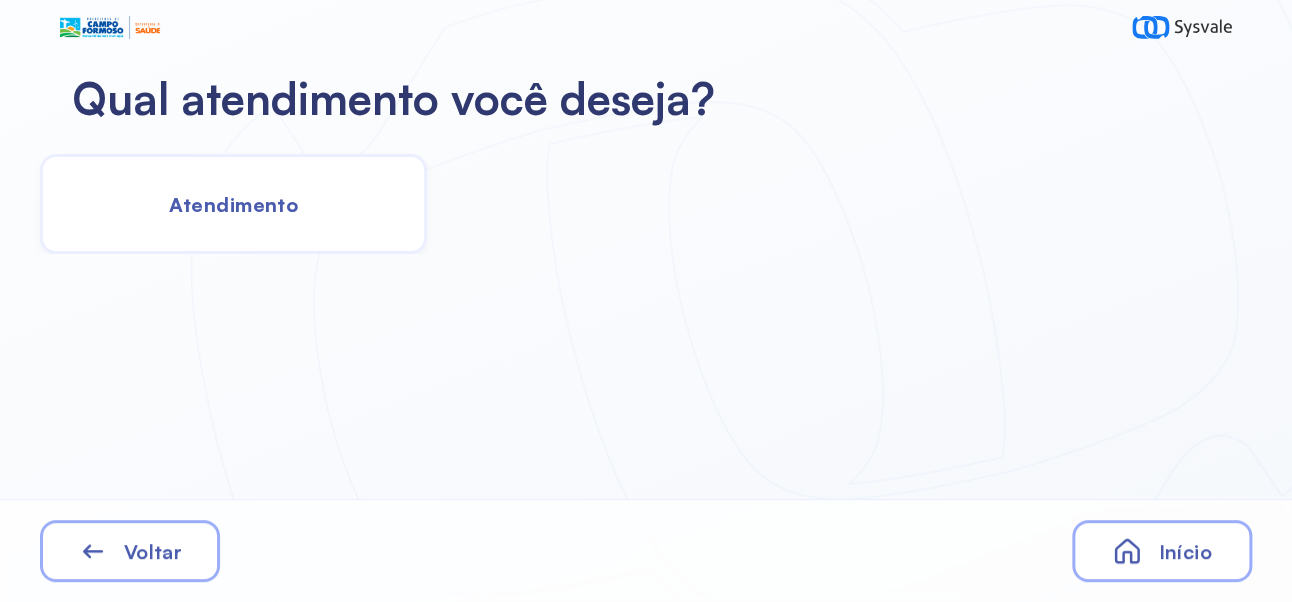 click on "Atendimento" 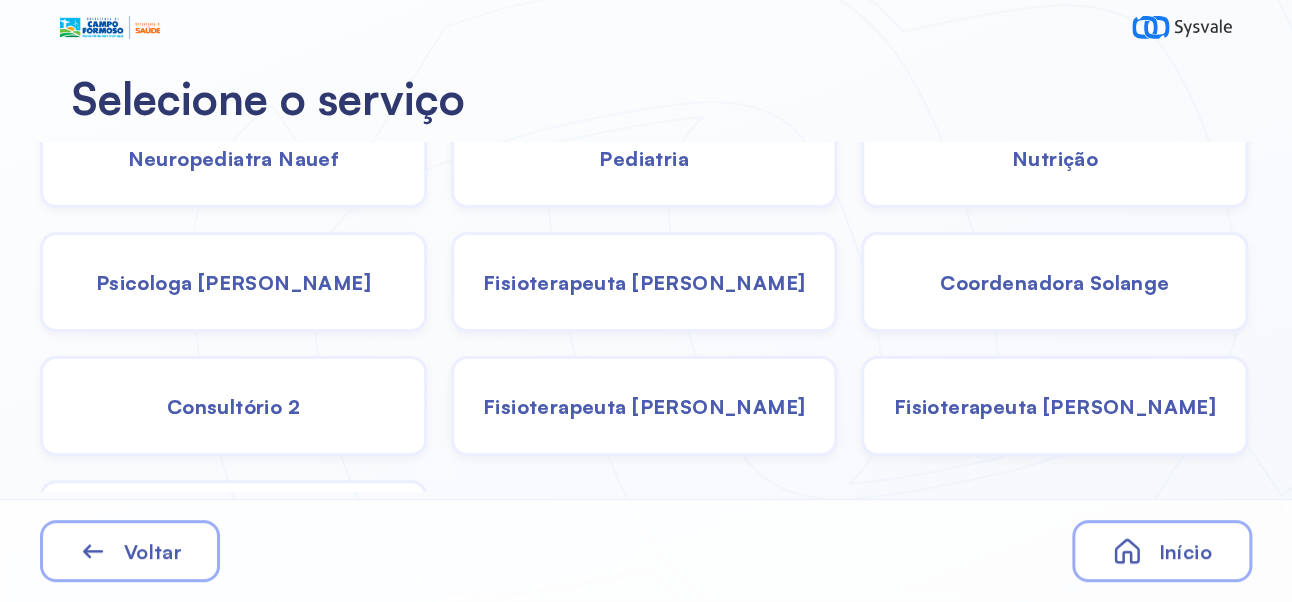 scroll, scrollTop: 0, scrollLeft: 0, axis: both 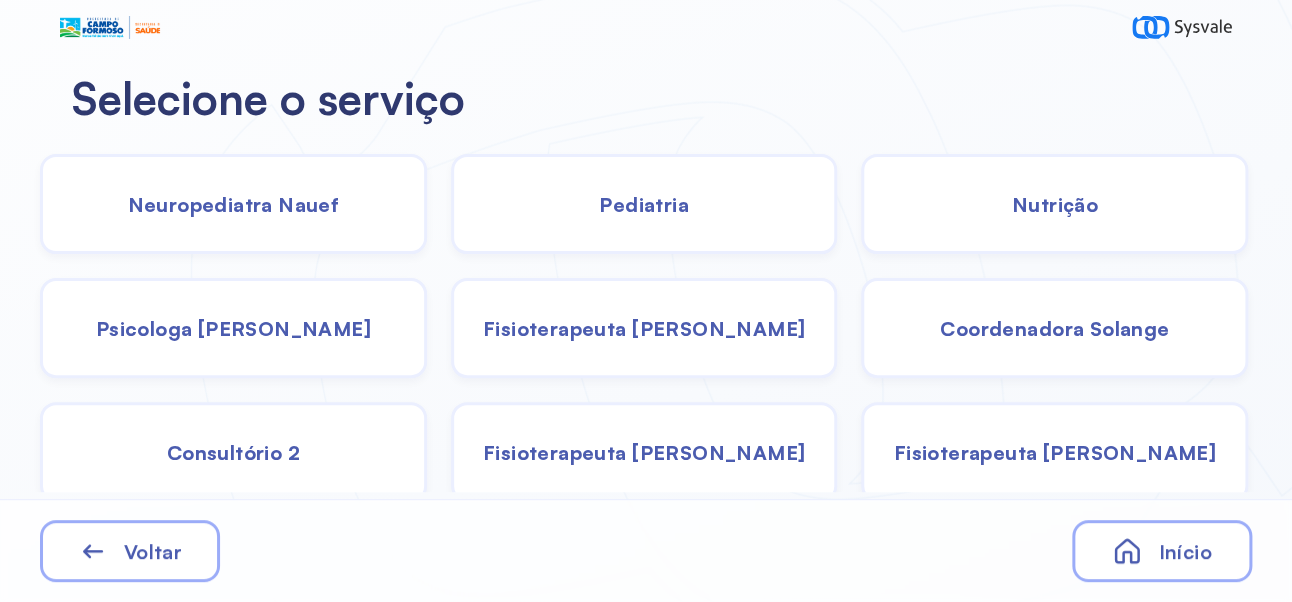 click on "Pediatria" 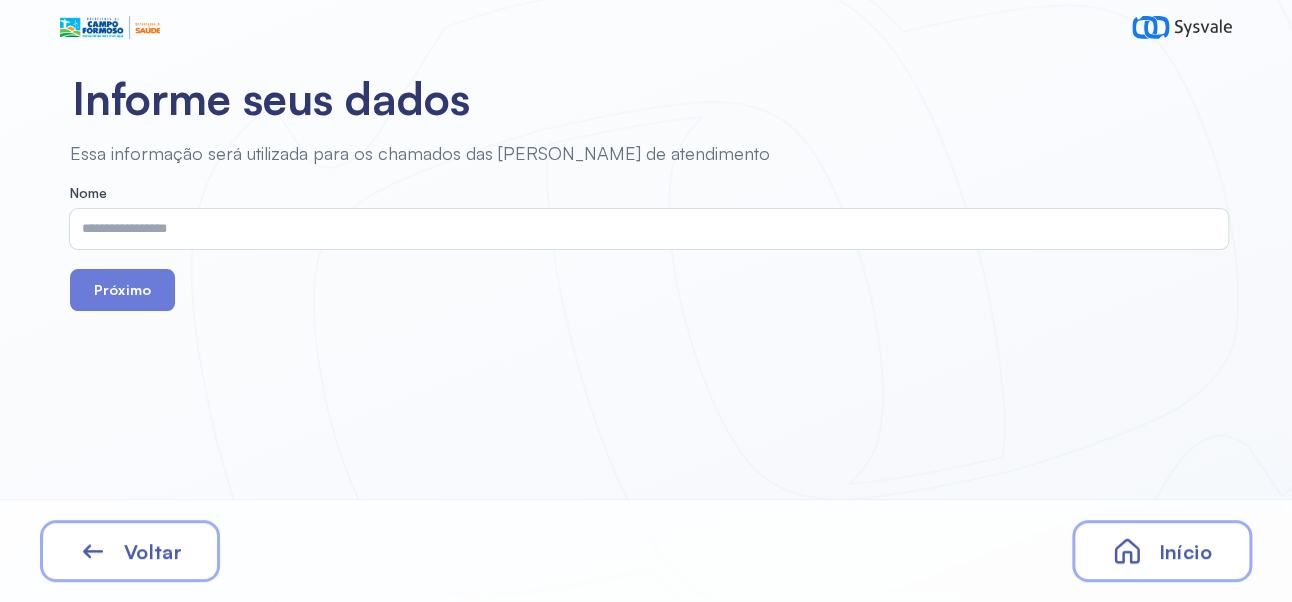 click at bounding box center (645, 229) 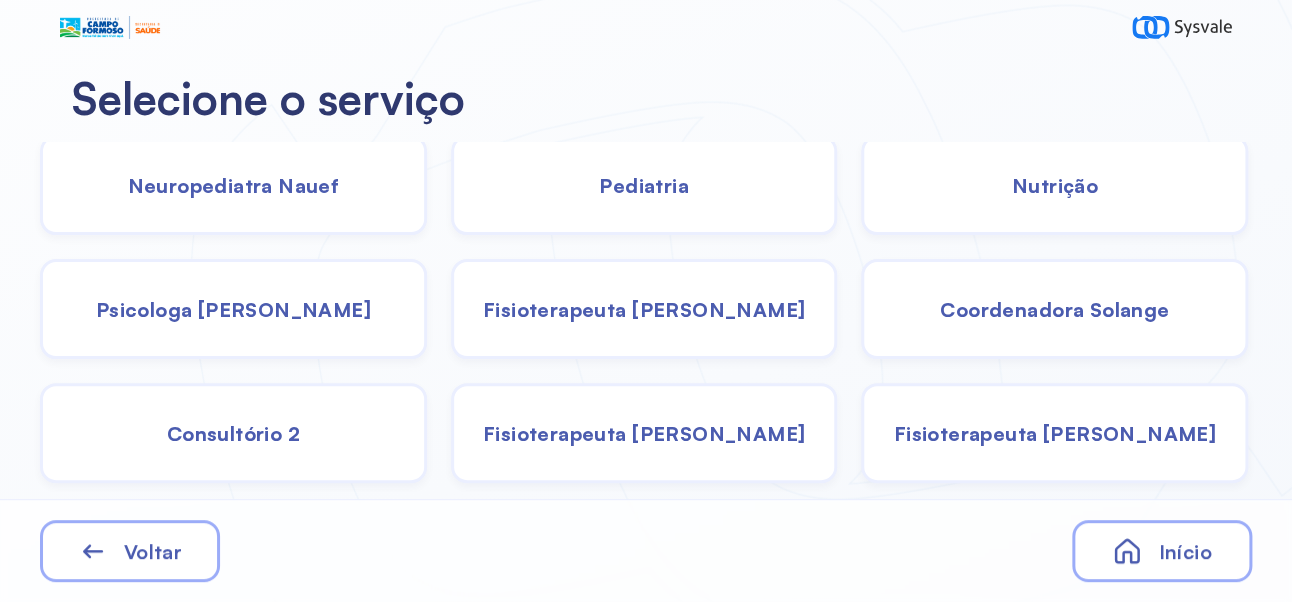scroll, scrollTop: 15, scrollLeft: 0, axis: vertical 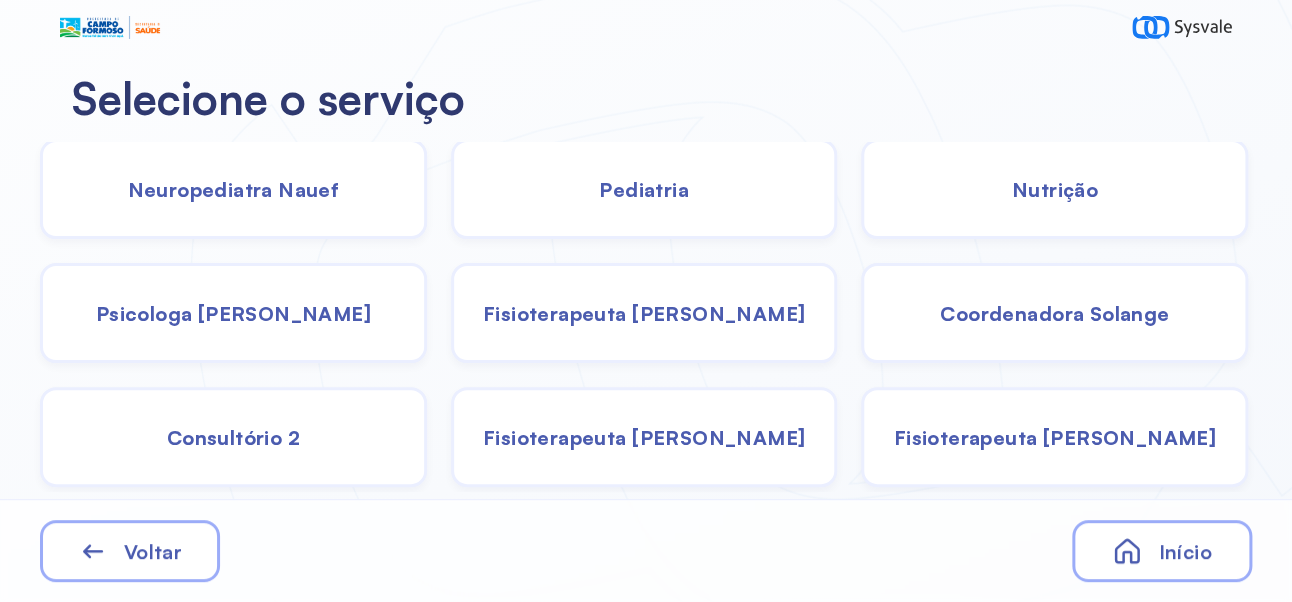 click on "Coordenadora Solange" at bounding box center (1054, 313) 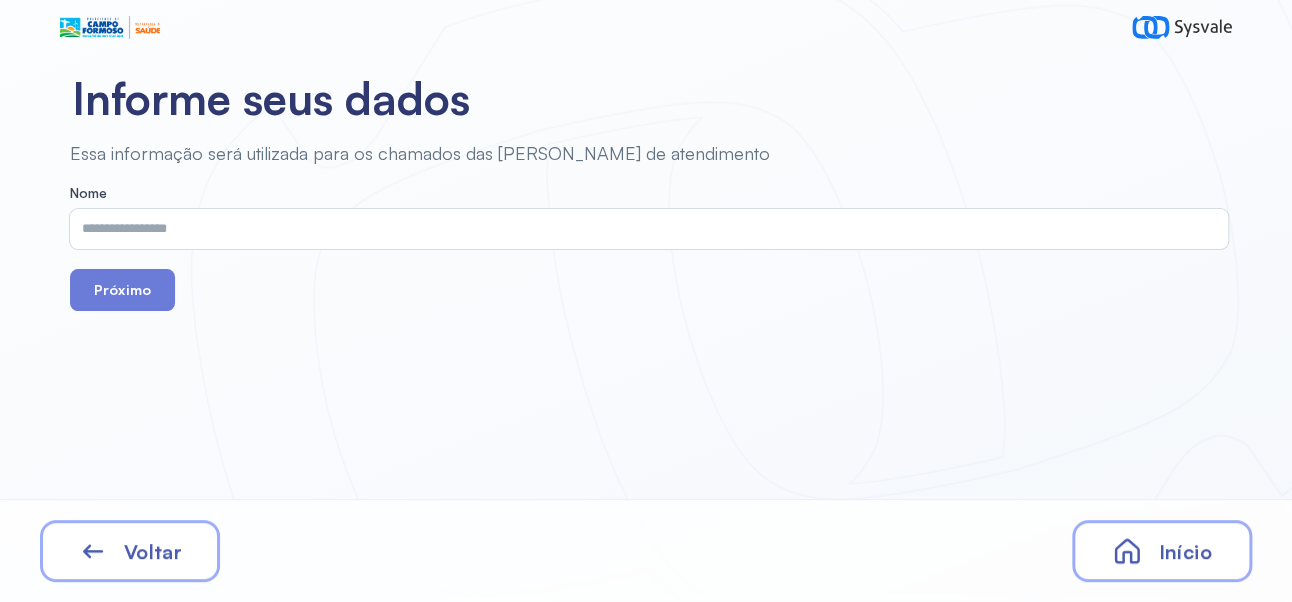 click at bounding box center [645, 229] 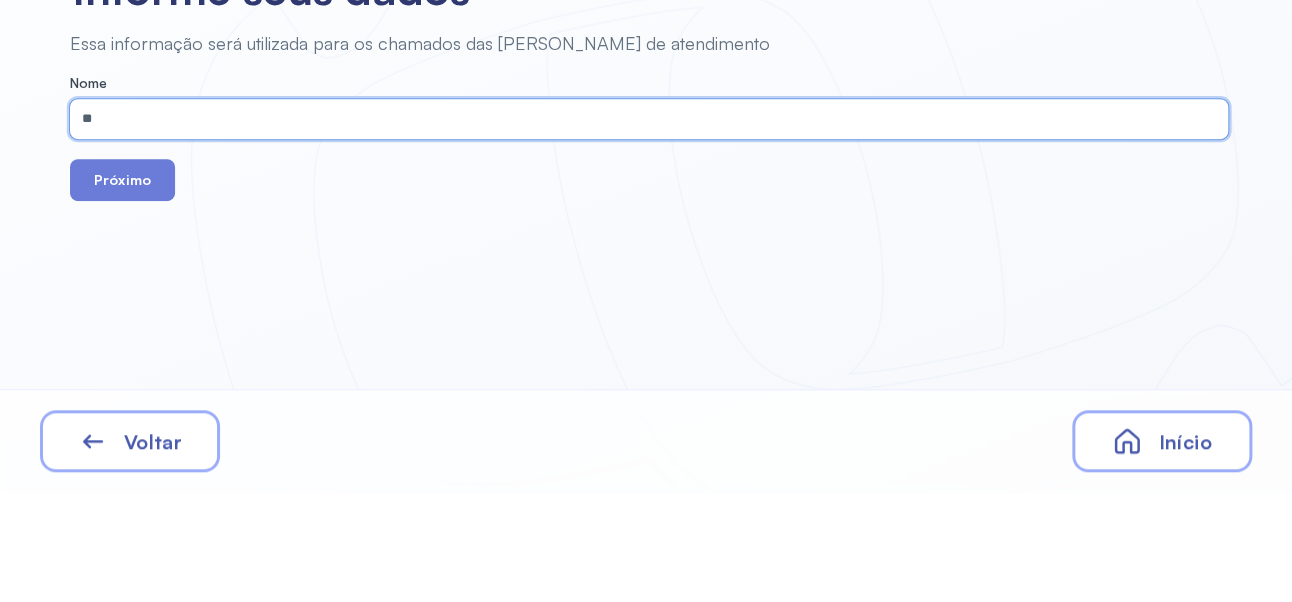 type on "*" 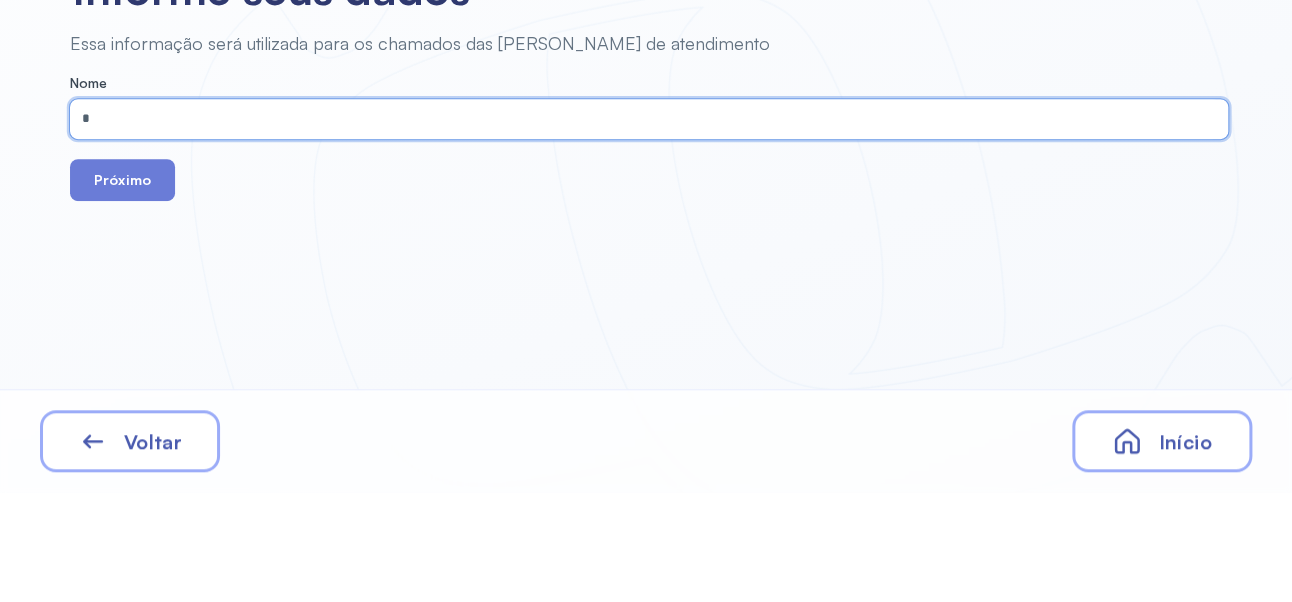 type 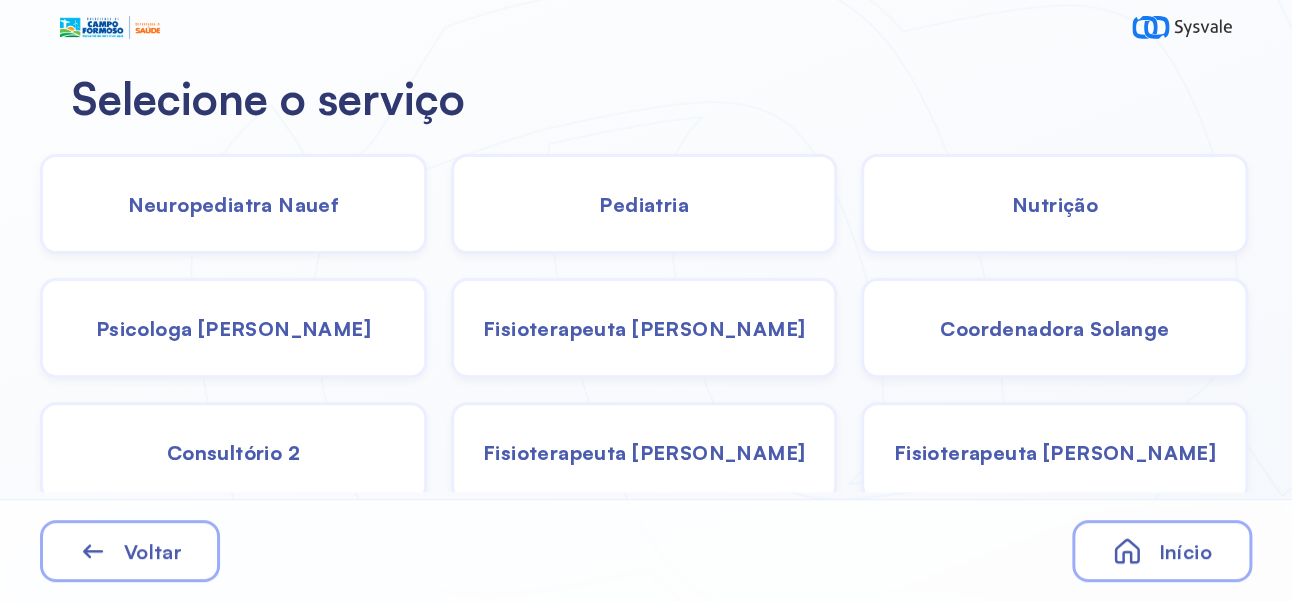 click on "Pediatria" 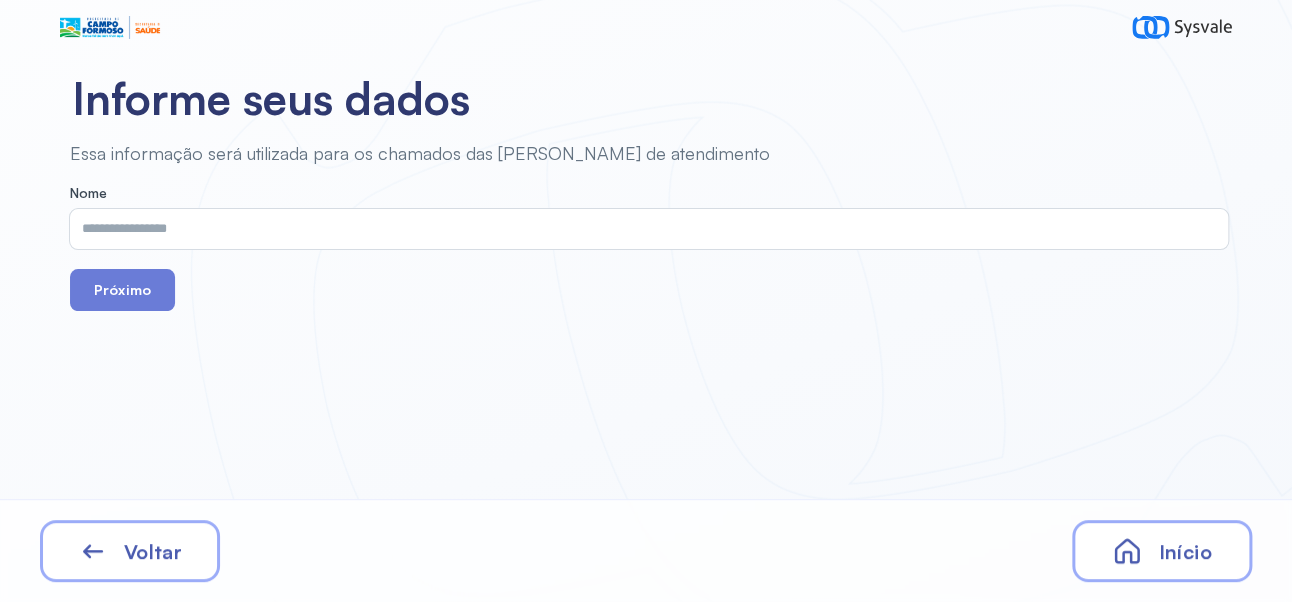 click at bounding box center (645, 229) 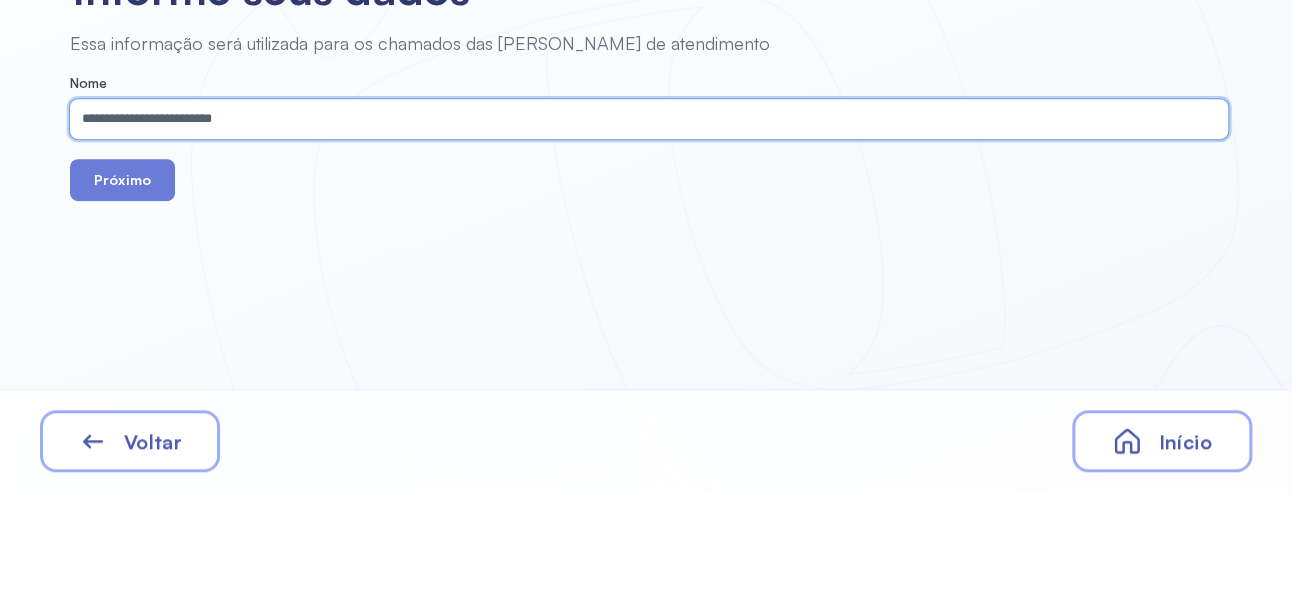 type on "**********" 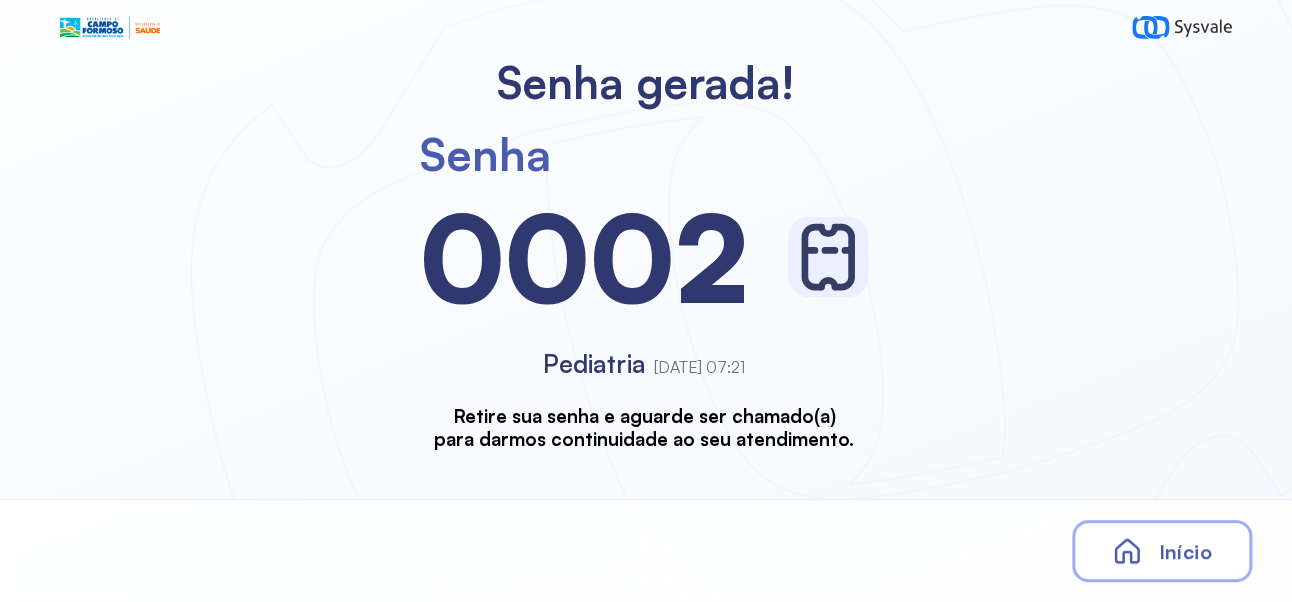 scroll, scrollTop: 0, scrollLeft: 0, axis: both 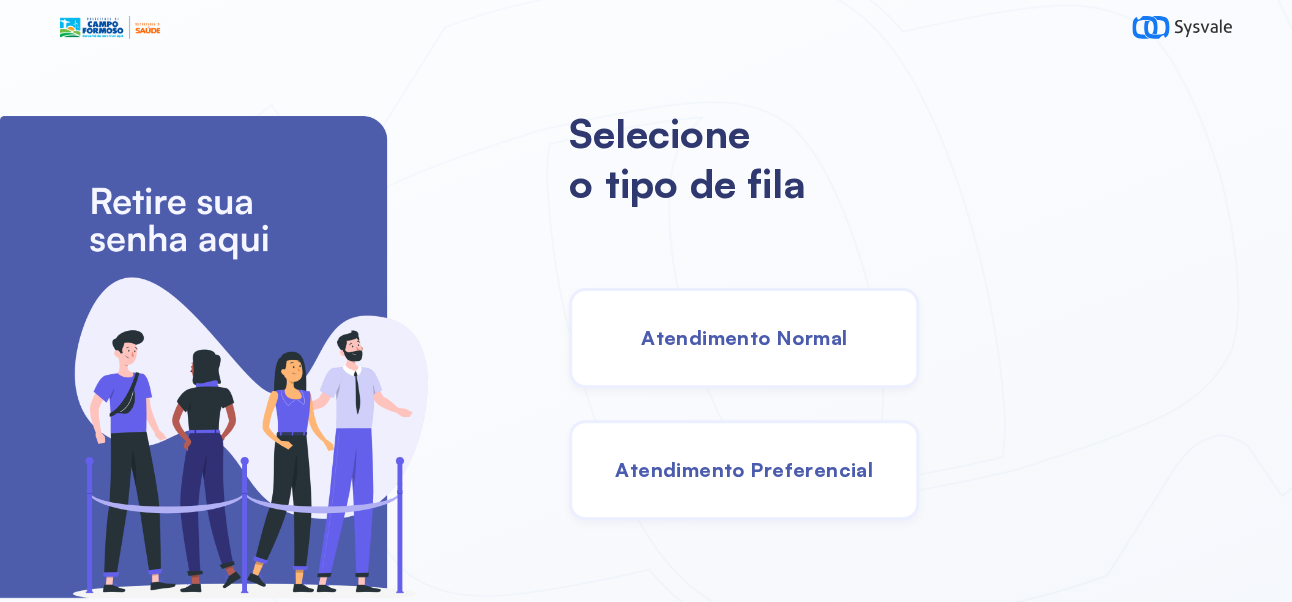 click on "Atendimento Normal" at bounding box center (744, 338) 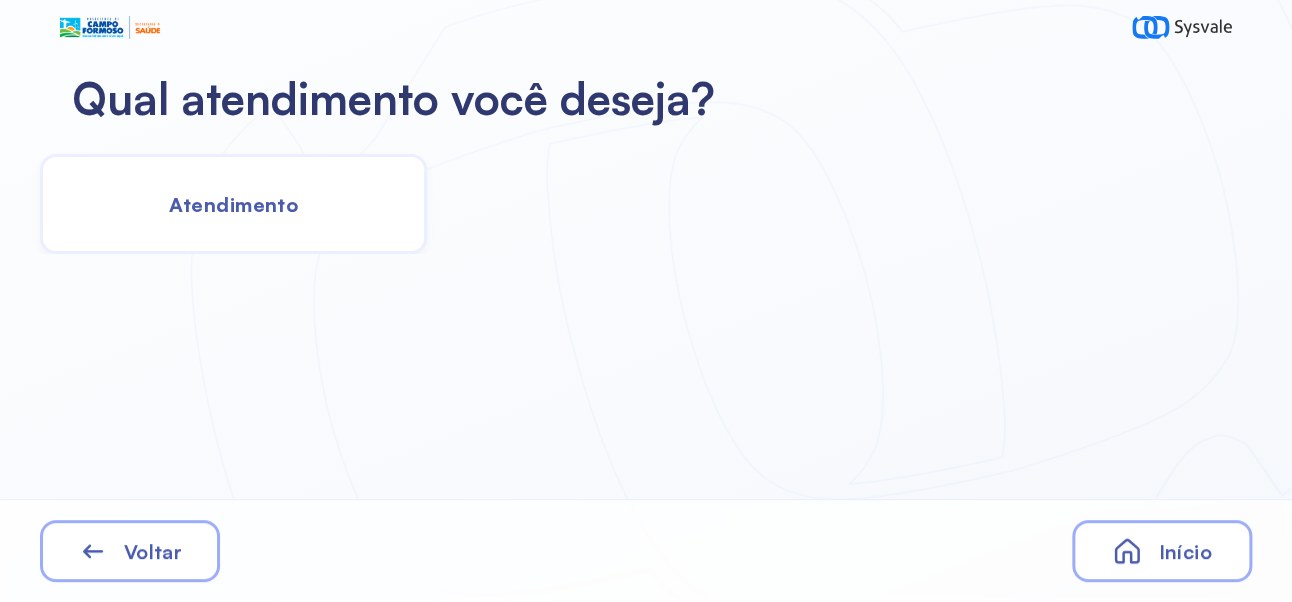 click on "Atendimento" at bounding box center (233, 204) 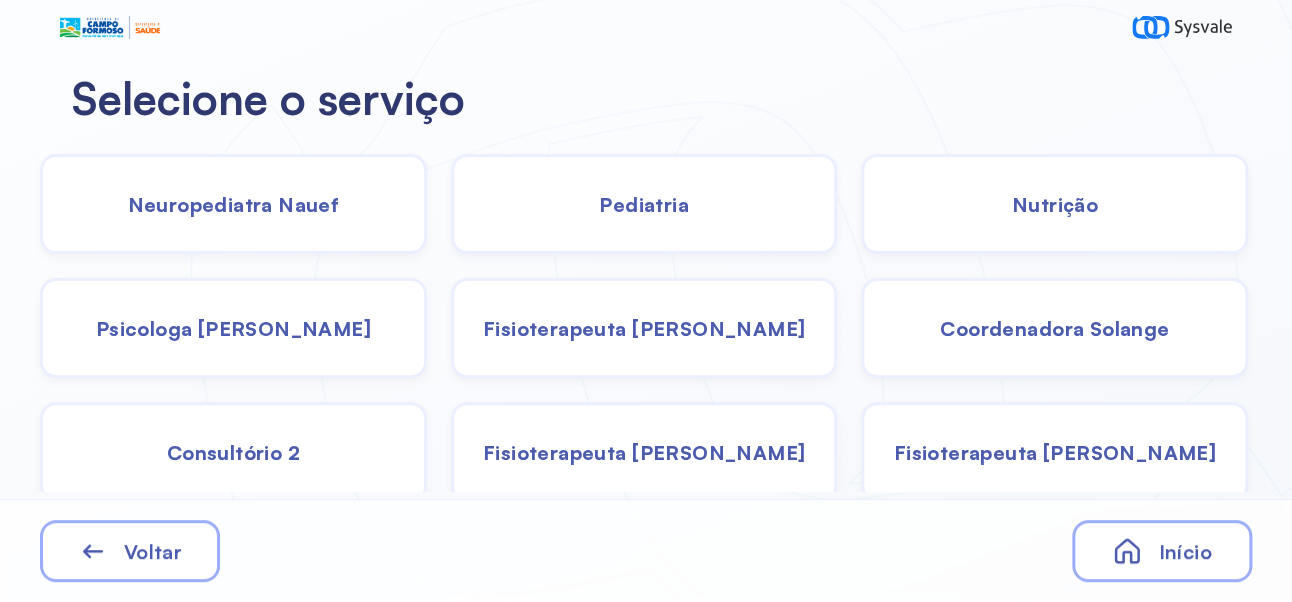 click on "Coordenadora Solange" at bounding box center (1054, 328) 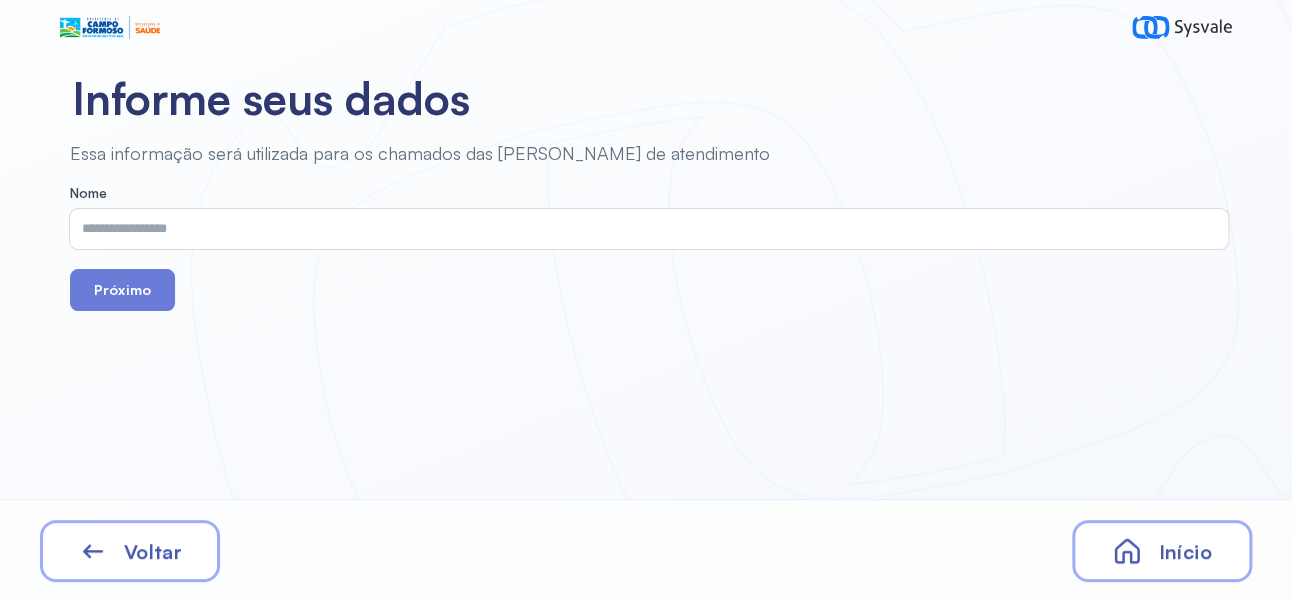 click at bounding box center [645, 229] 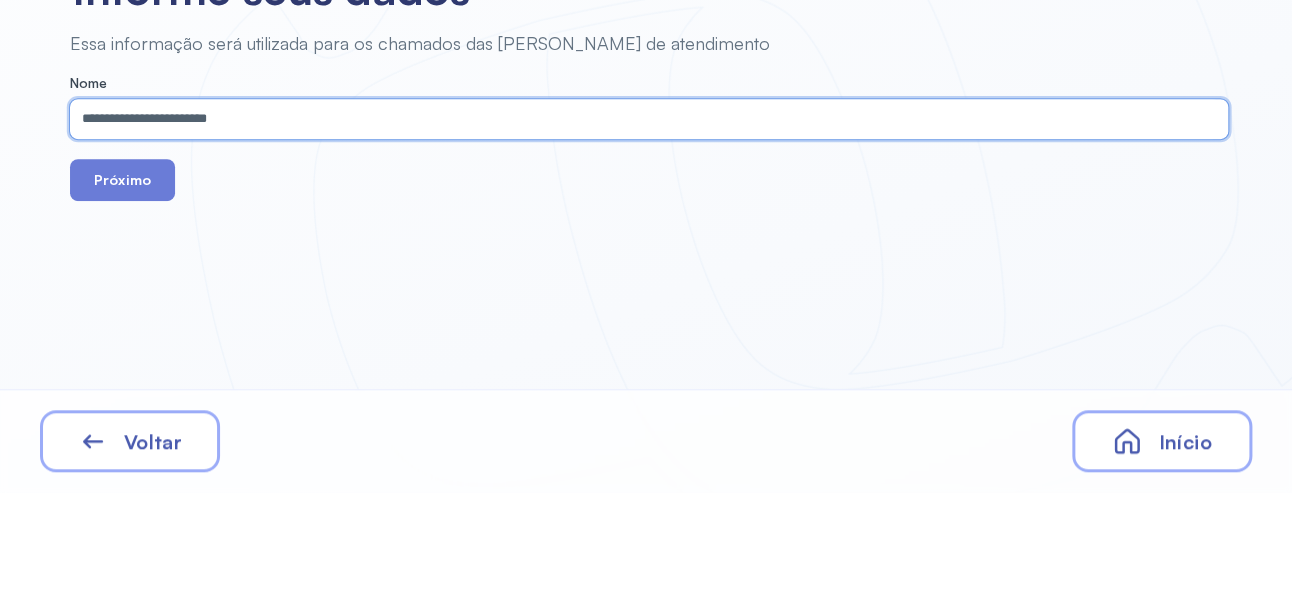 type on "**********" 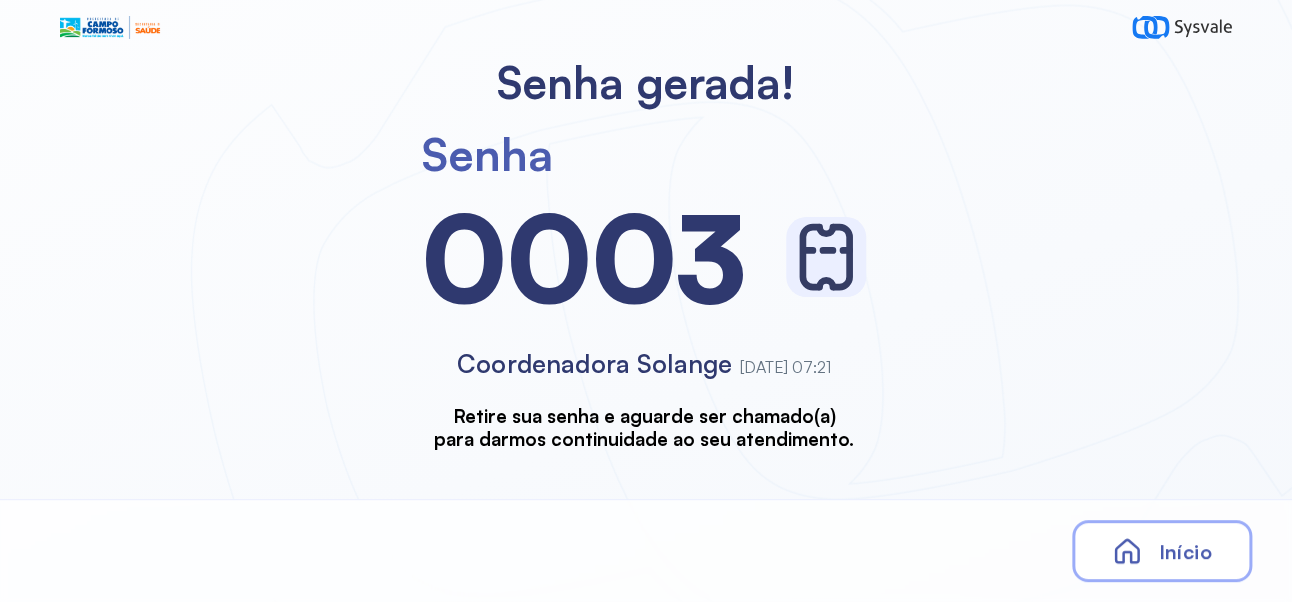 scroll, scrollTop: 0, scrollLeft: 0, axis: both 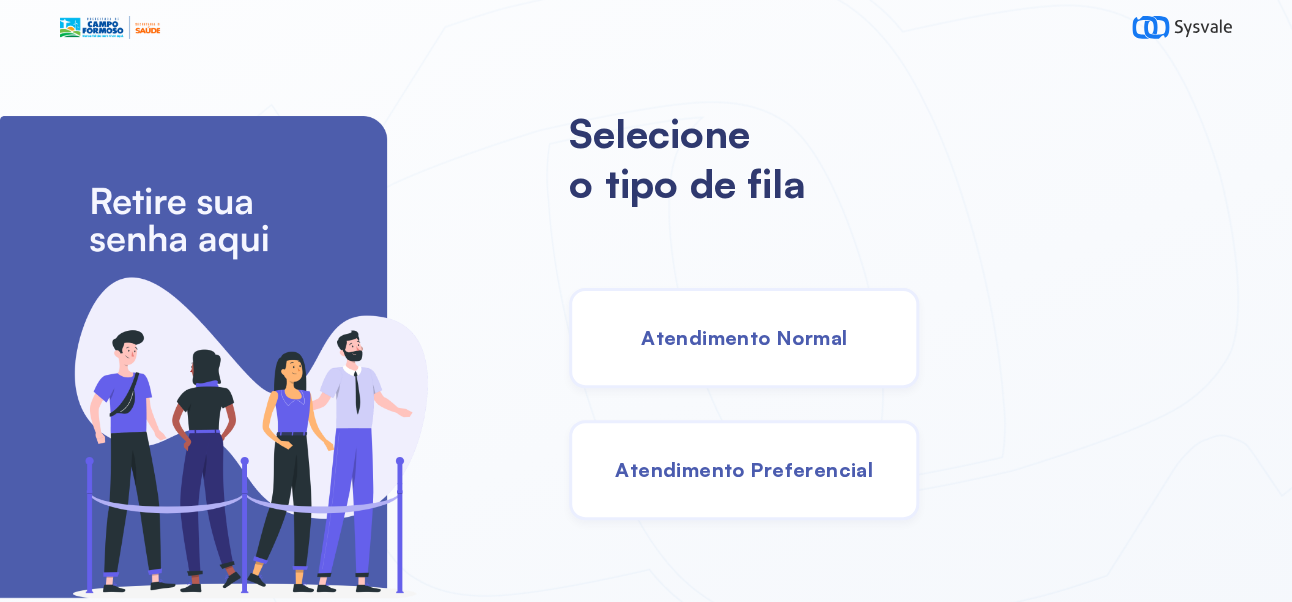 click on "Atendimento Normal" at bounding box center (744, 338) 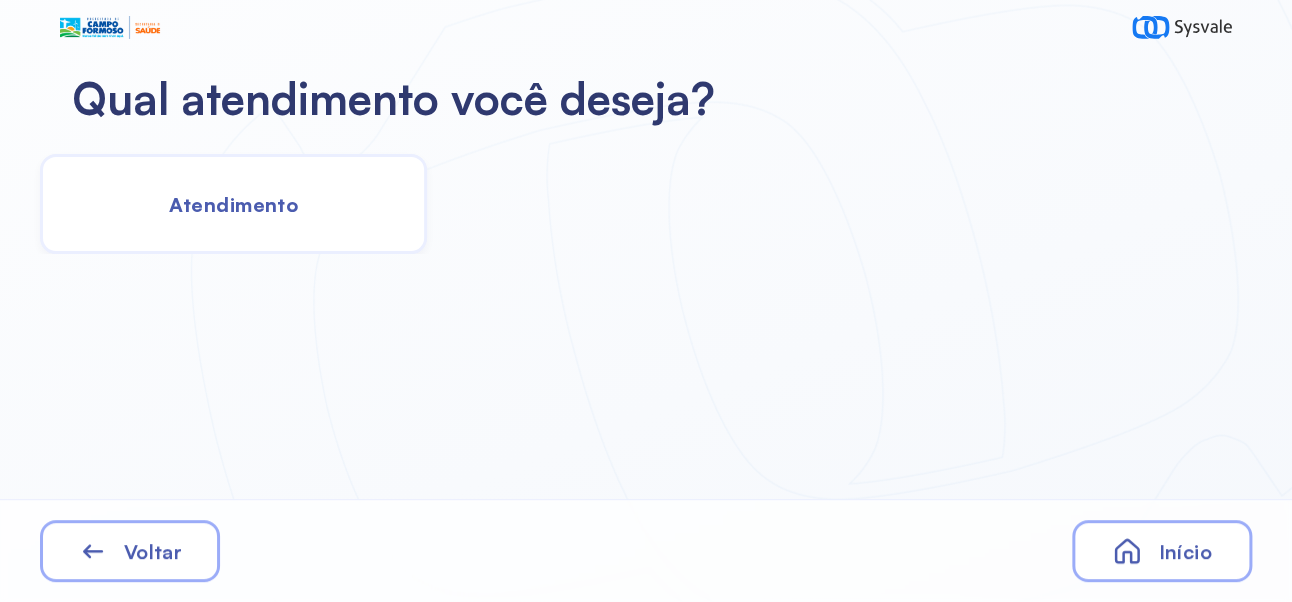 click on "Atendimento" at bounding box center [233, 204] 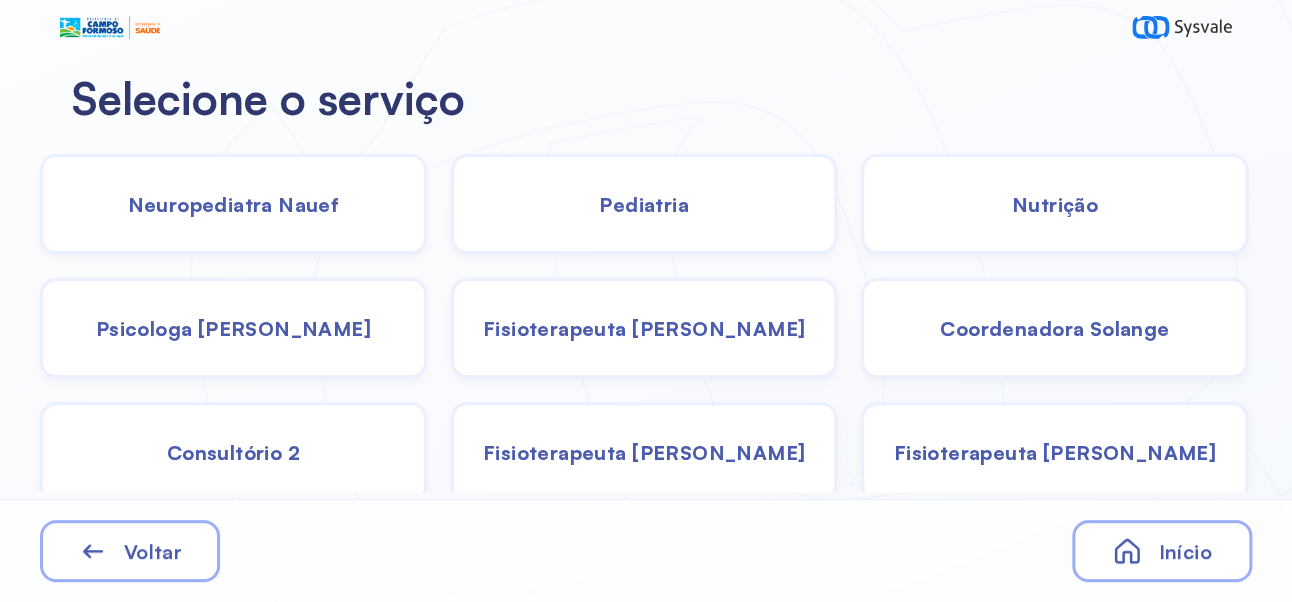 click on "Coordenadora Solange" 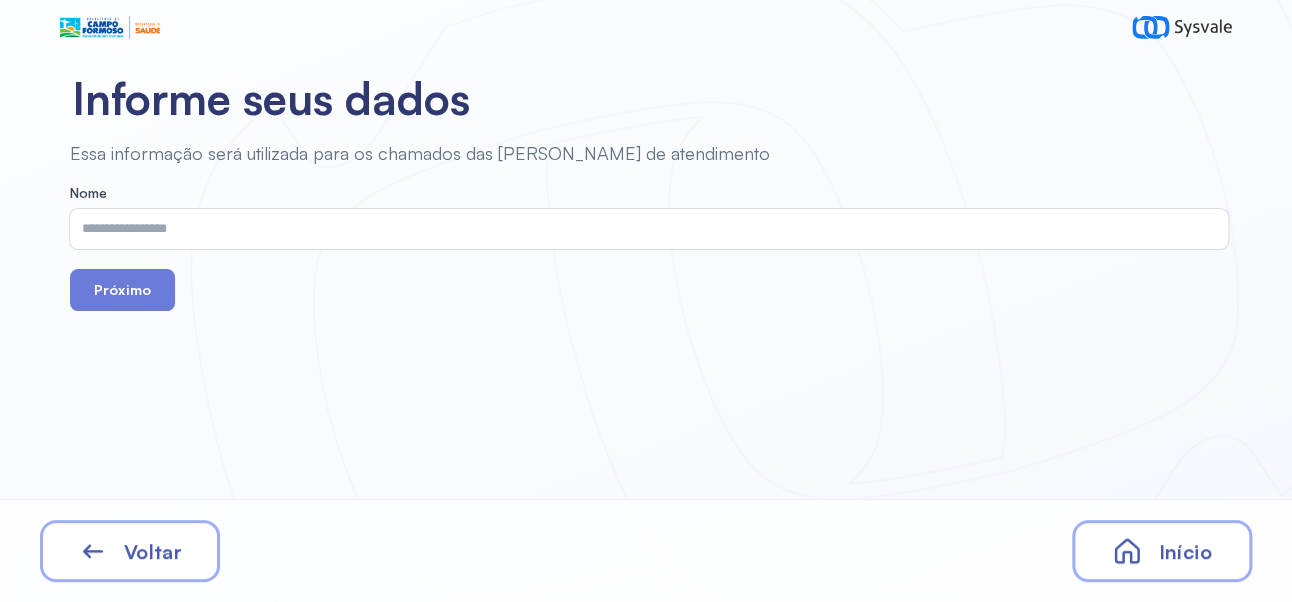 click at bounding box center [645, 229] 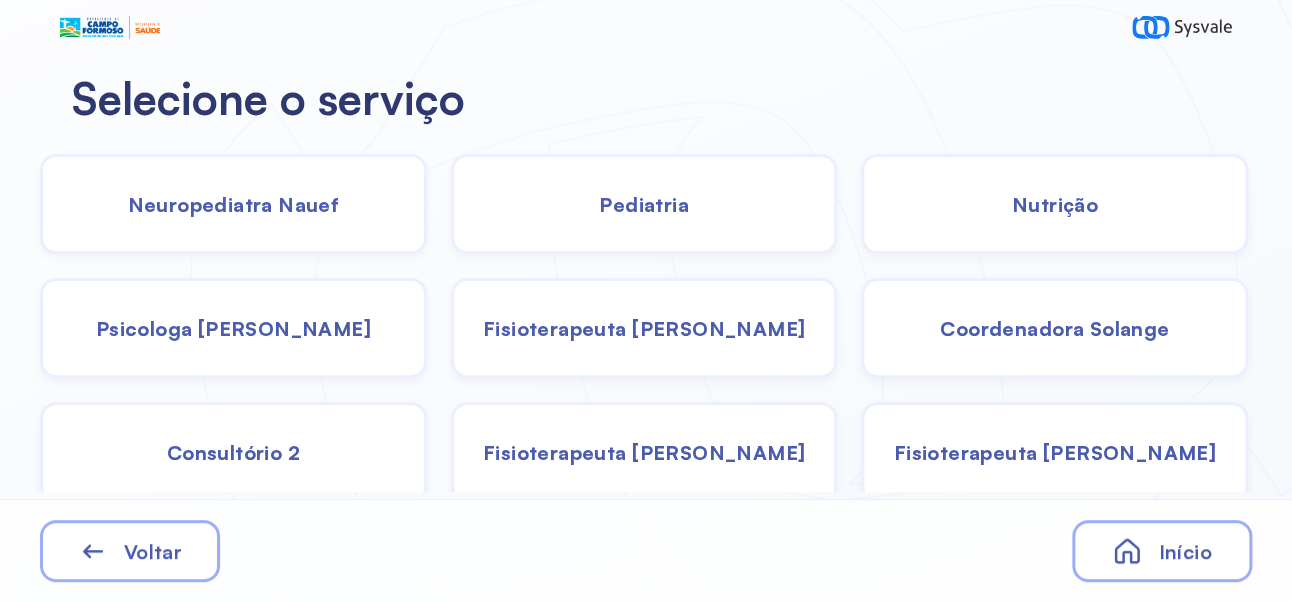 click on "Pediatria" at bounding box center (644, 204) 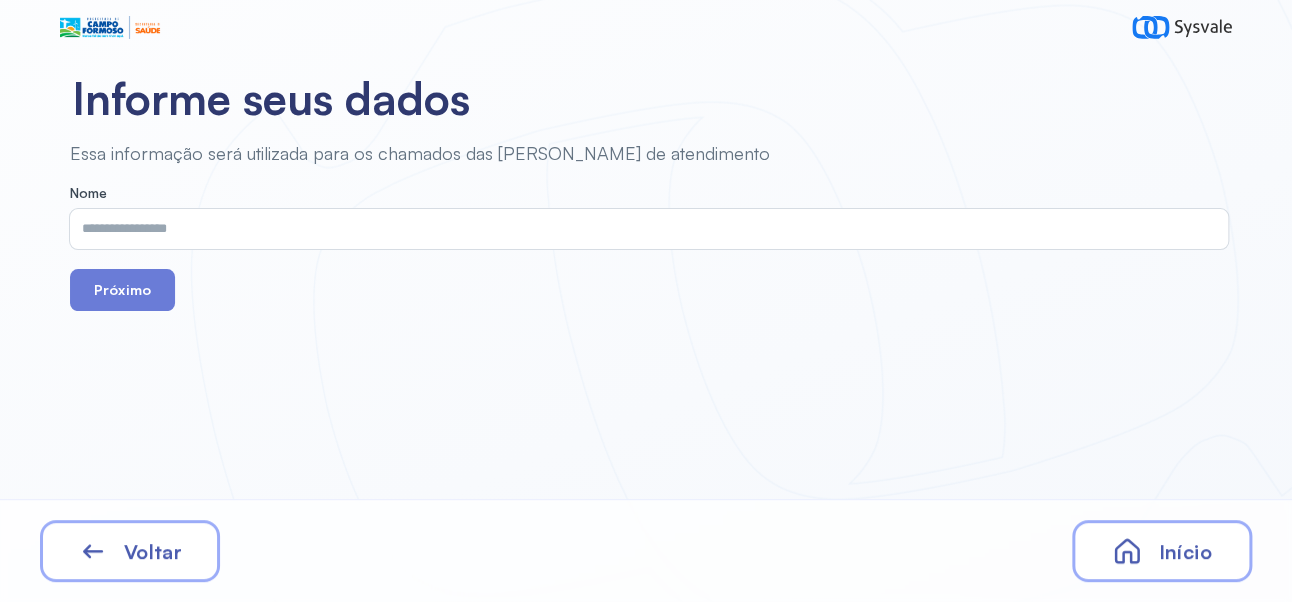 click at bounding box center (645, 229) 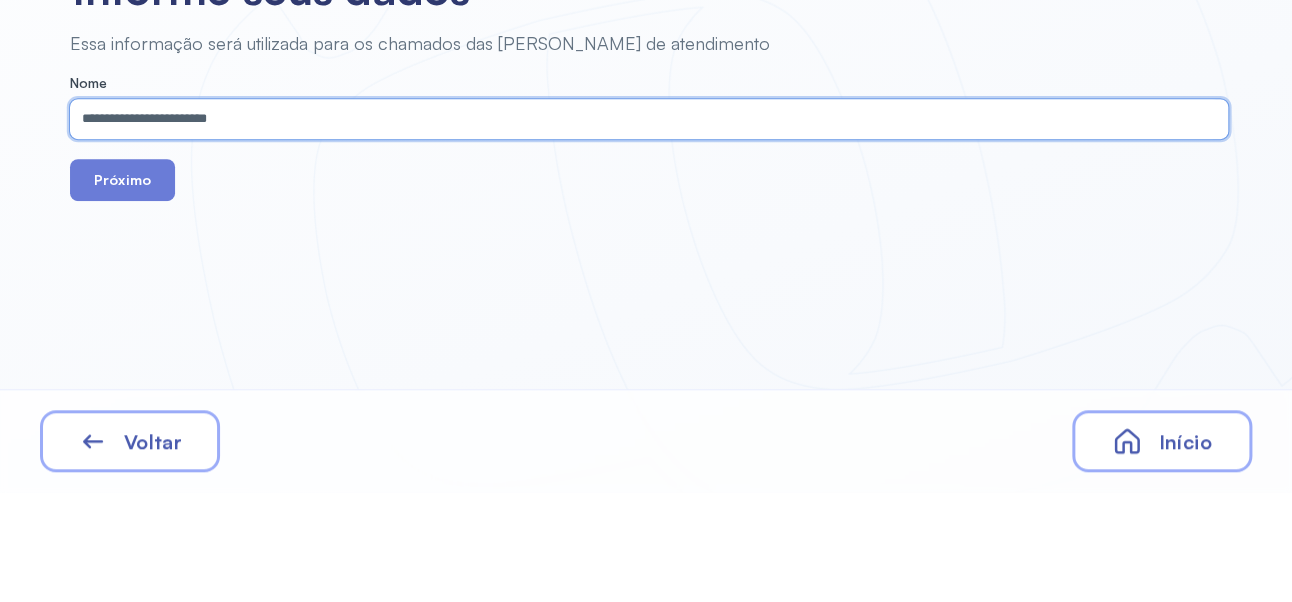 type on "**********" 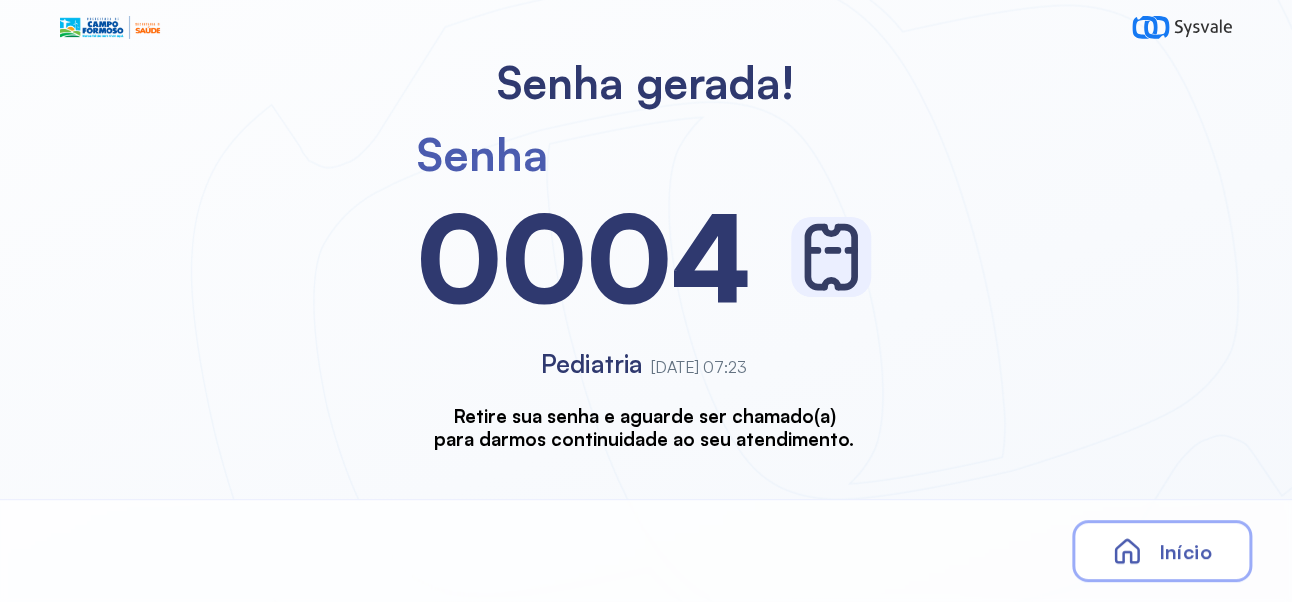 scroll, scrollTop: 0, scrollLeft: 0, axis: both 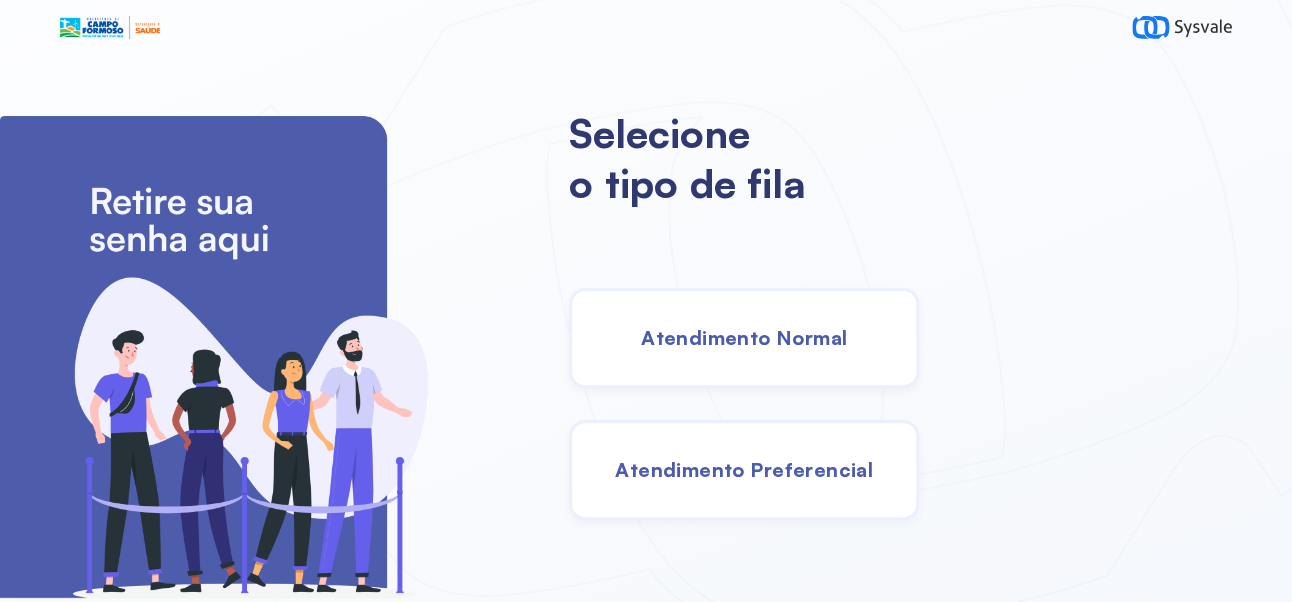 click on "Atendimento Normal" at bounding box center (744, 338) 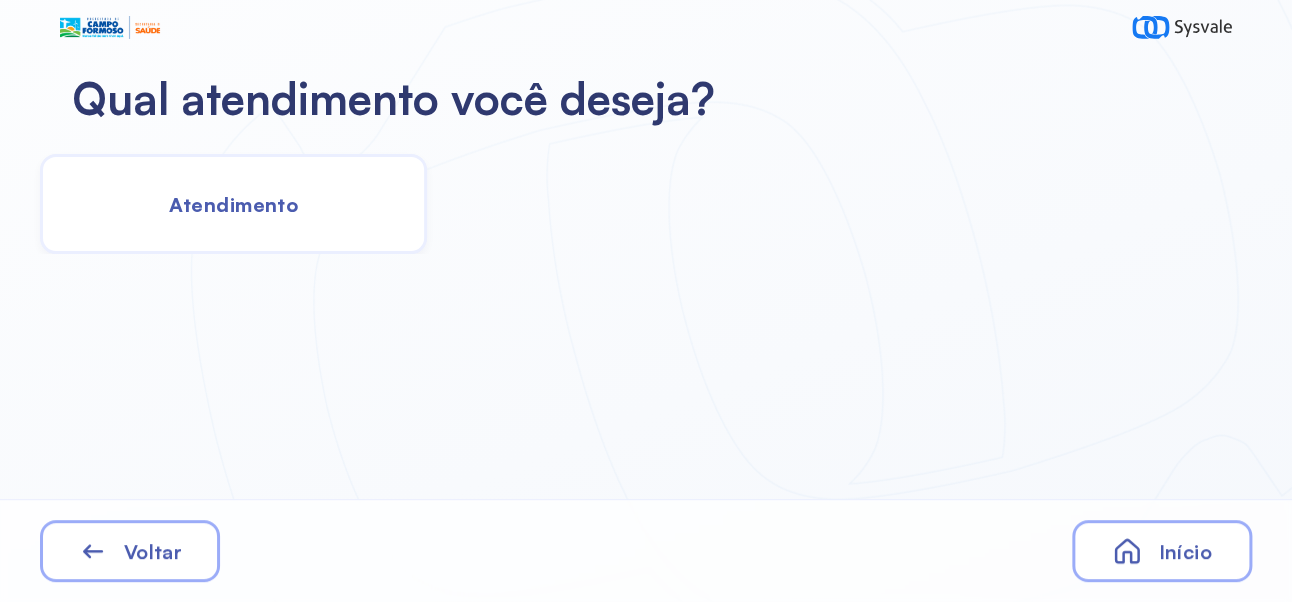 click on "Atendimento" at bounding box center [233, 204] 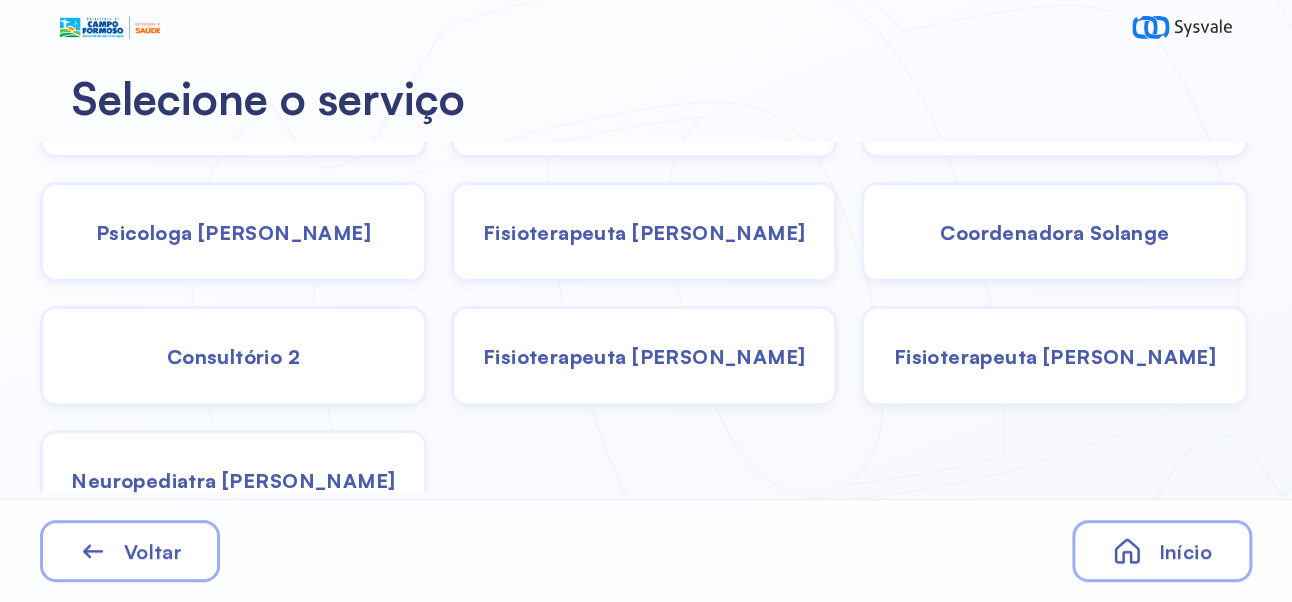scroll, scrollTop: 133, scrollLeft: 0, axis: vertical 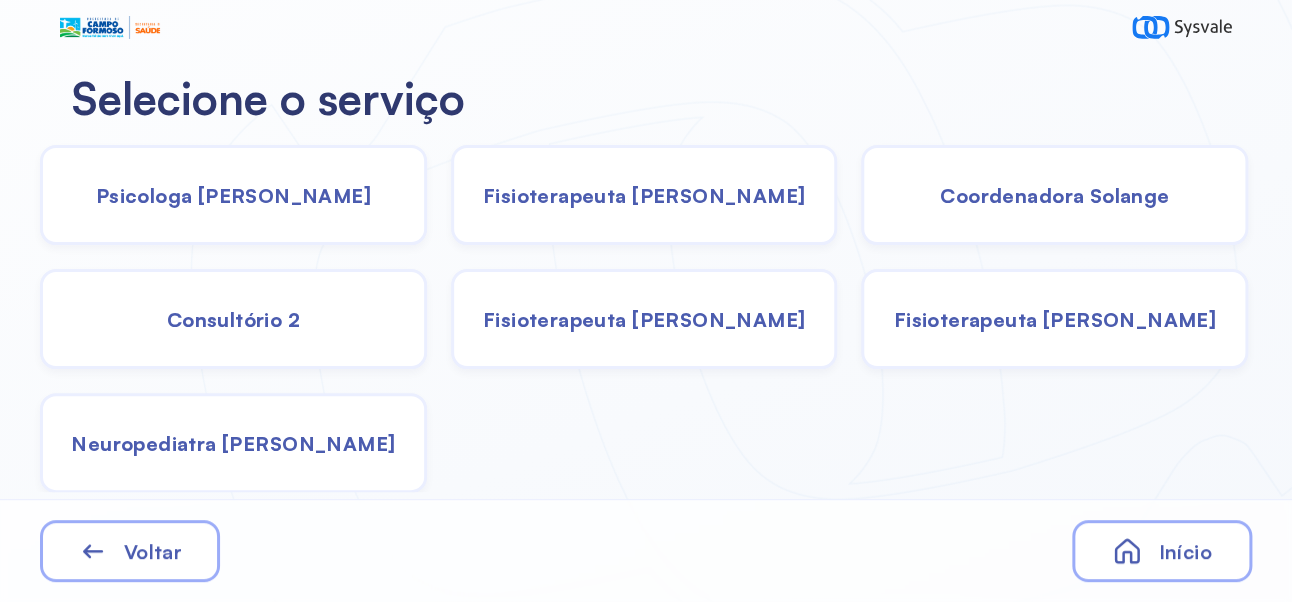 click on "Neuropediatra [PERSON_NAME]" at bounding box center [233, 443] 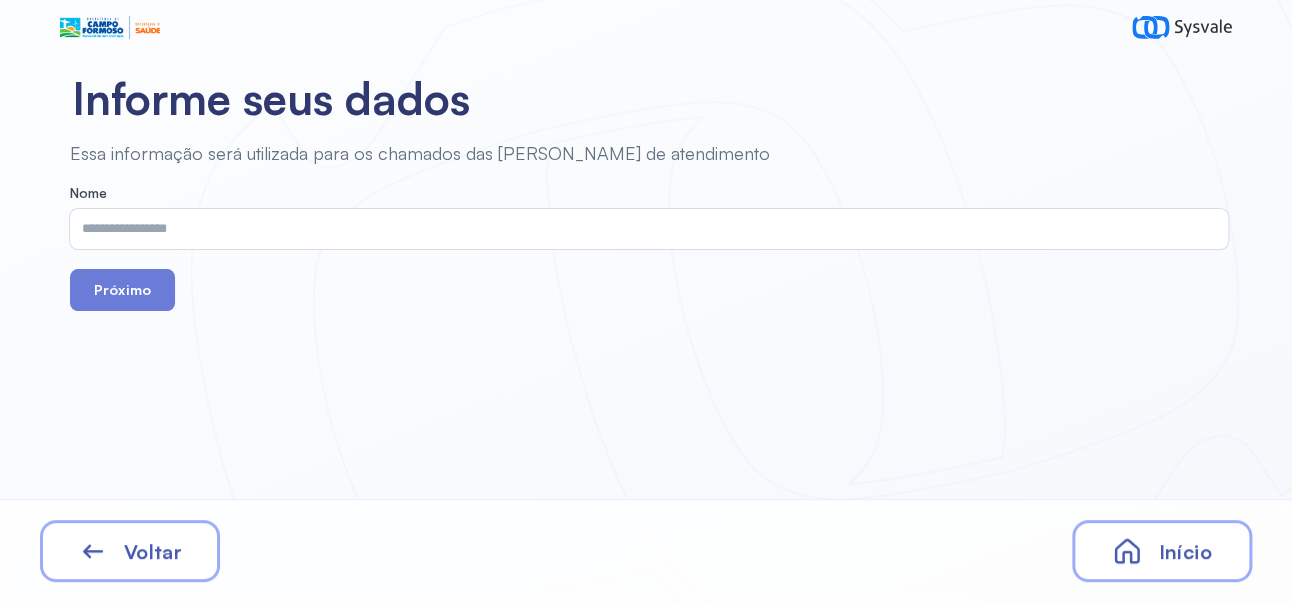 click at bounding box center (645, 229) 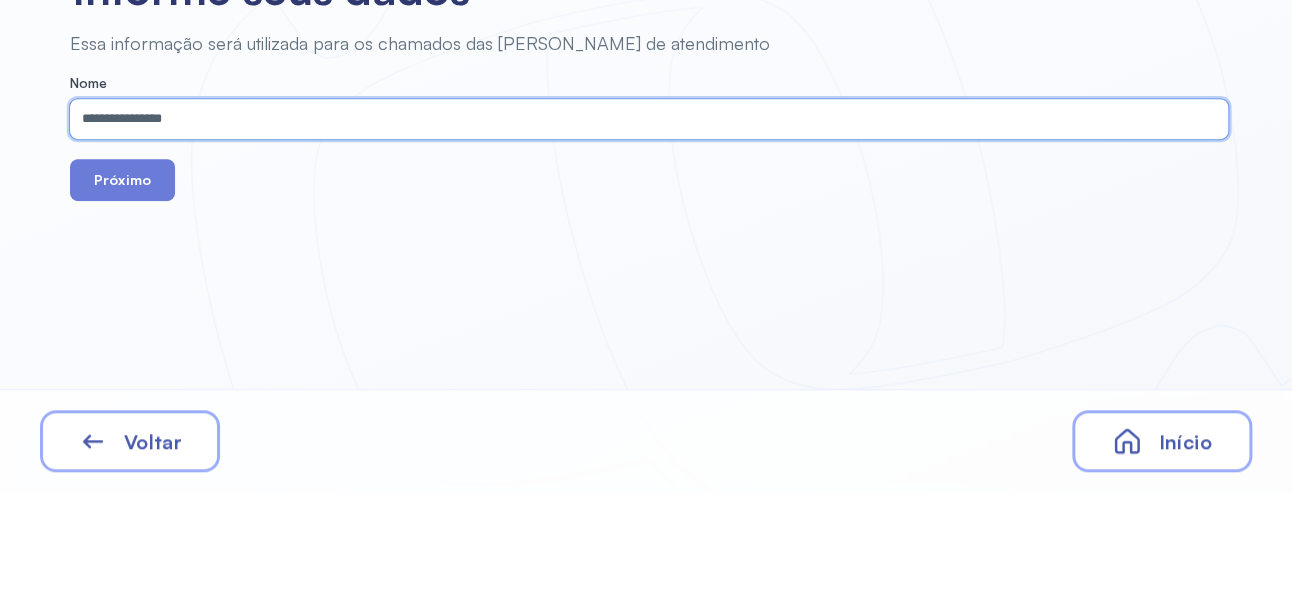 type on "**********" 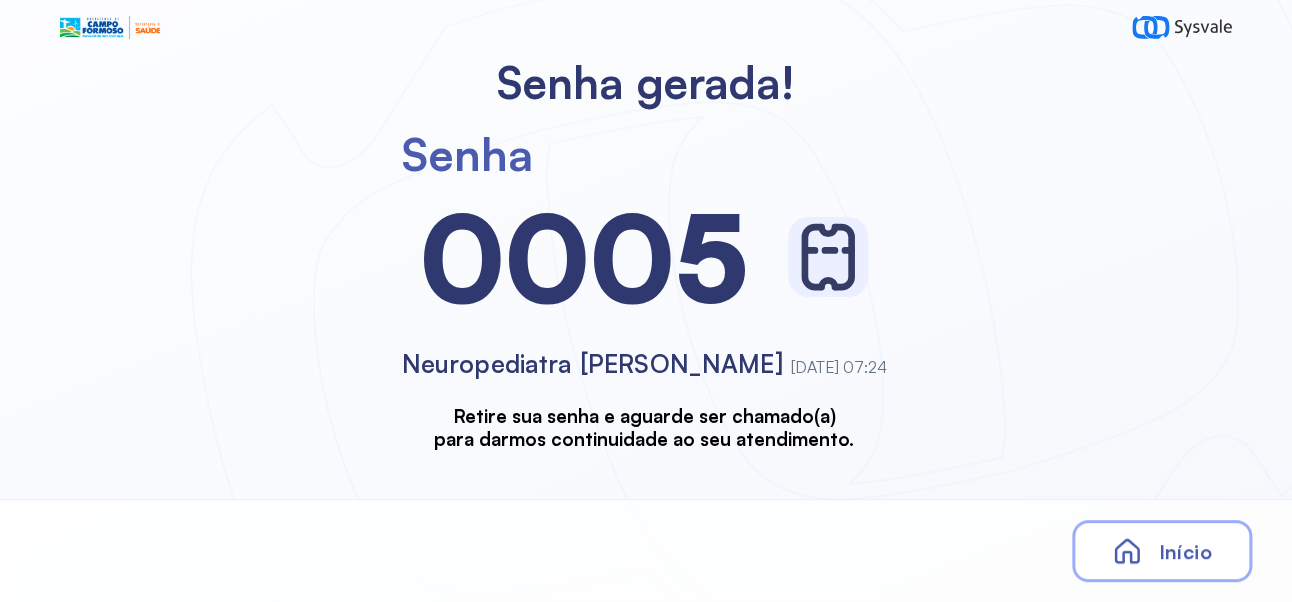 scroll, scrollTop: 0, scrollLeft: 0, axis: both 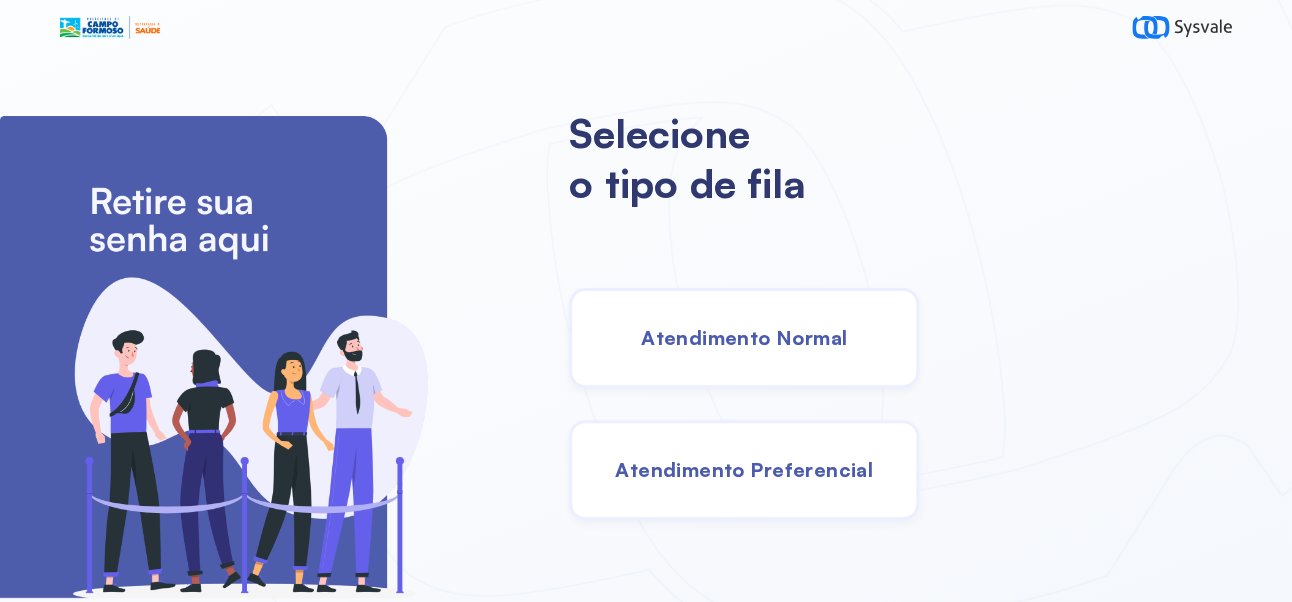 click on "Atendimento Normal" at bounding box center [744, 338] 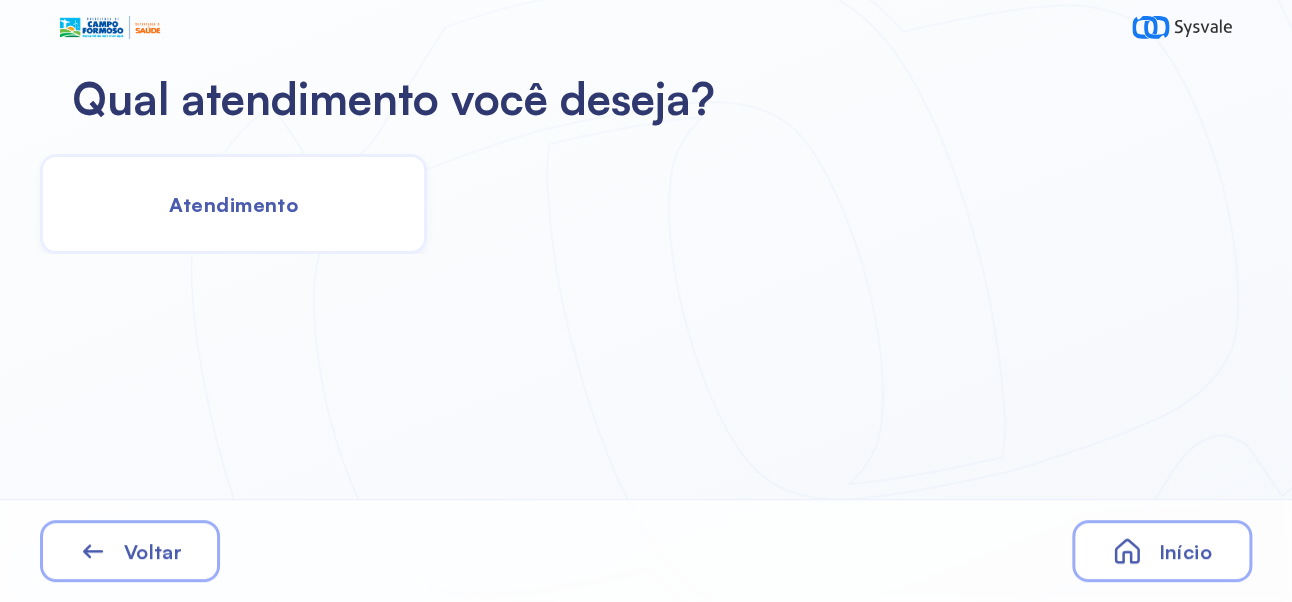 click on "Atendimento" 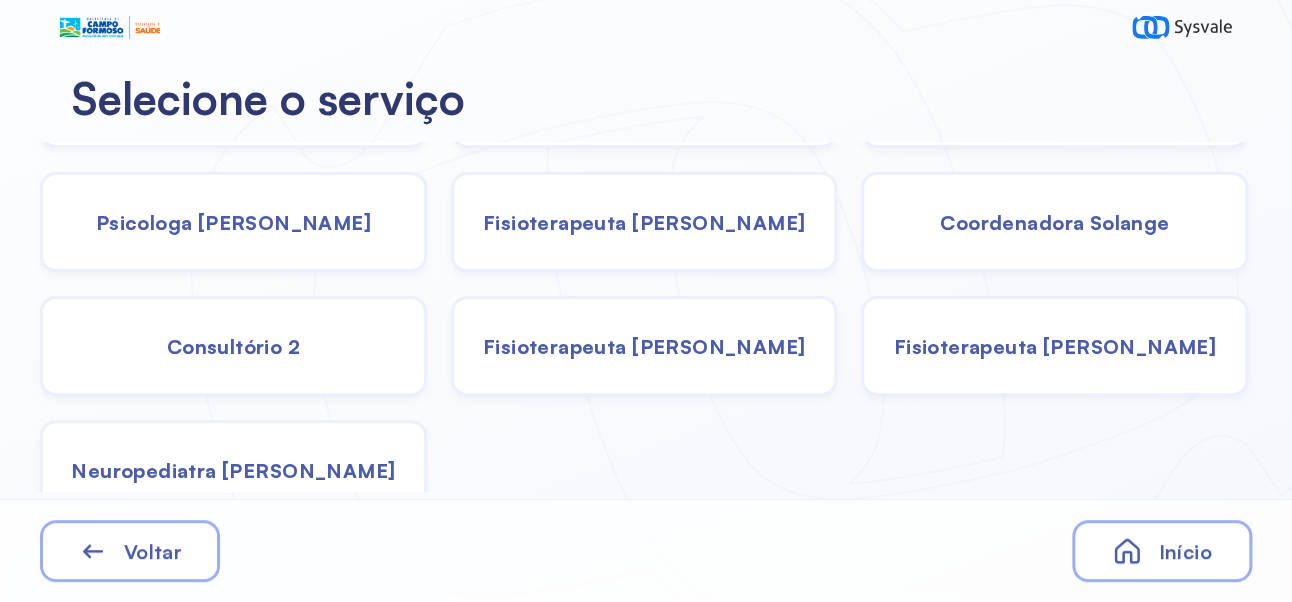 scroll, scrollTop: 133, scrollLeft: 0, axis: vertical 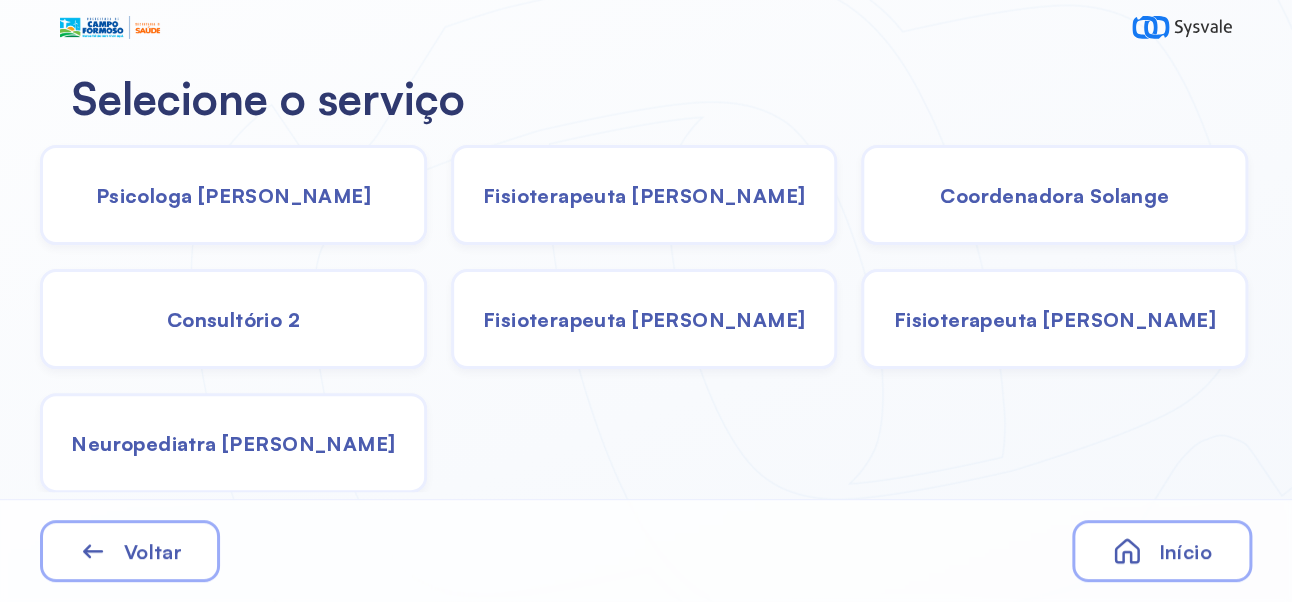 click on "Neuropediatra [PERSON_NAME]" at bounding box center (233, 443) 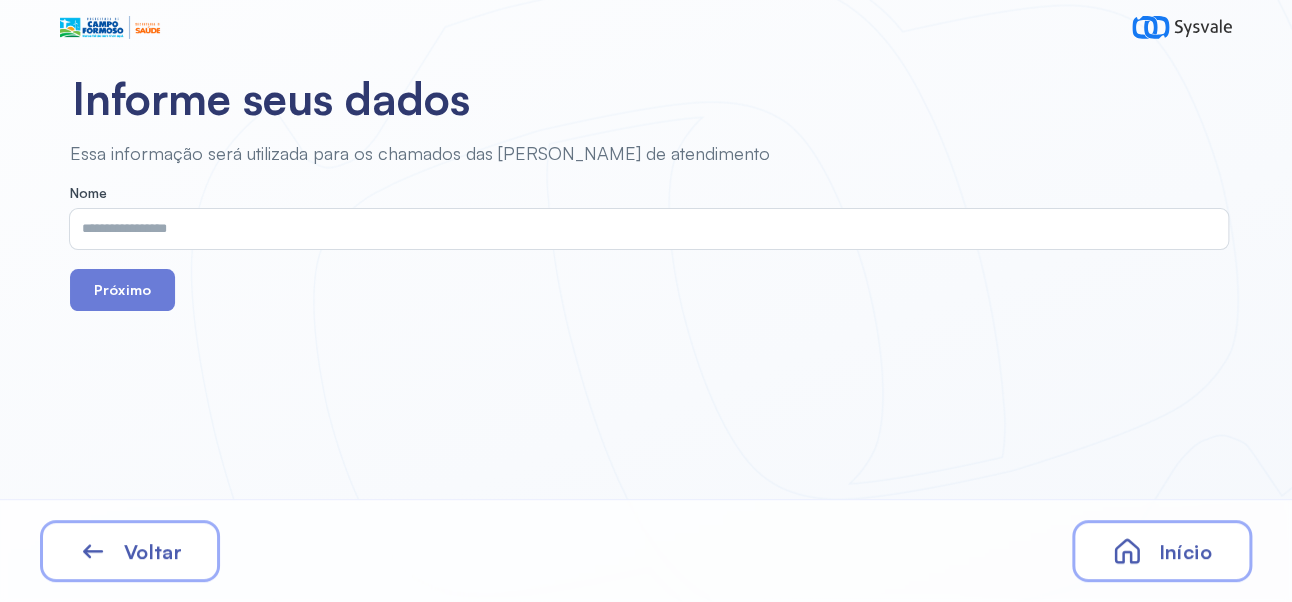 click at bounding box center (645, 229) 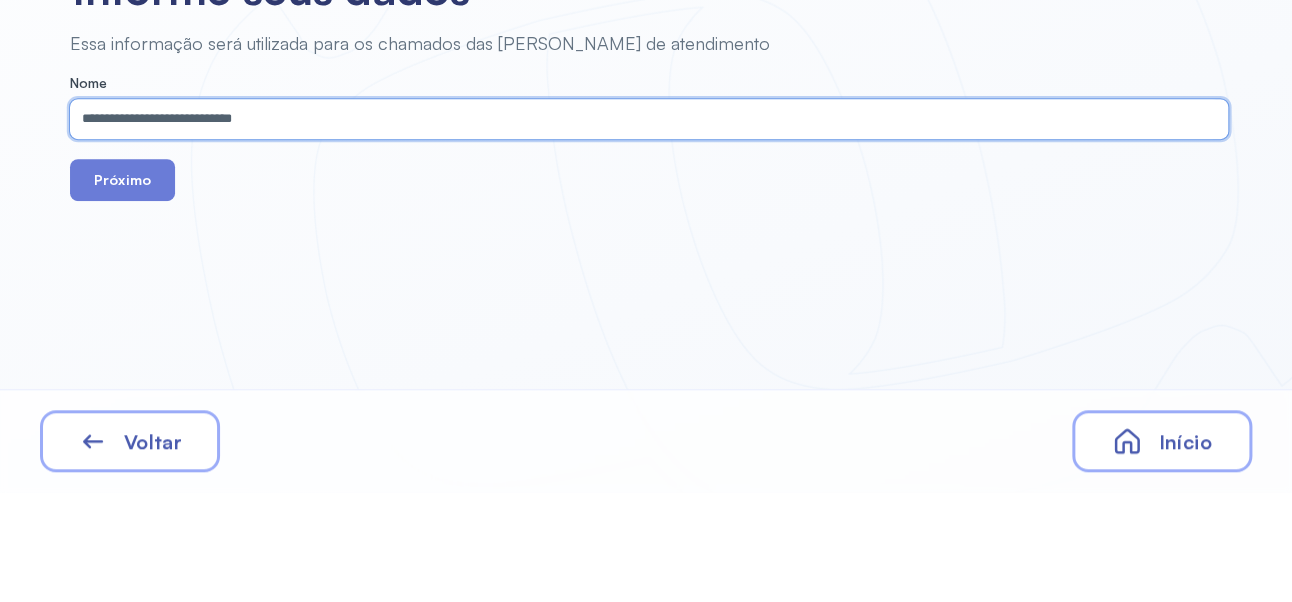 type on "**********" 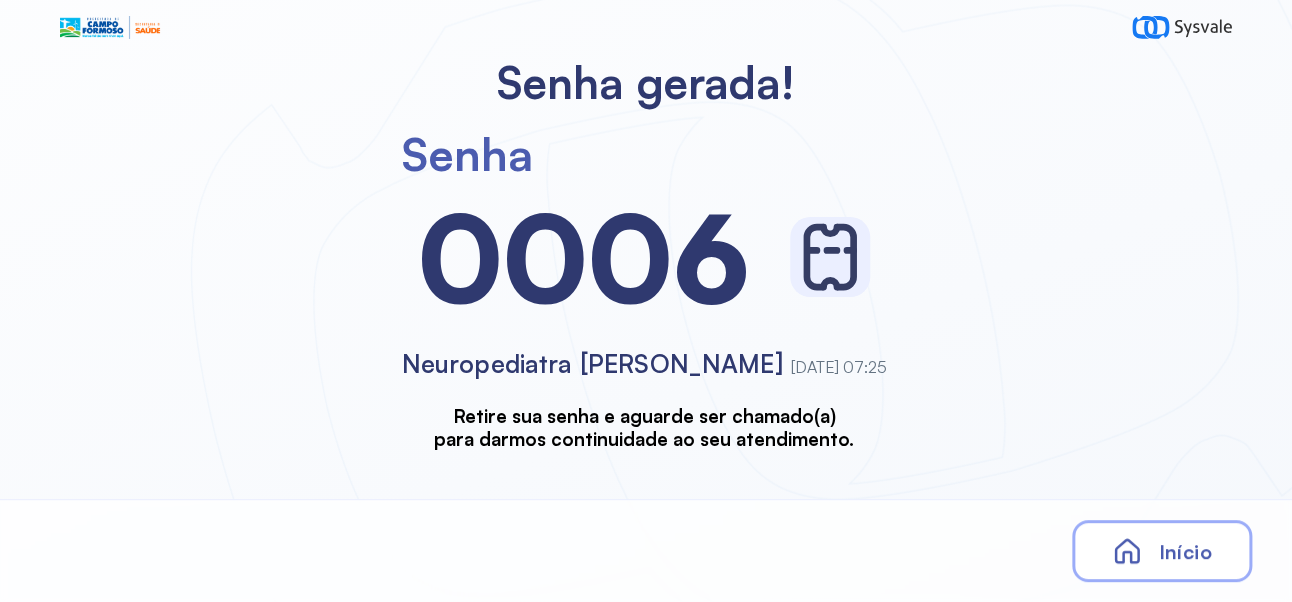 scroll, scrollTop: 0, scrollLeft: 0, axis: both 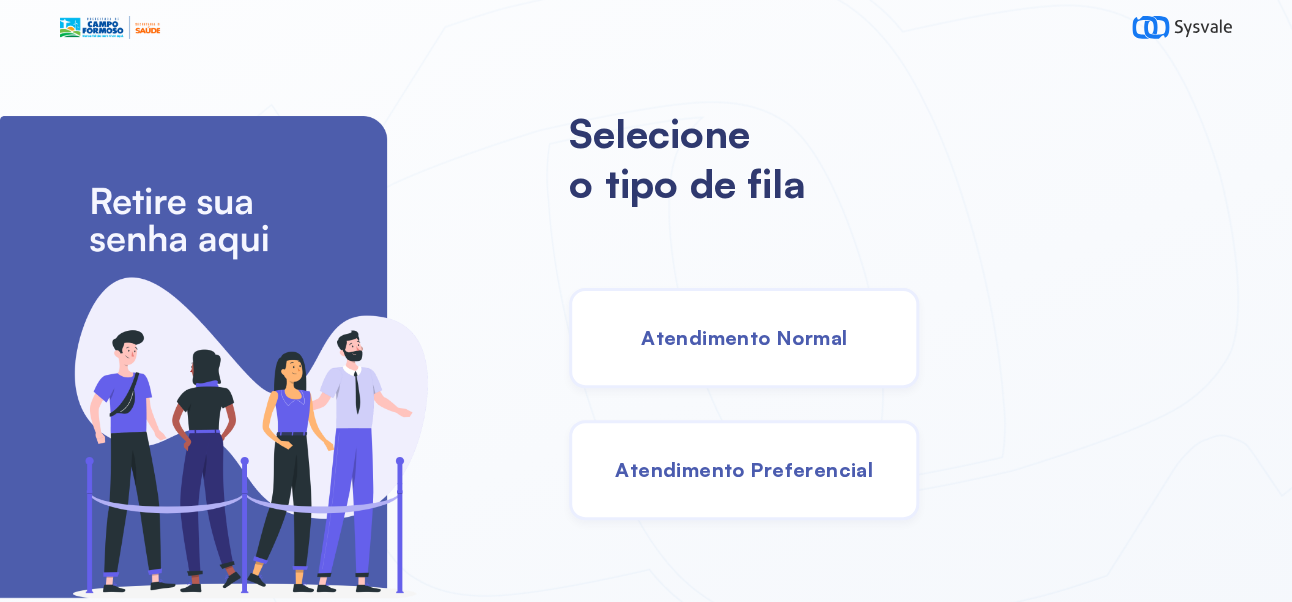 click on "Atendimento Normal" at bounding box center (744, 338) 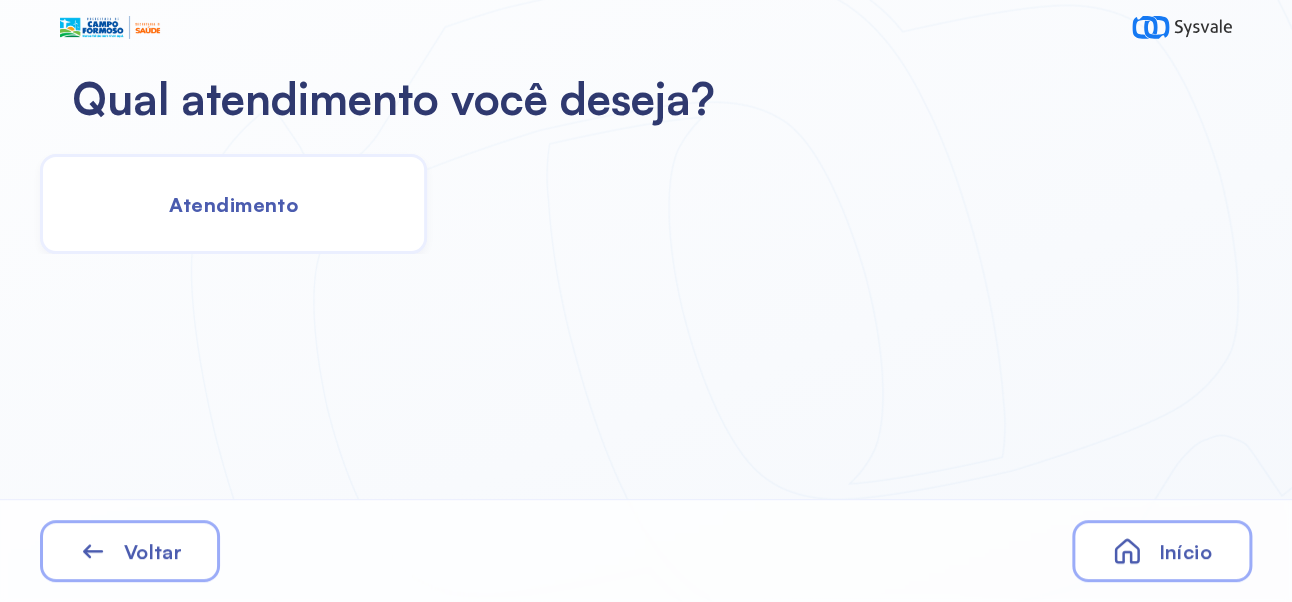 click on "Atendimento" 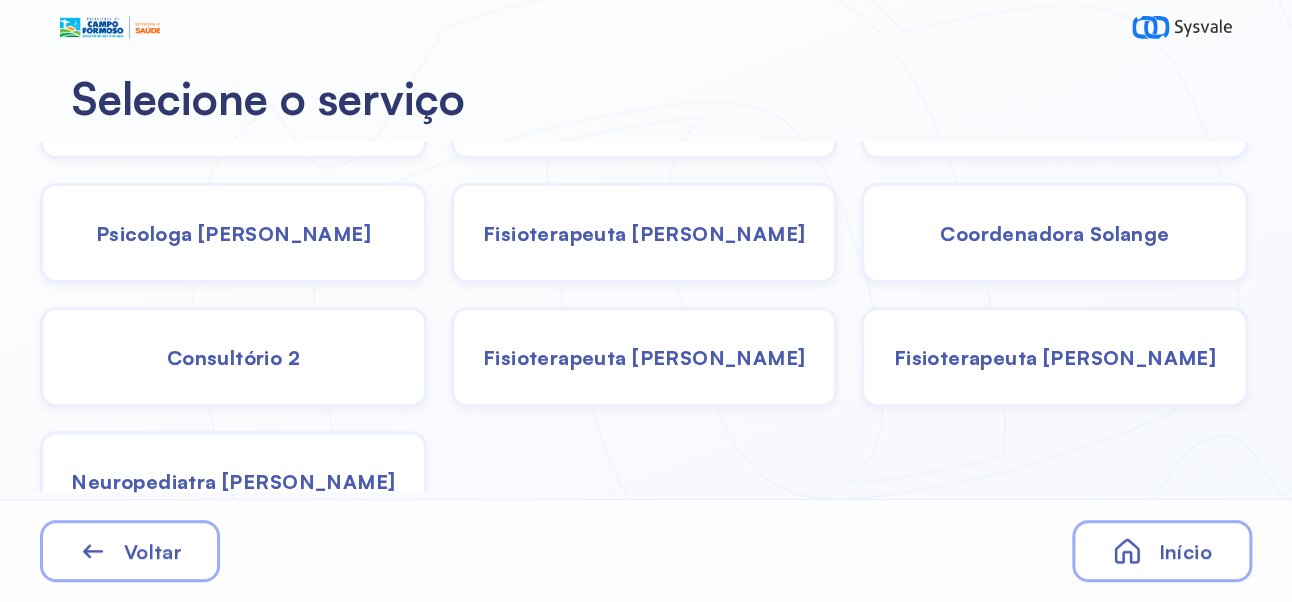 scroll, scrollTop: 133, scrollLeft: 0, axis: vertical 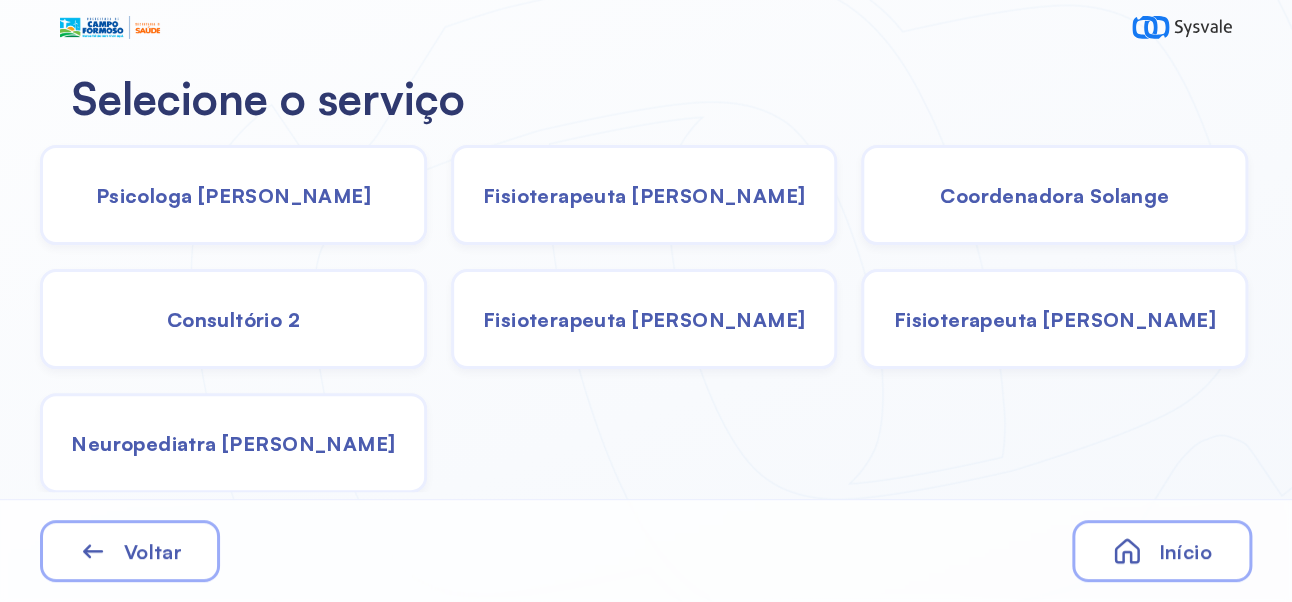 click on "Neuropediatra [PERSON_NAME]" at bounding box center (233, 443) 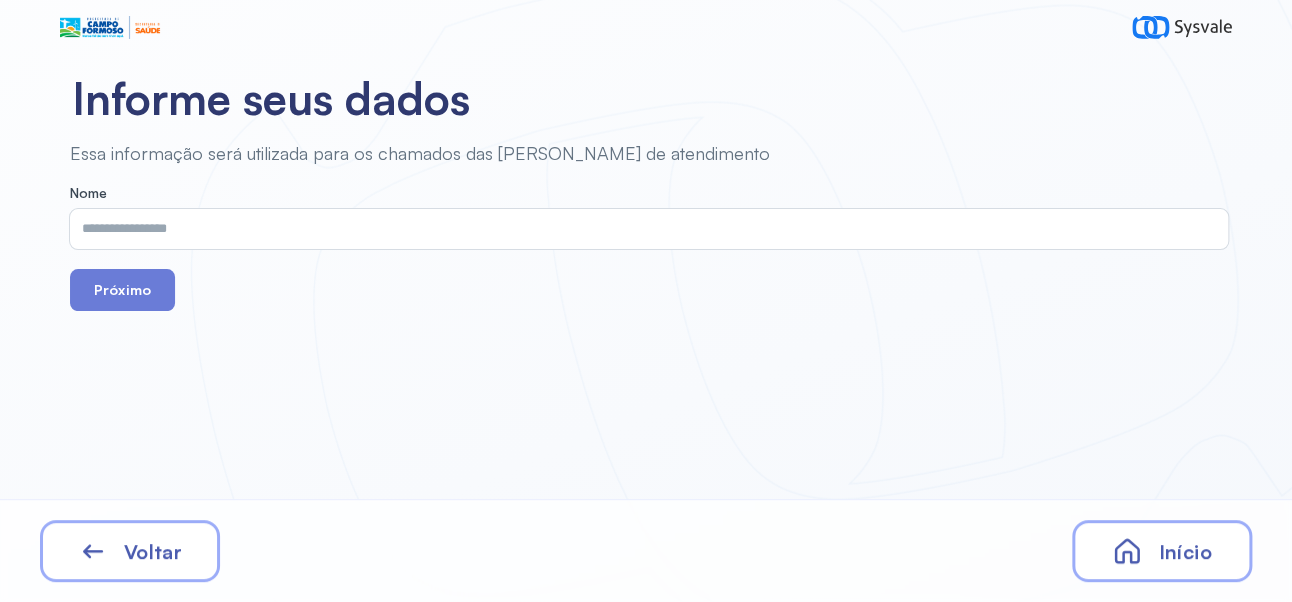 click at bounding box center [645, 229] 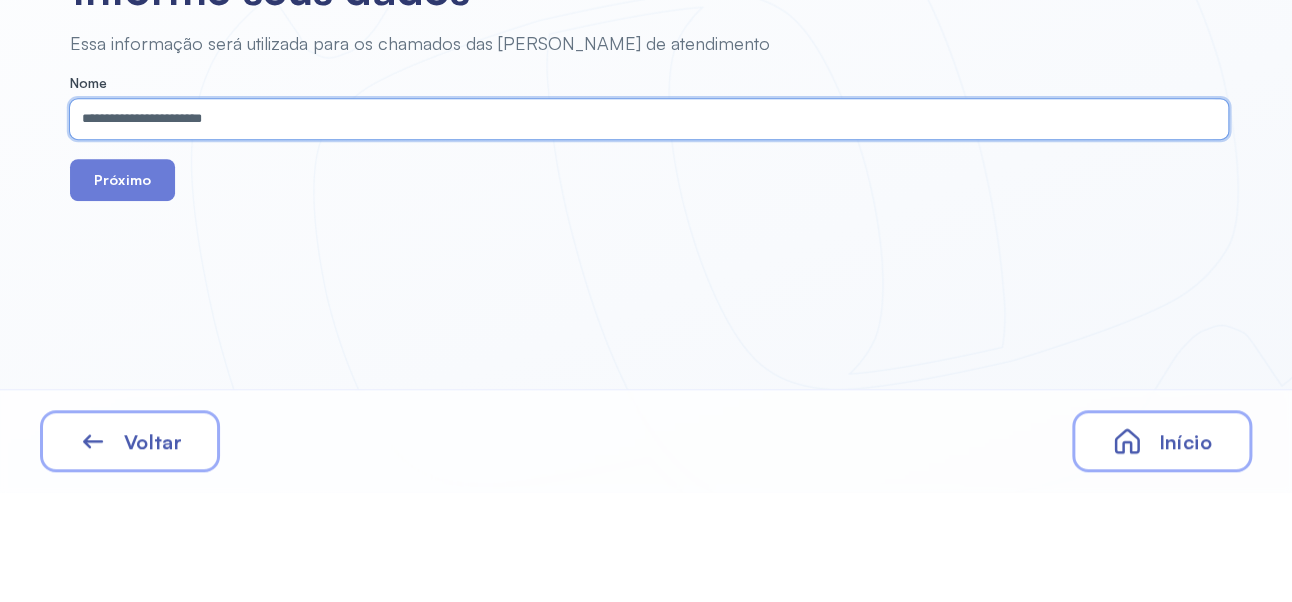 type on "**********" 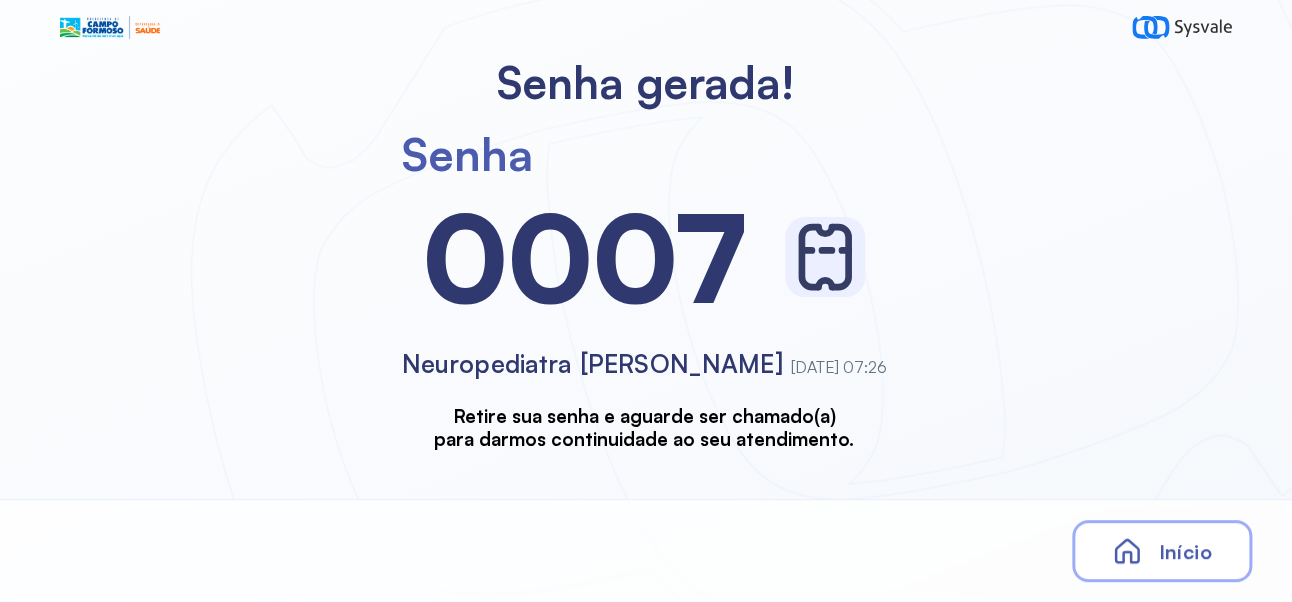 scroll, scrollTop: 0, scrollLeft: 0, axis: both 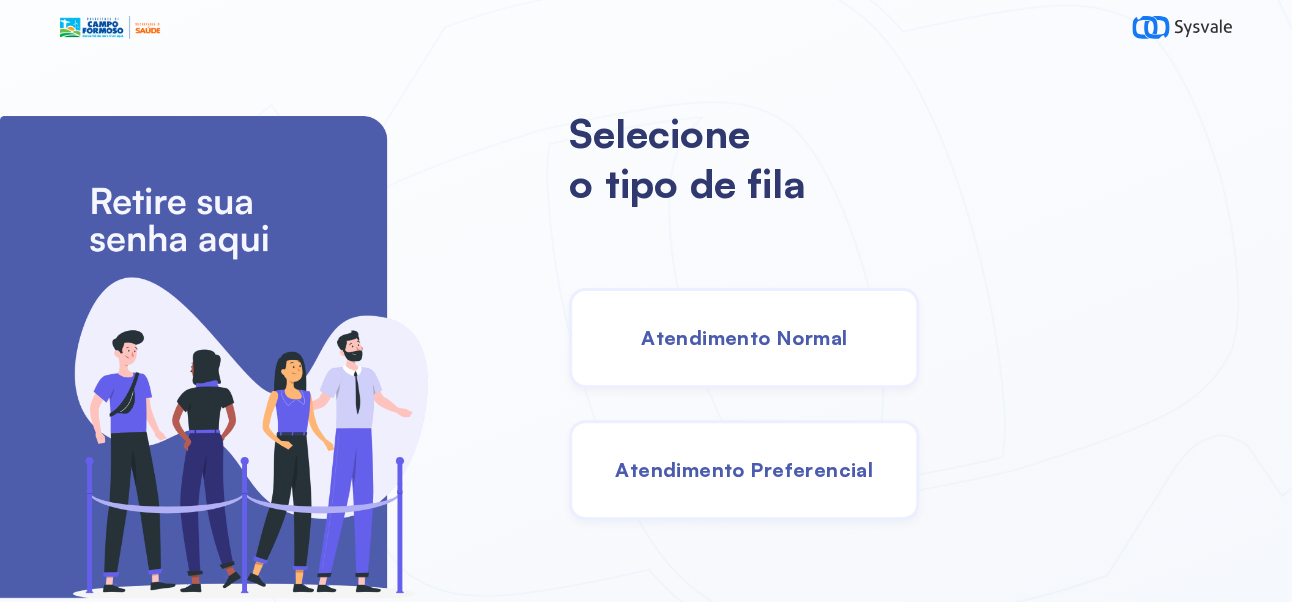 click on "Atendimento Normal" at bounding box center [744, 337] 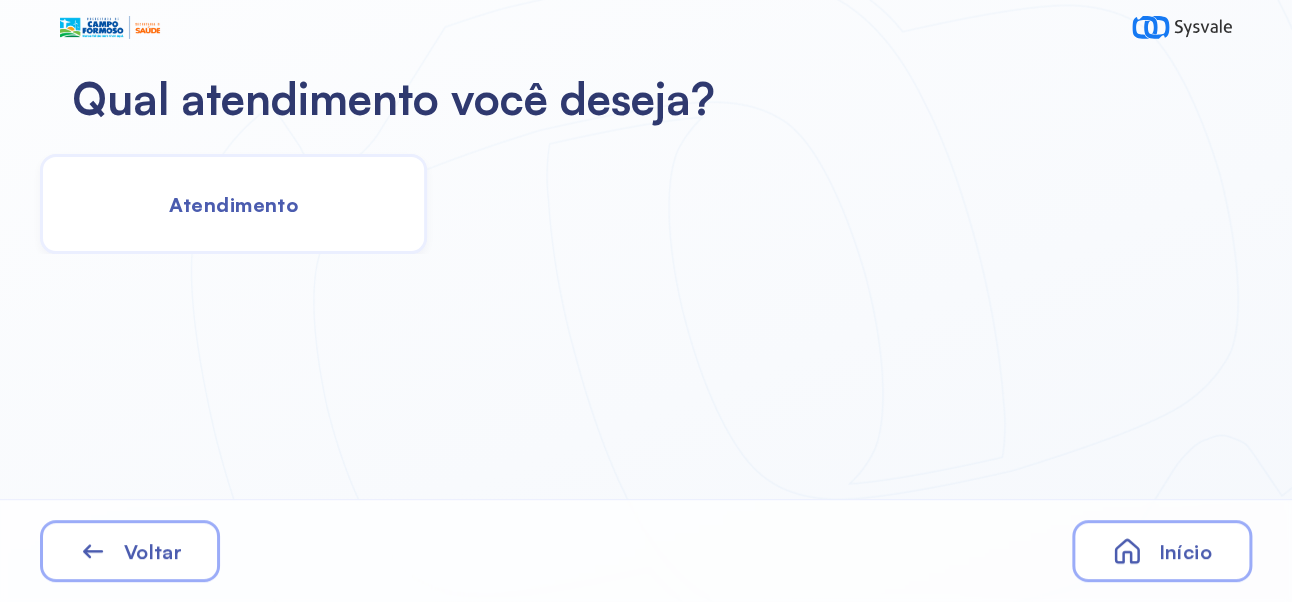 click on "Atendimento" 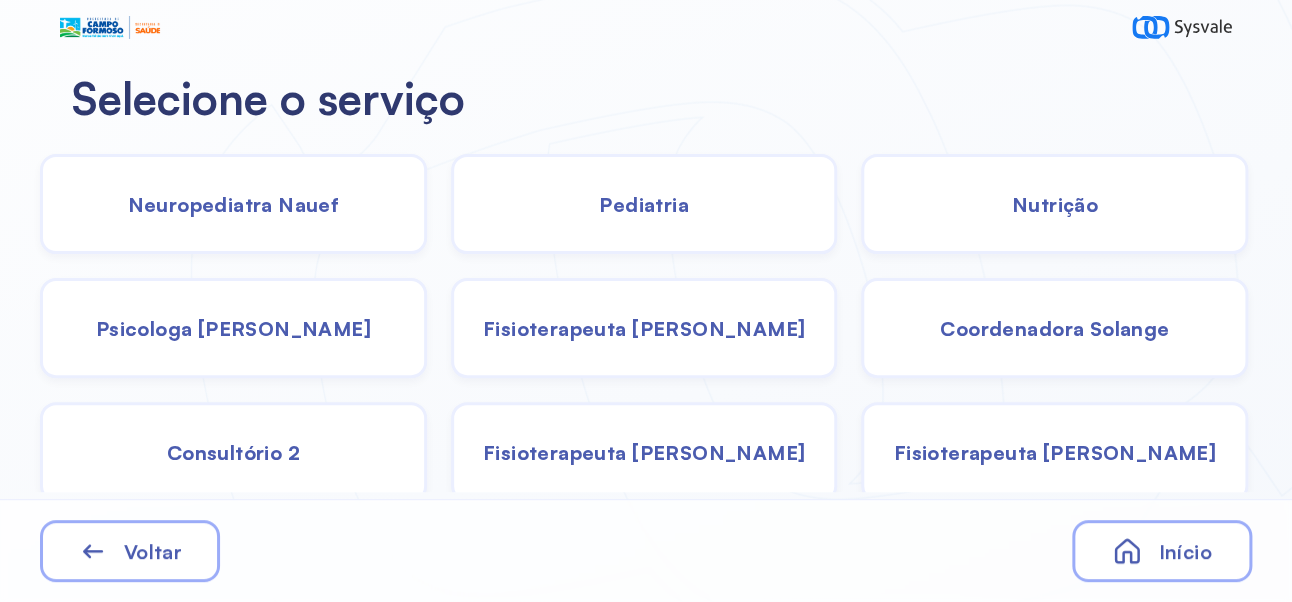 scroll, scrollTop: 133, scrollLeft: 0, axis: vertical 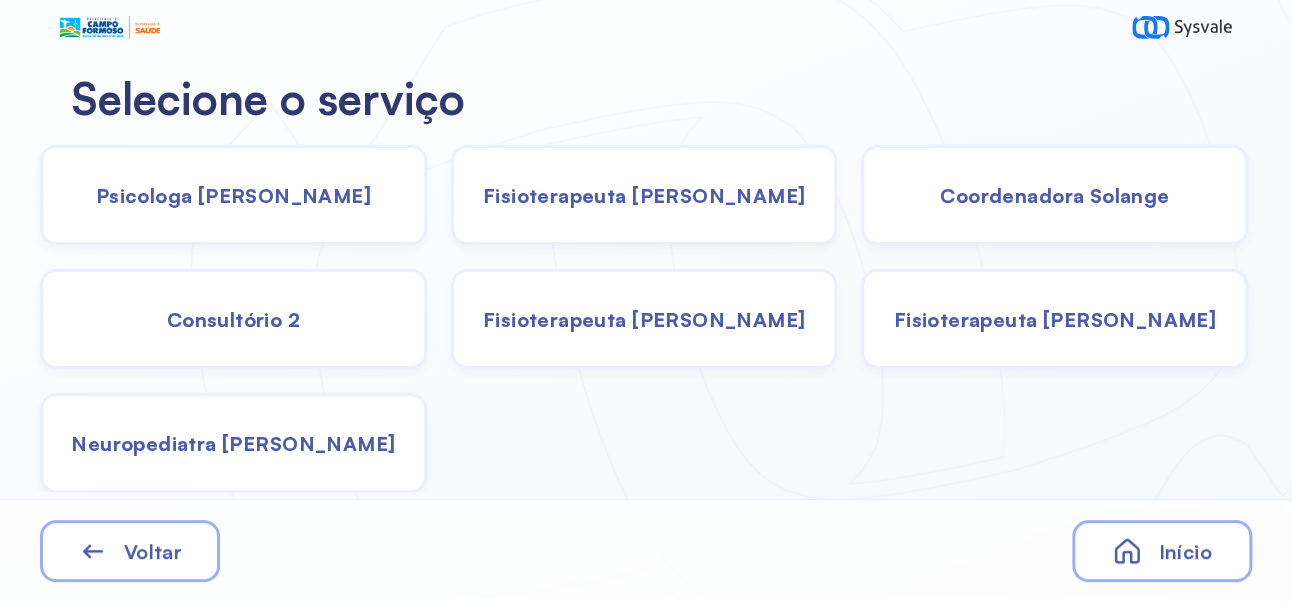 click on "Fisioterapeuta [PERSON_NAME]" 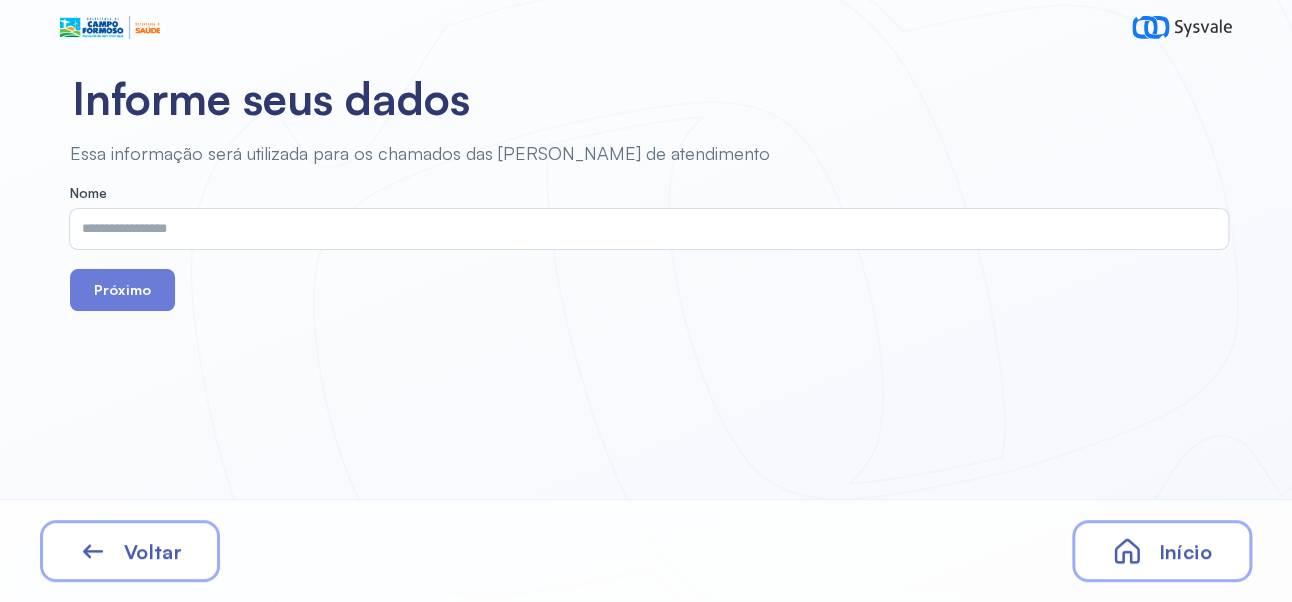 click at bounding box center [645, 229] 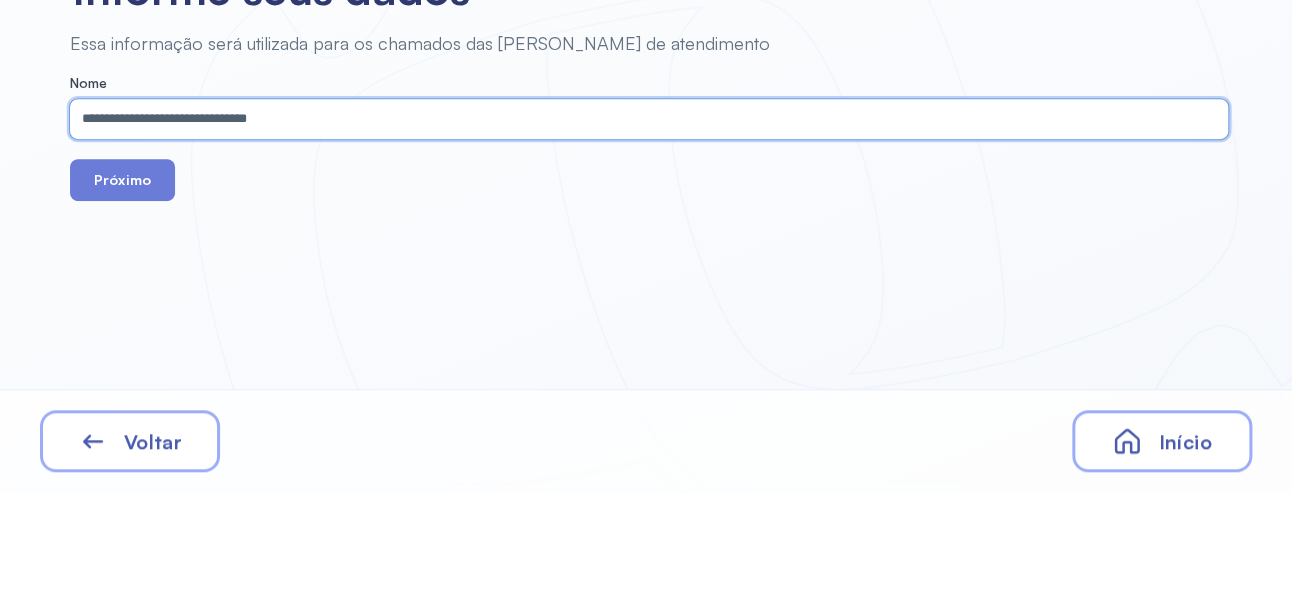 type on "**********" 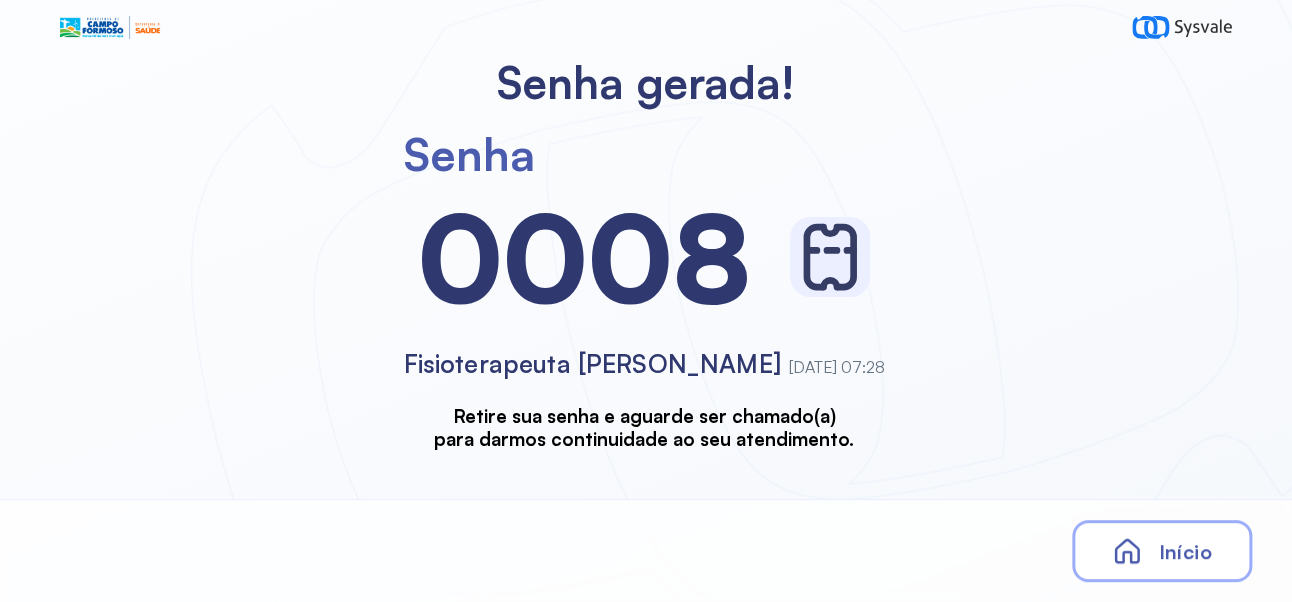 scroll, scrollTop: 0, scrollLeft: 0, axis: both 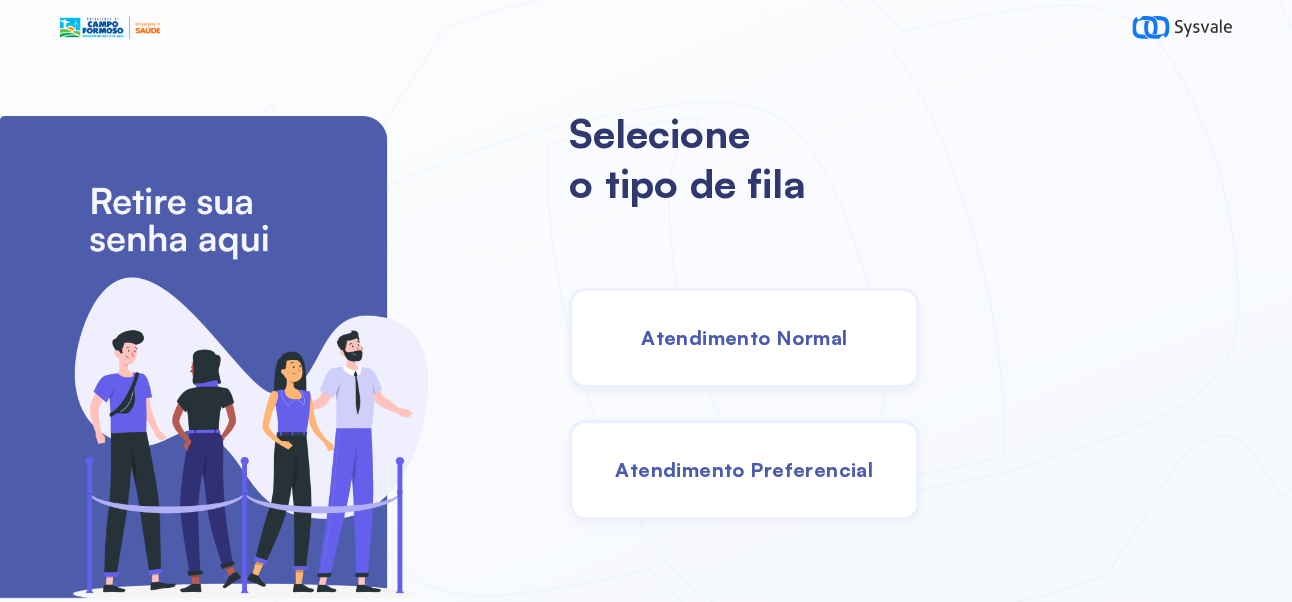 click on "Atendimento Normal" at bounding box center [744, 338] 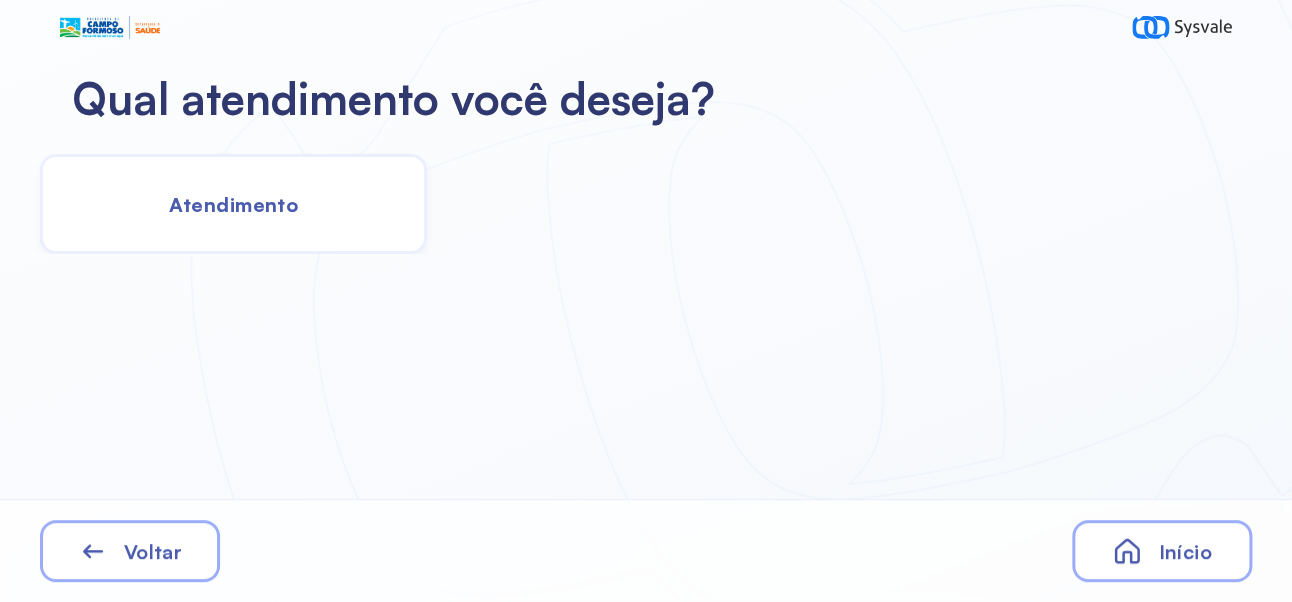 click on "Atendimento" 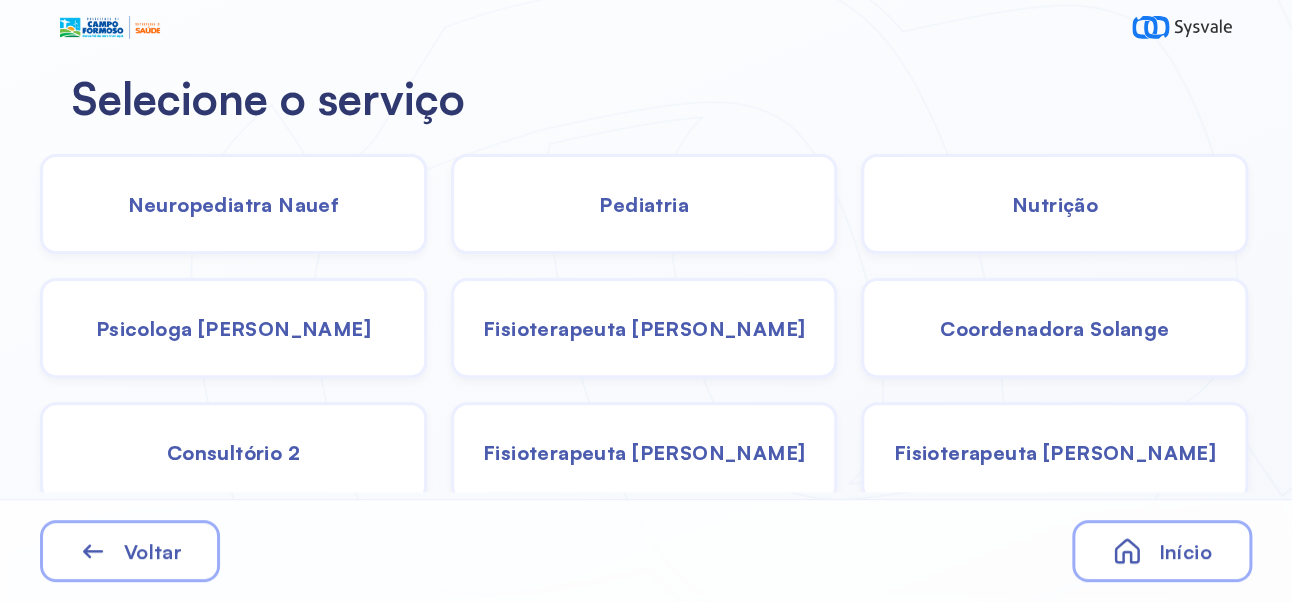 scroll, scrollTop: 133, scrollLeft: 0, axis: vertical 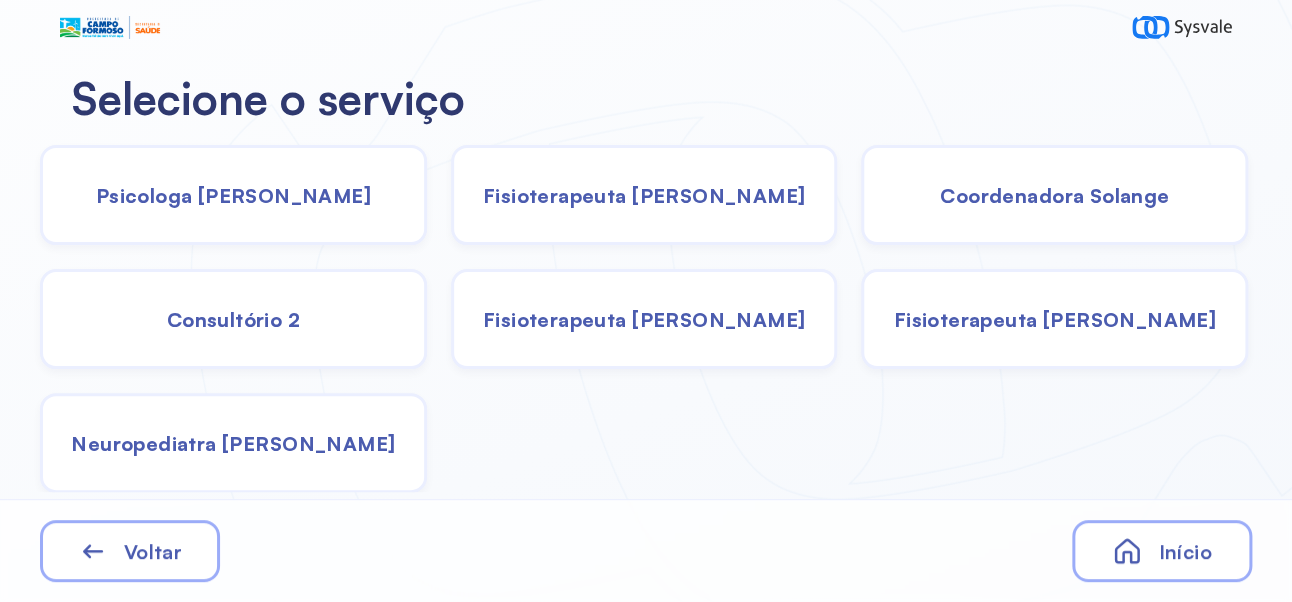click on "Neuropediatra [PERSON_NAME]" 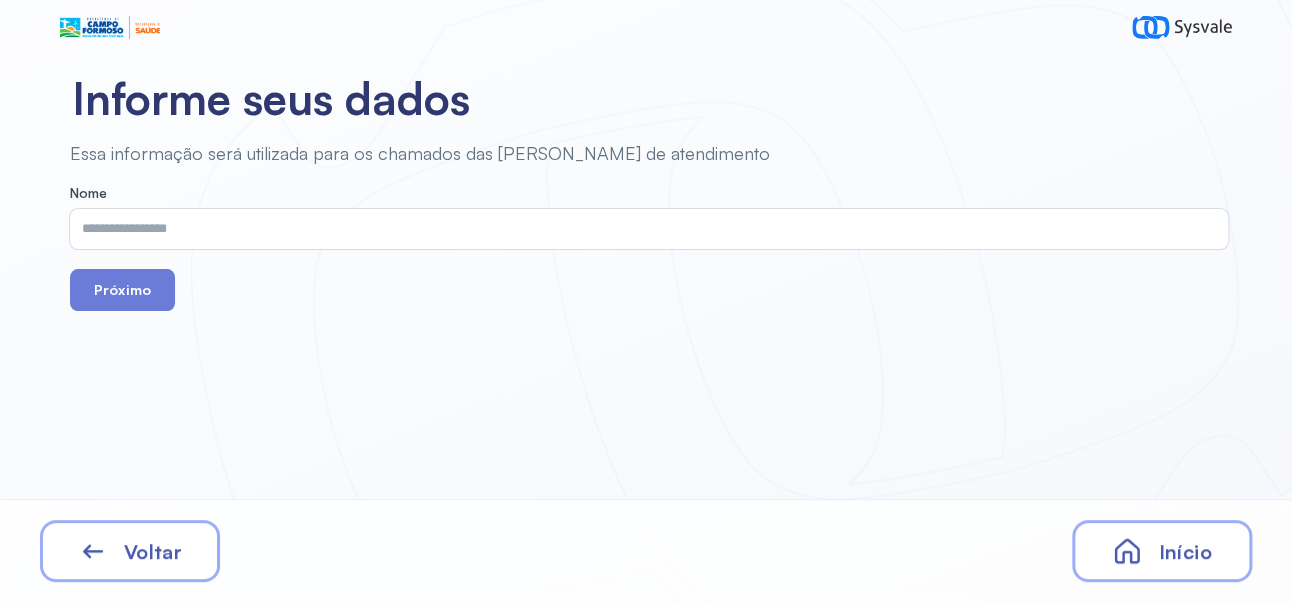 click at bounding box center [645, 229] 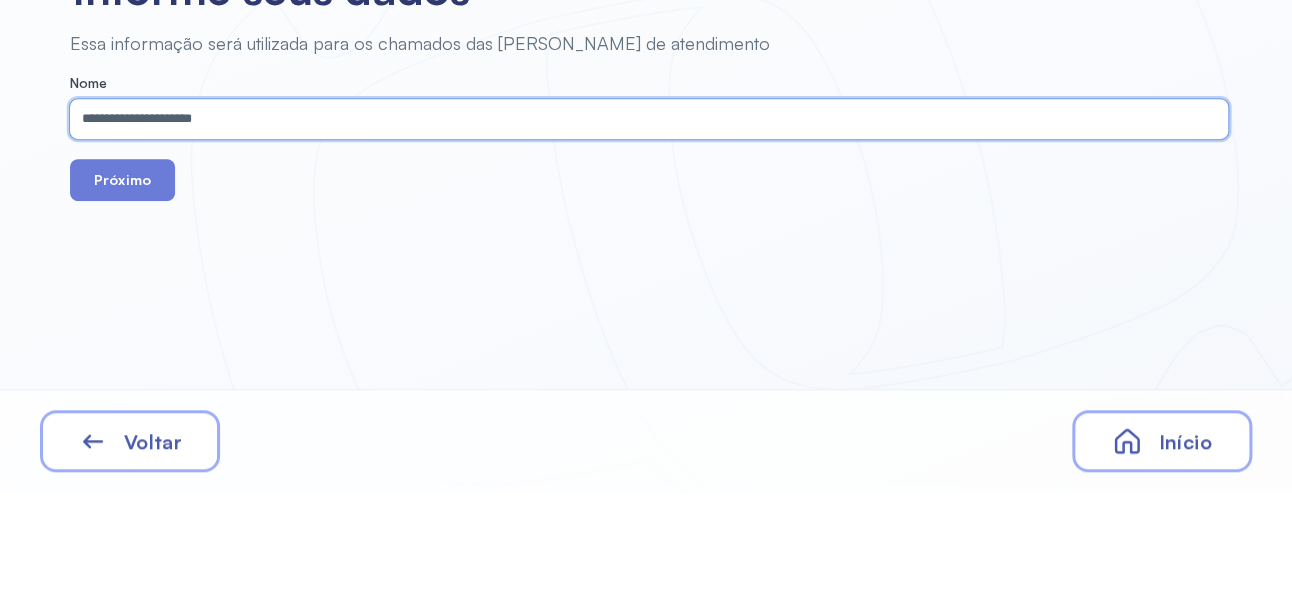 type on "**********" 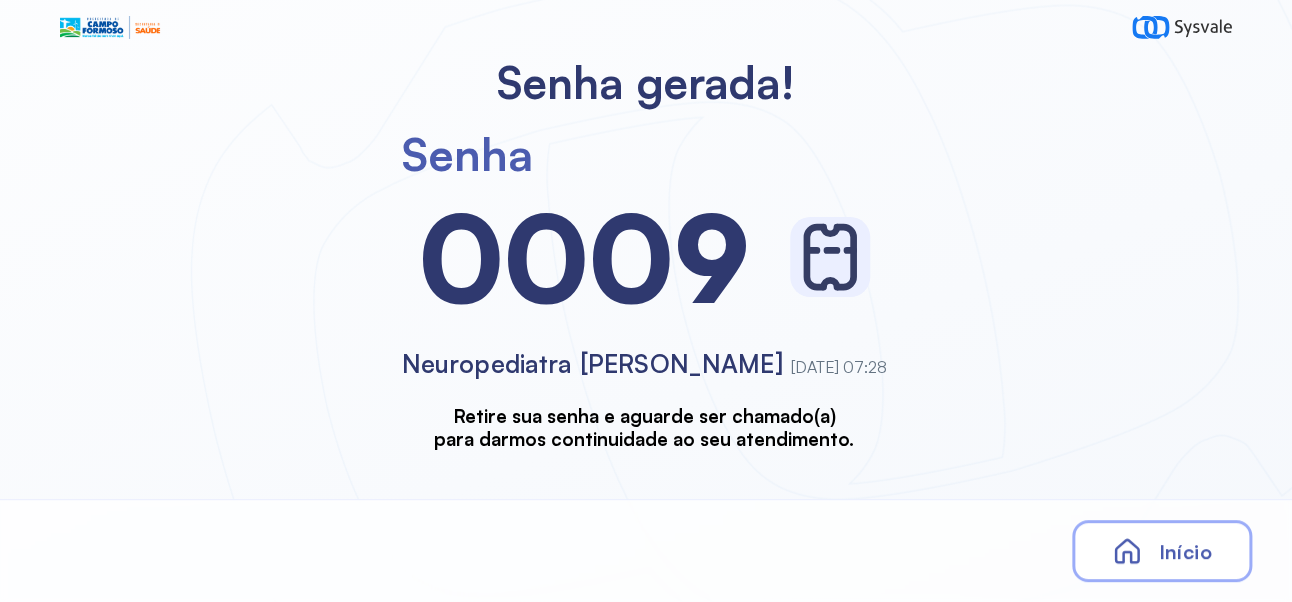 scroll, scrollTop: 0, scrollLeft: 0, axis: both 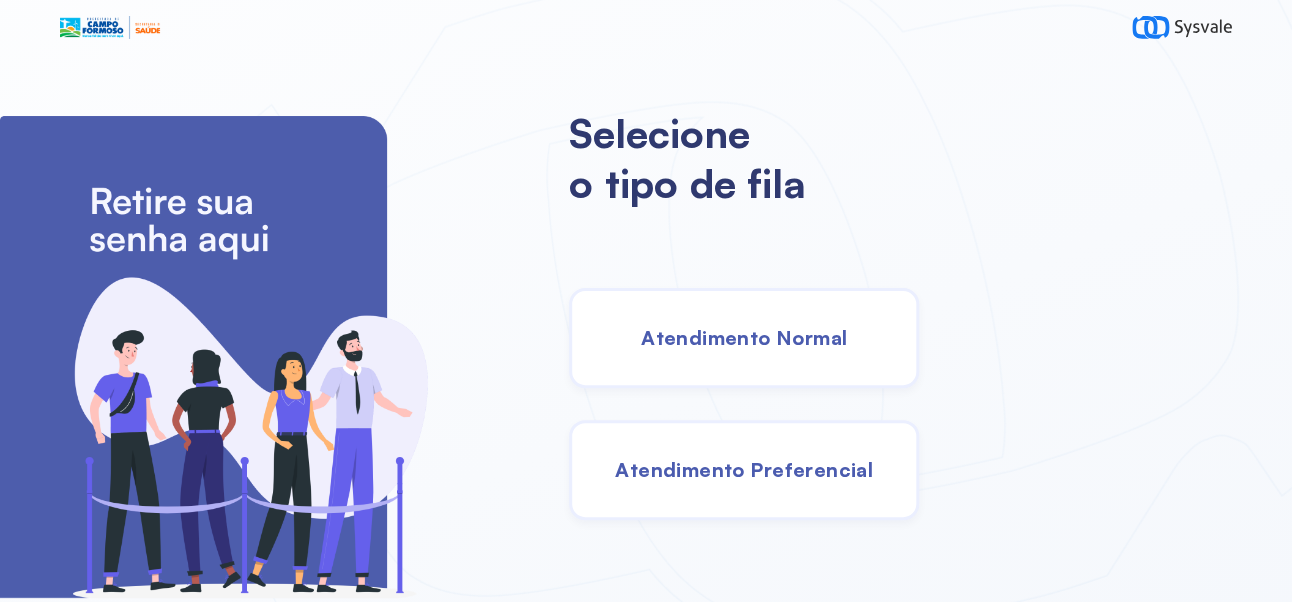 click on "Atendimento Normal" at bounding box center (744, 337) 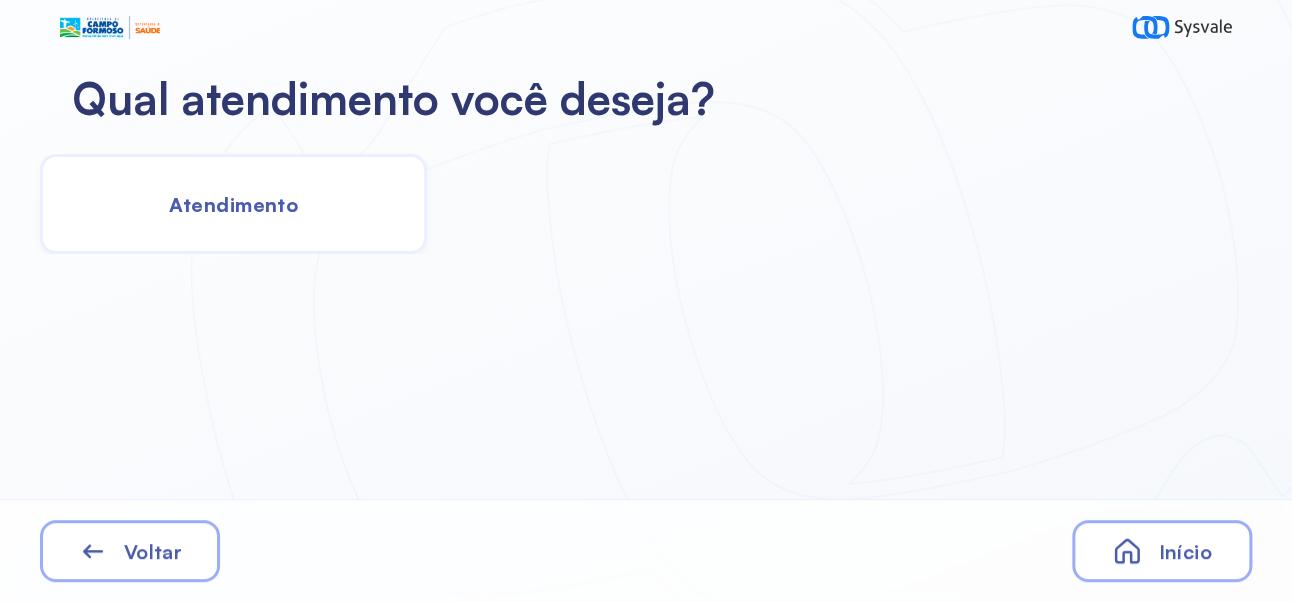 click on "Atendimento" at bounding box center (233, 204) 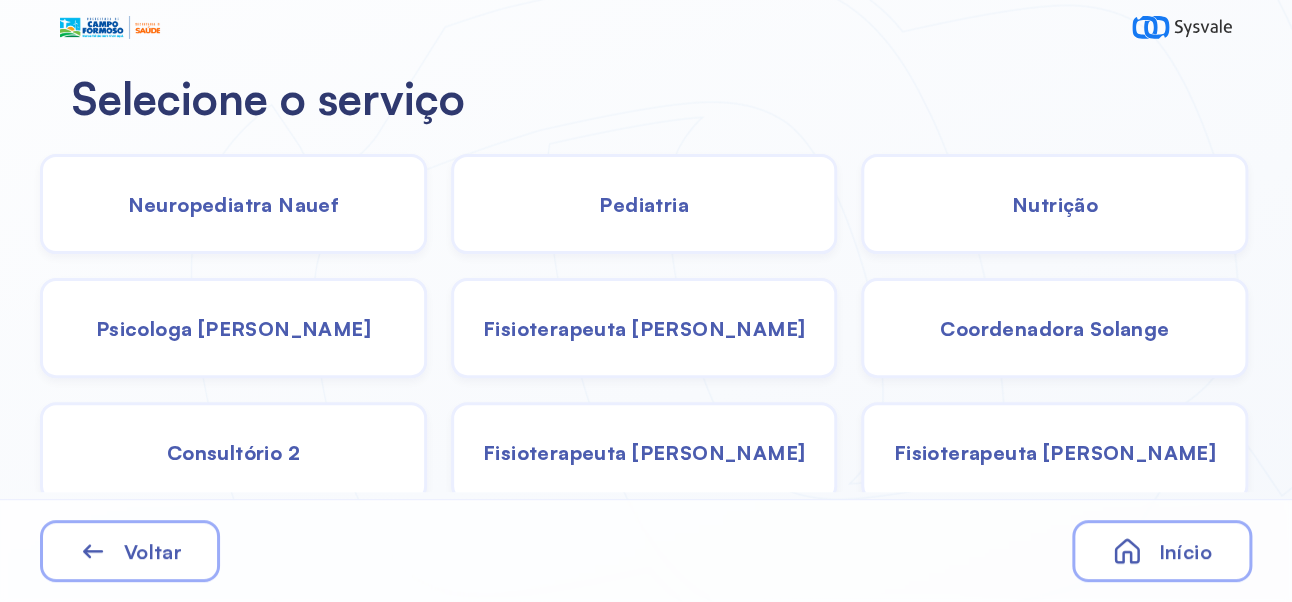 scroll, scrollTop: 133, scrollLeft: 0, axis: vertical 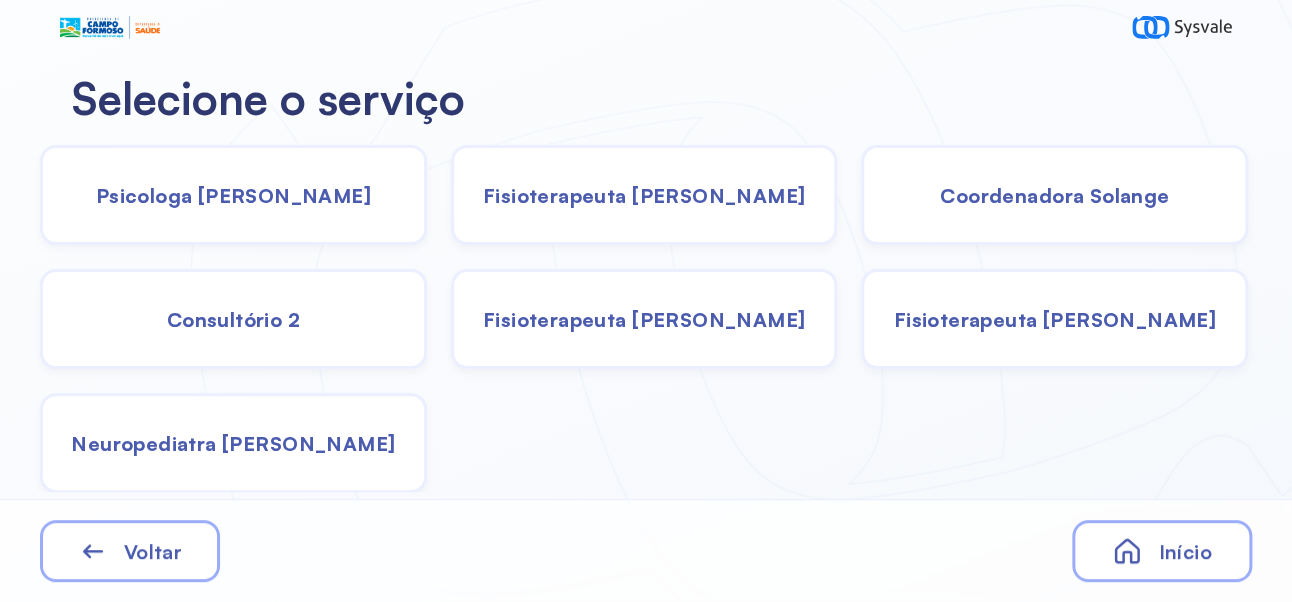 click on "Neuropediatra [PERSON_NAME]" at bounding box center [233, 443] 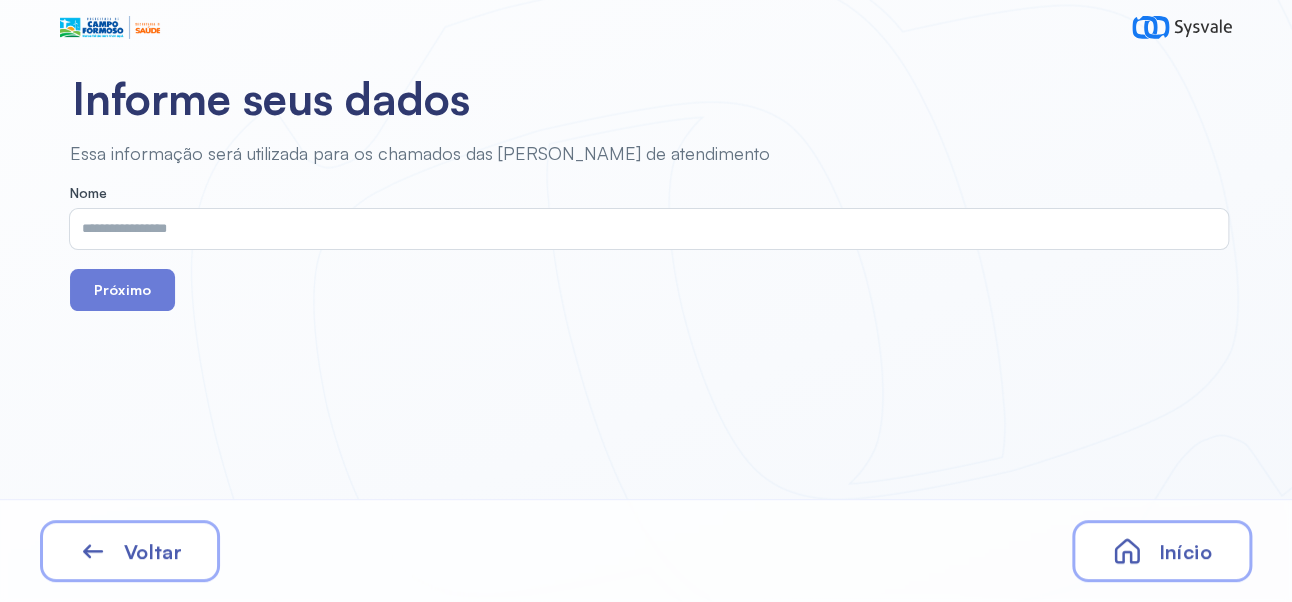 click at bounding box center (645, 229) 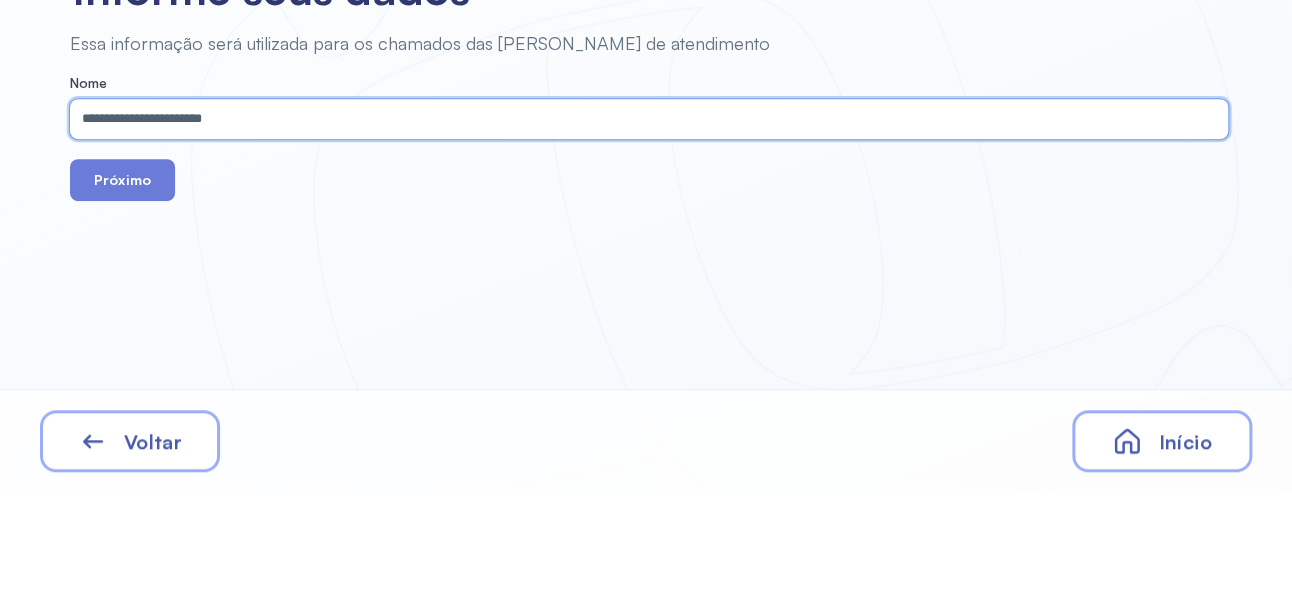 type on "**********" 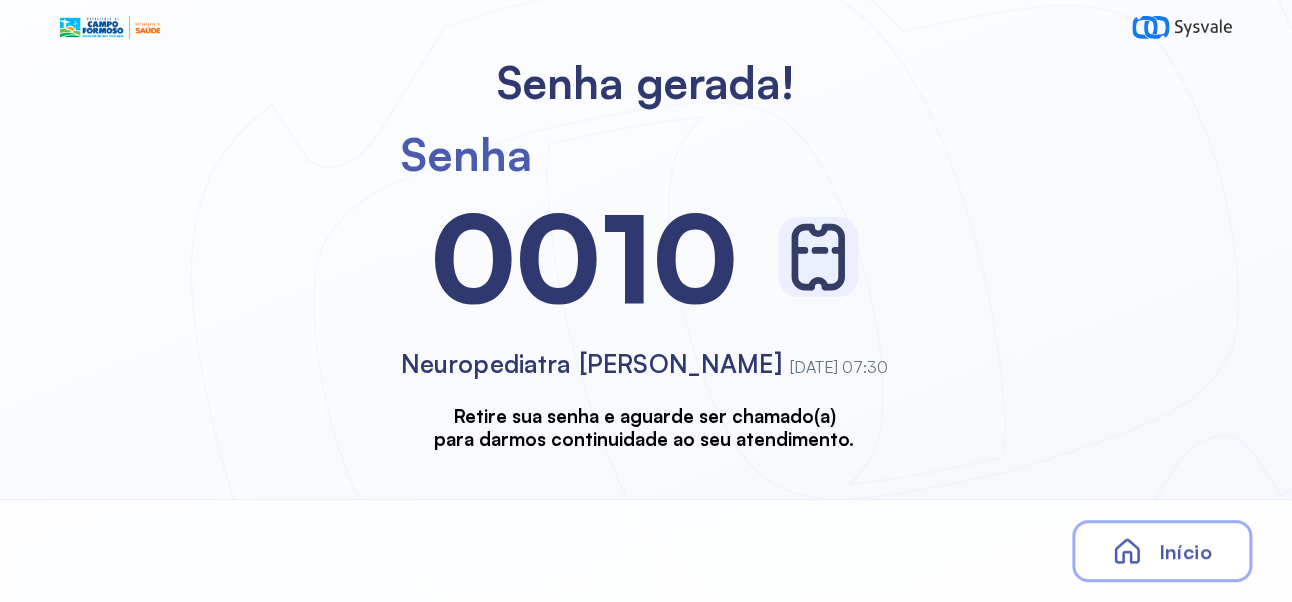 scroll, scrollTop: 0, scrollLeft: 0, axis: both 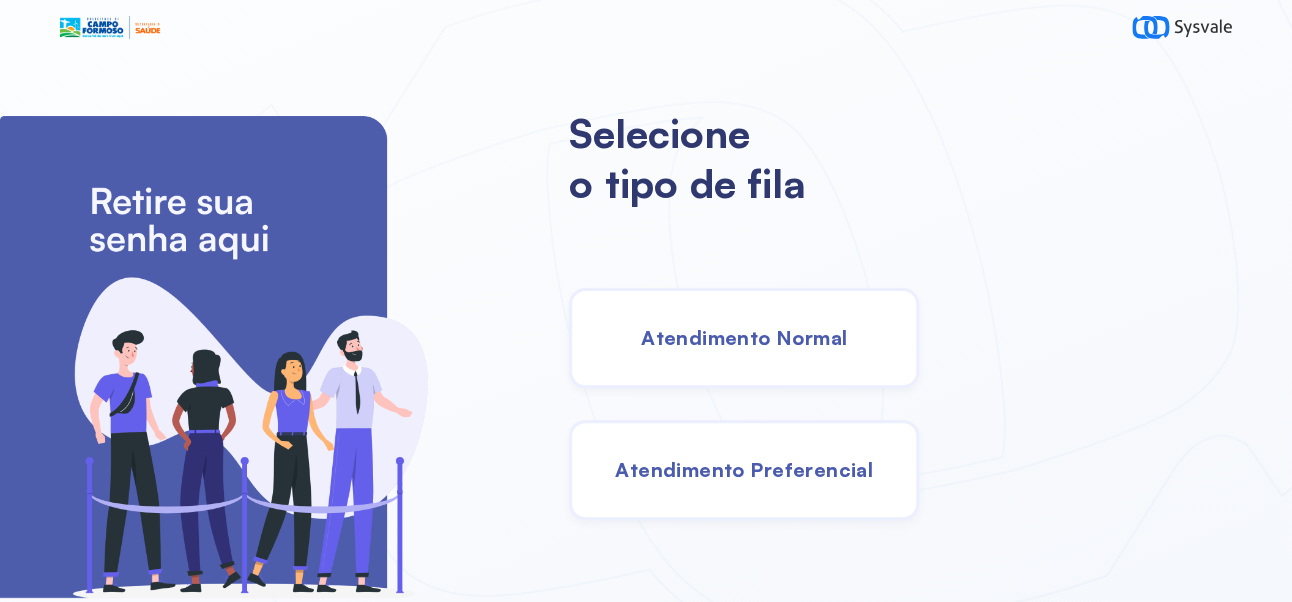 click on "Atendimento Normal" at bounding box center (744, 337) 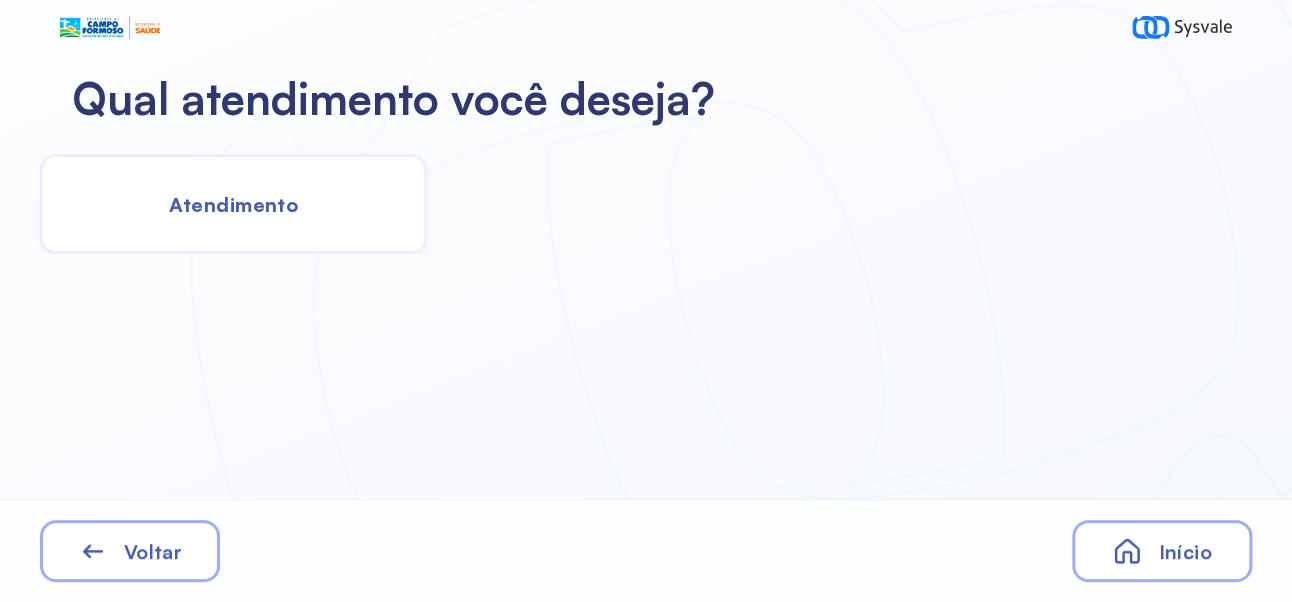 click on "Atendimento" 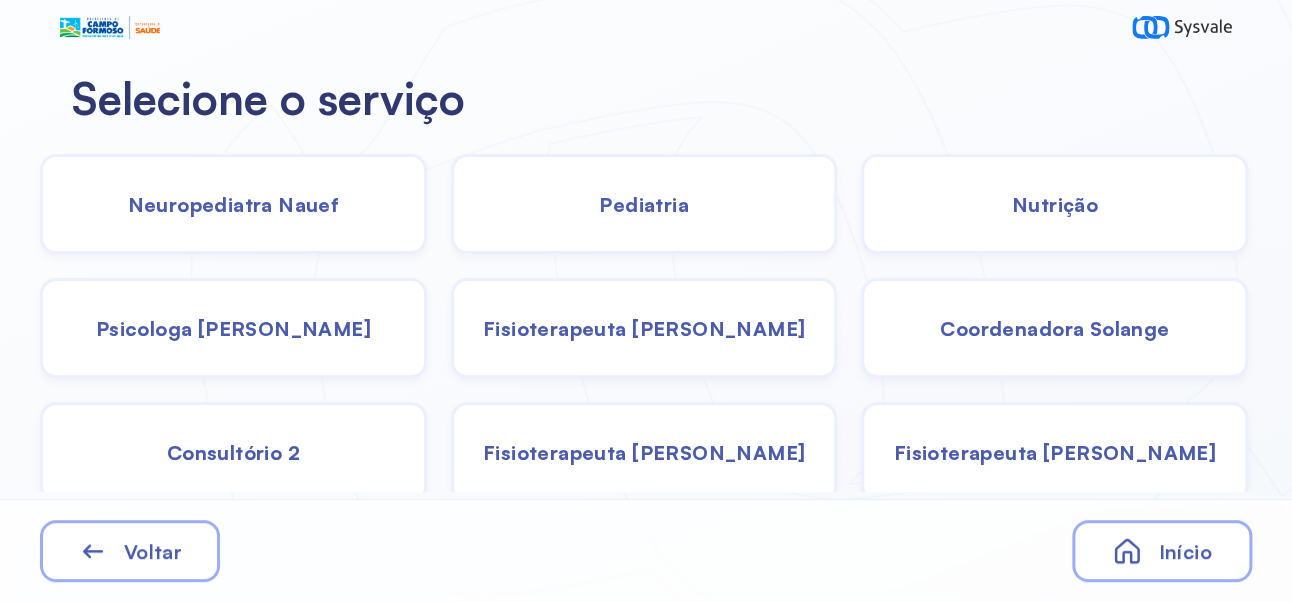 scroll, scrollTop: 133, scrollLeft: 0, axis: vertical 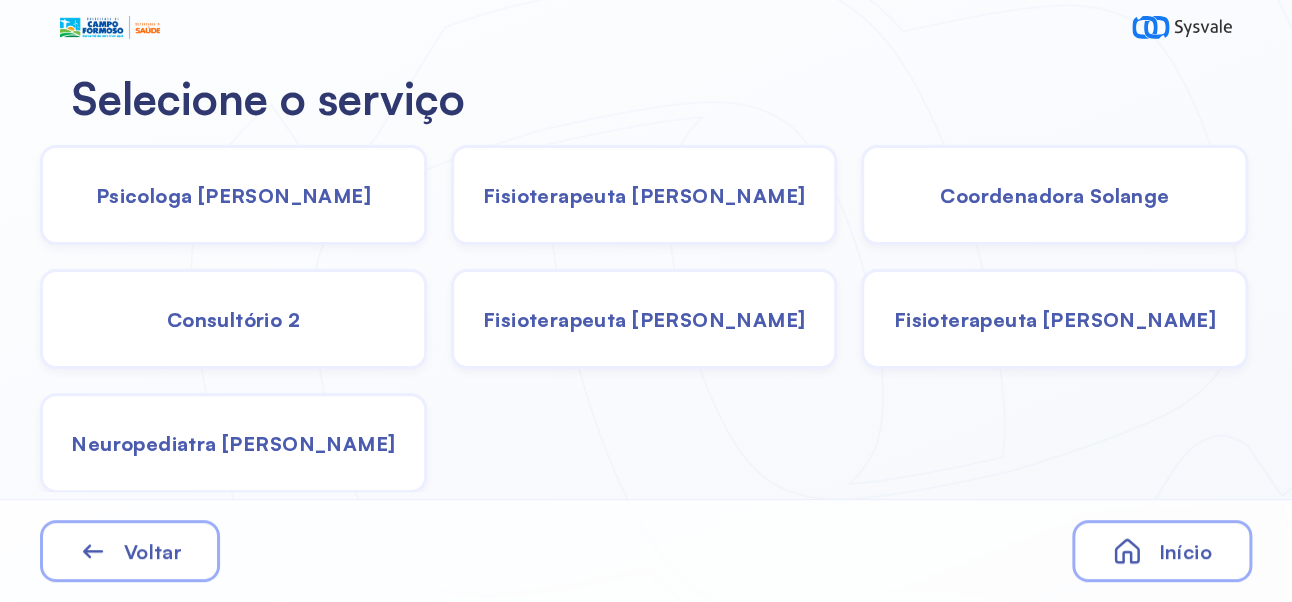click on "Neuropediatra [PERSON_NAME]" 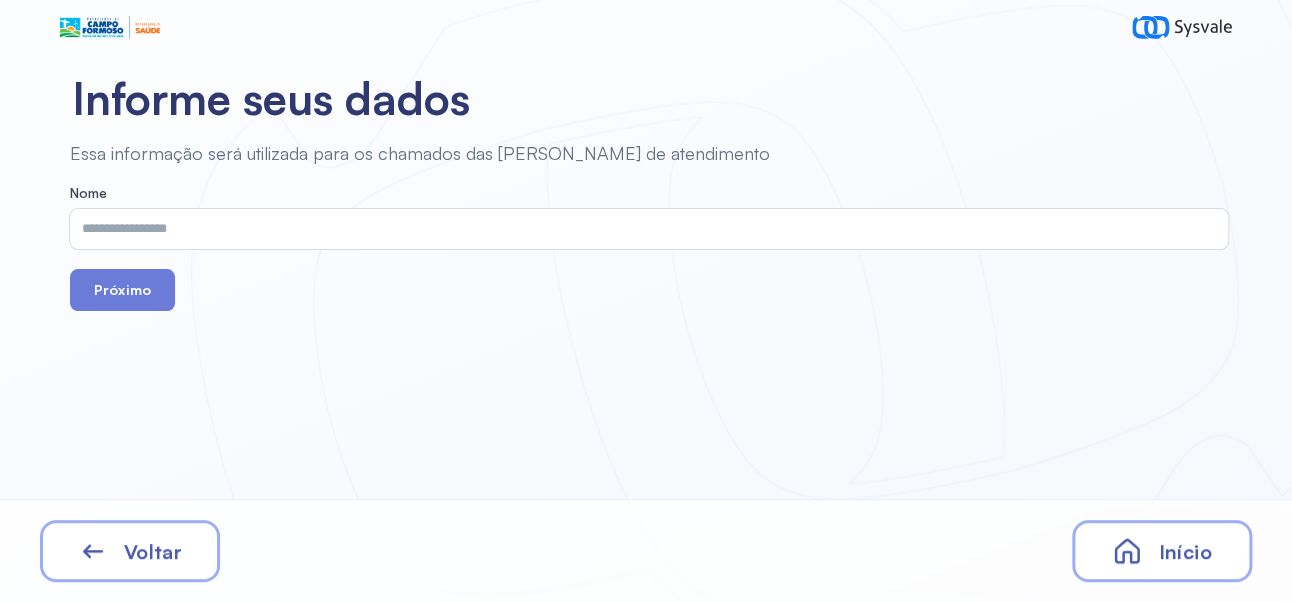 click at bounding box center (645, 229) 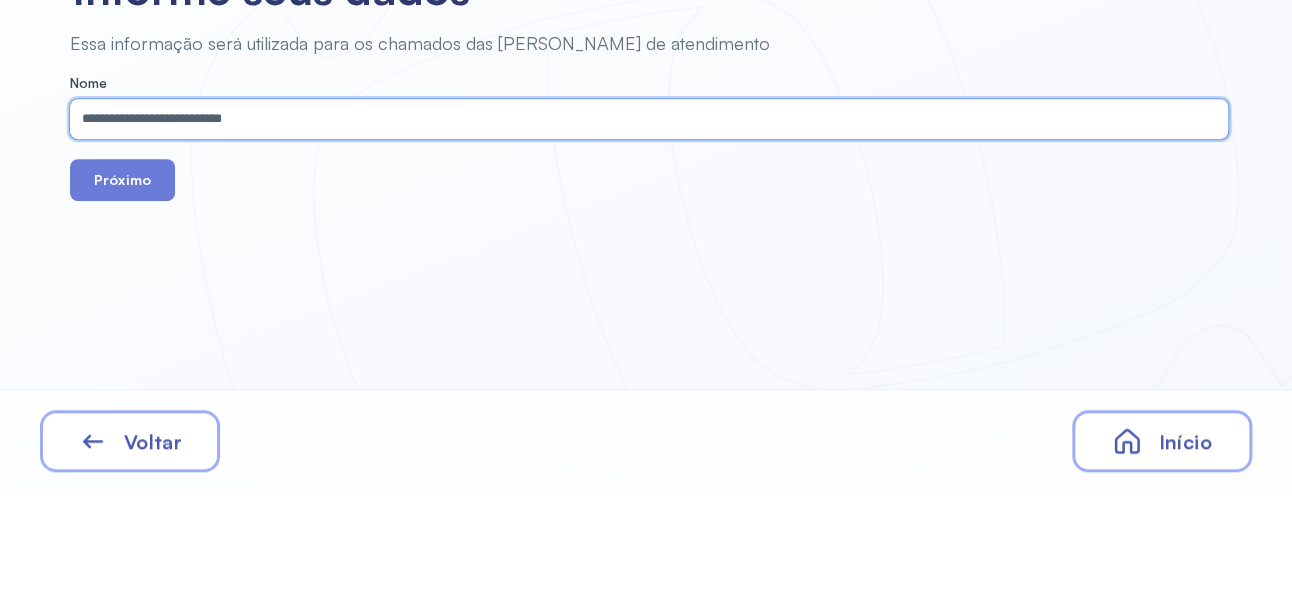 type on "**********" 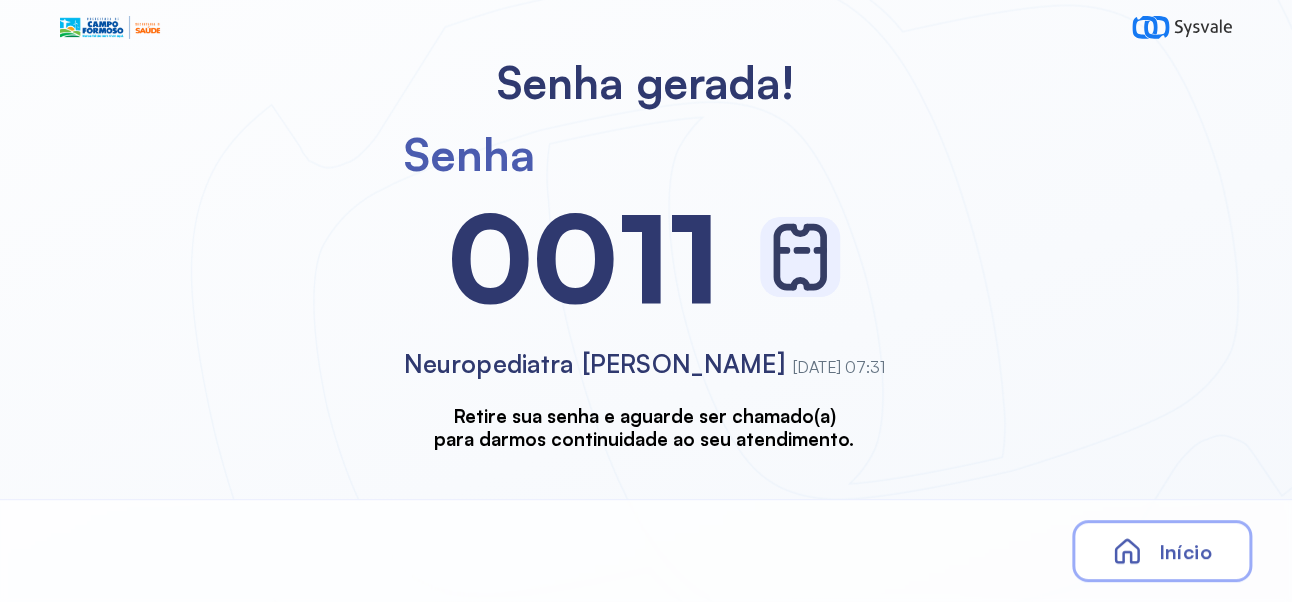 scroll, scrollTop: 0, scrollLeft: 0, axis: both 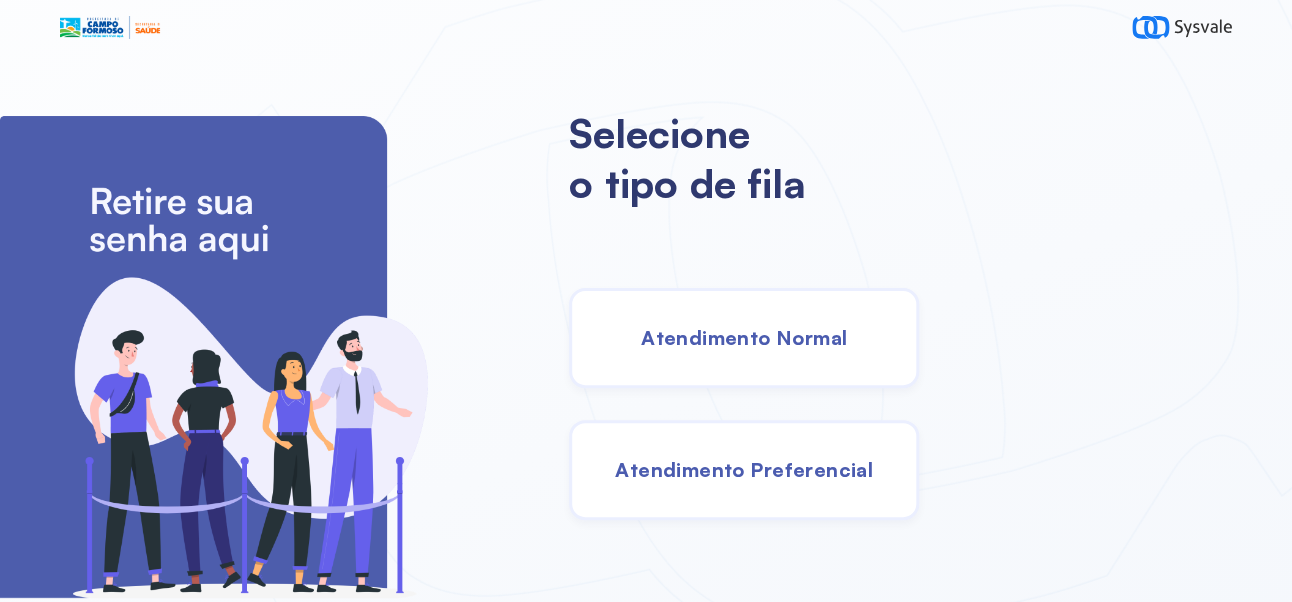 click on "Atendimento Normal" at bounding box center (744, 338) 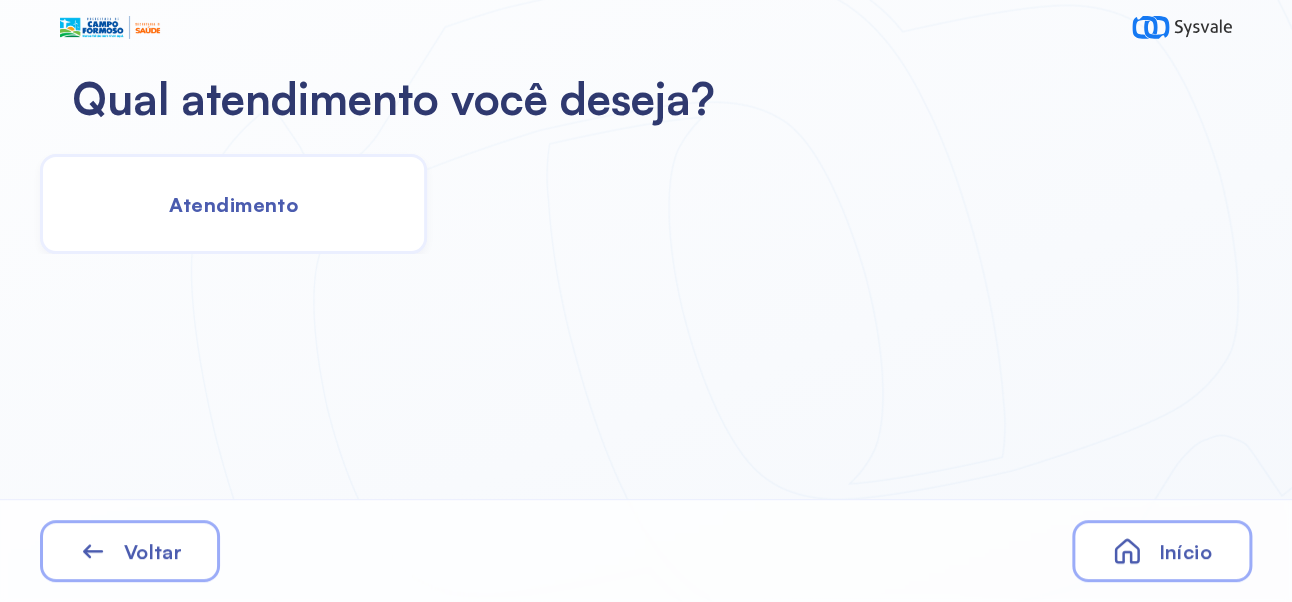 click on "Atendimento" 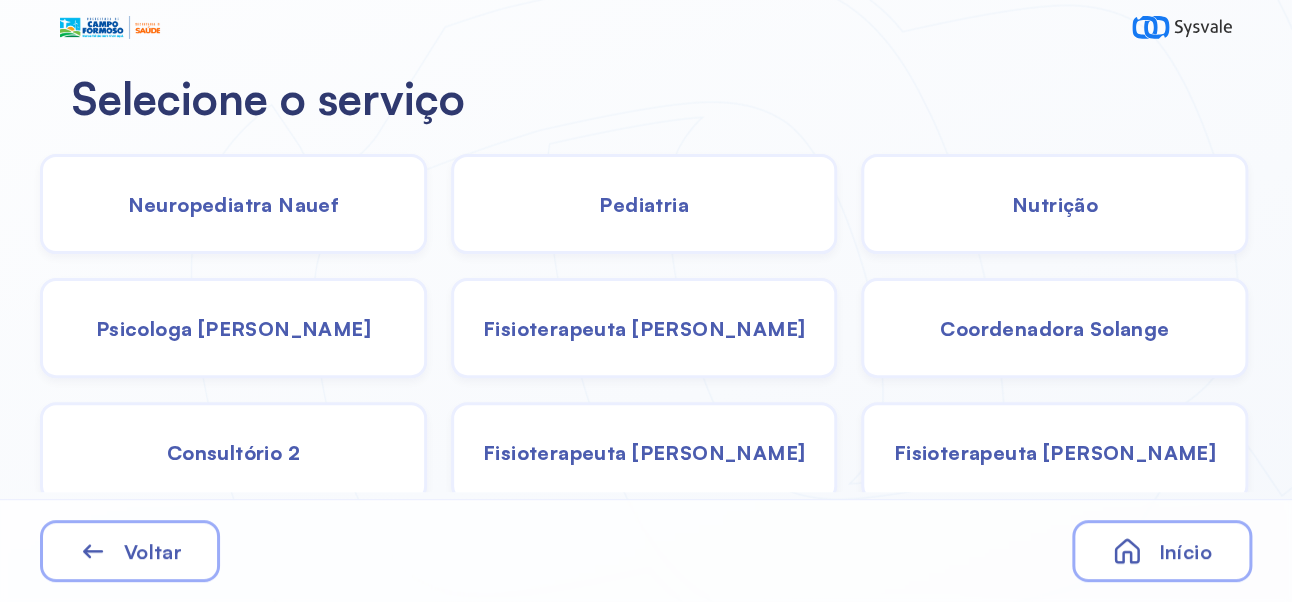 click on "Coordenadora Solange" at bounding box center (1054, 328) 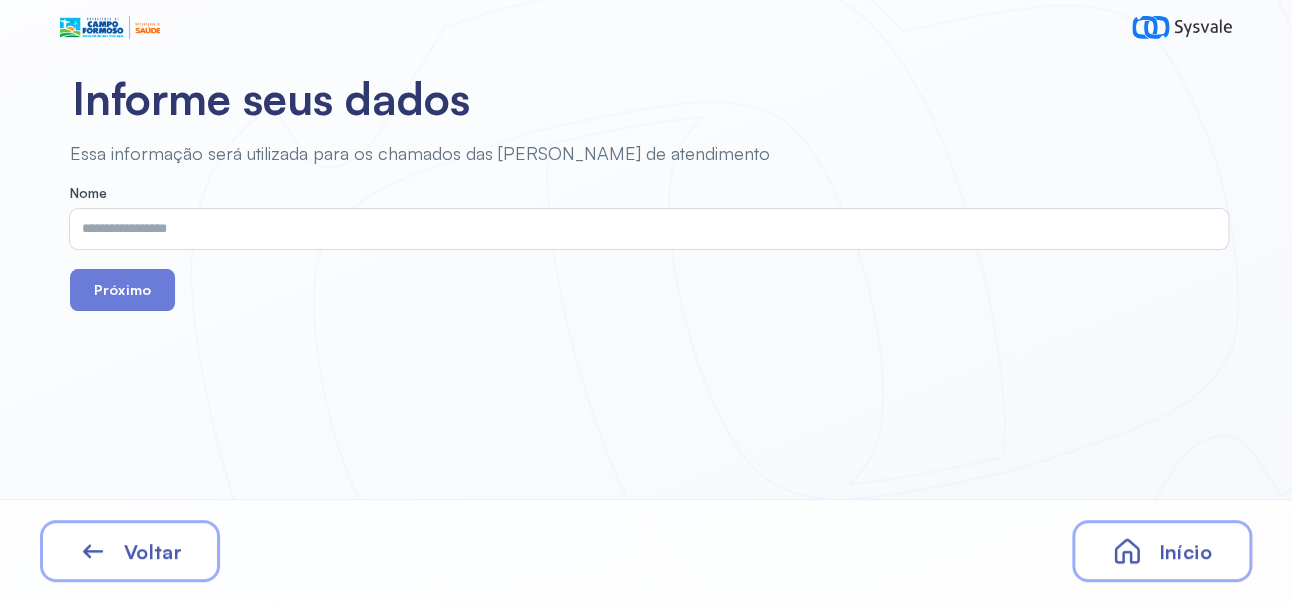 click at bounding box center [645, 229] 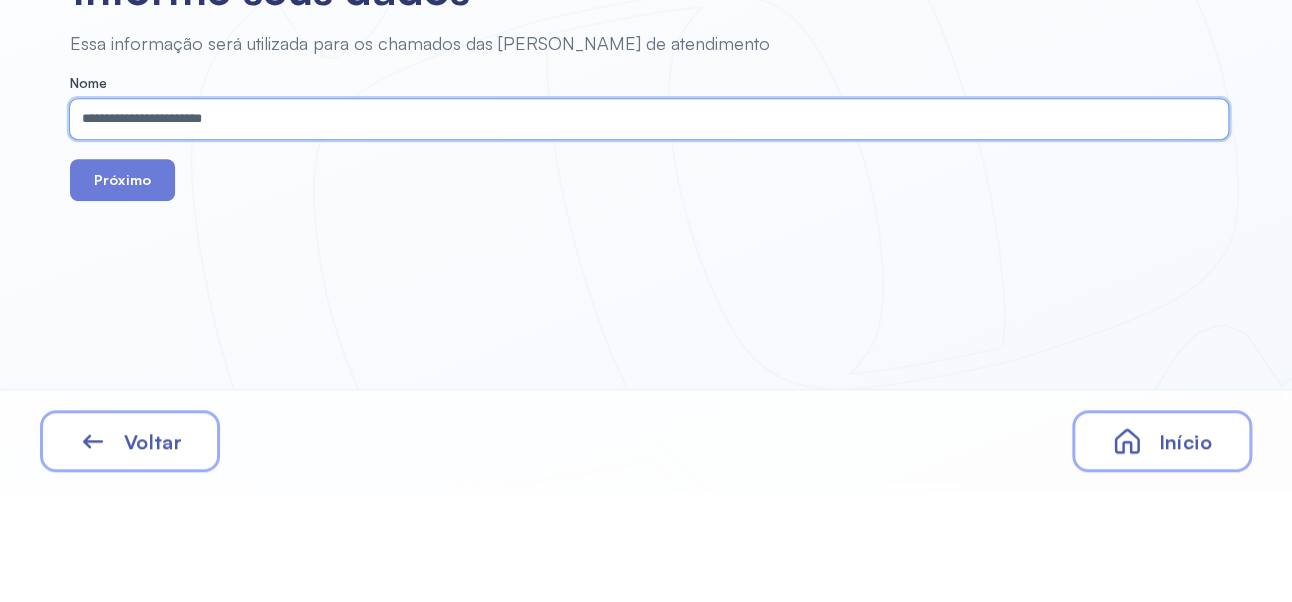 type on "**********" 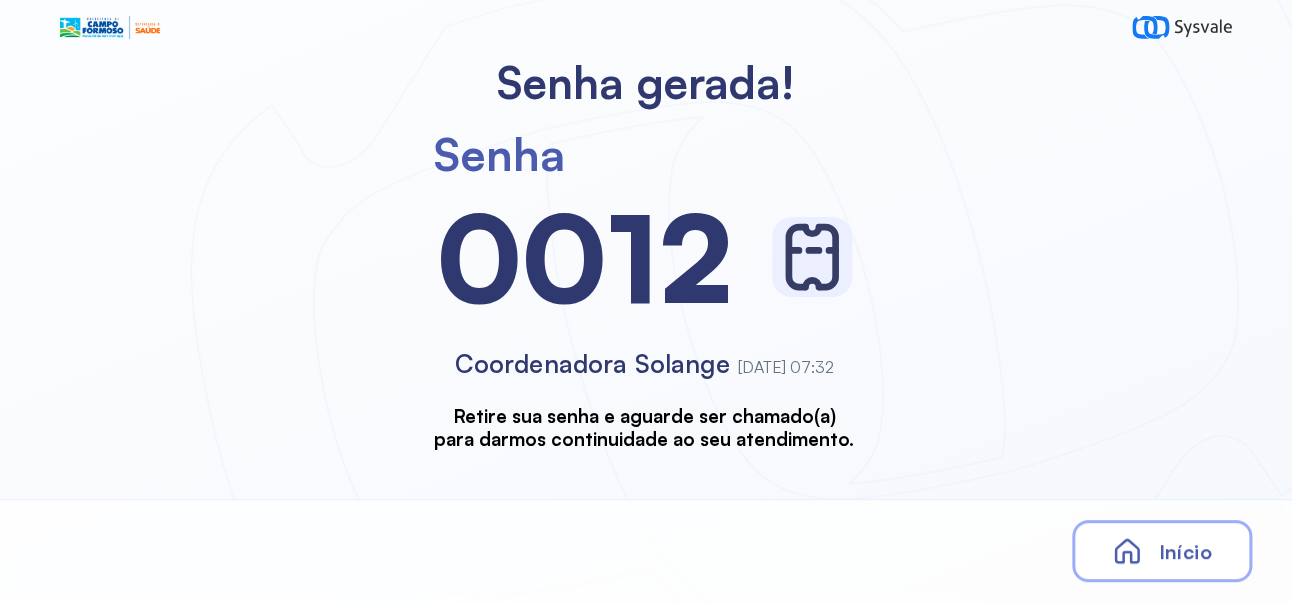scroll, scrollTop: 0, scrollLeft: 0, axis: both 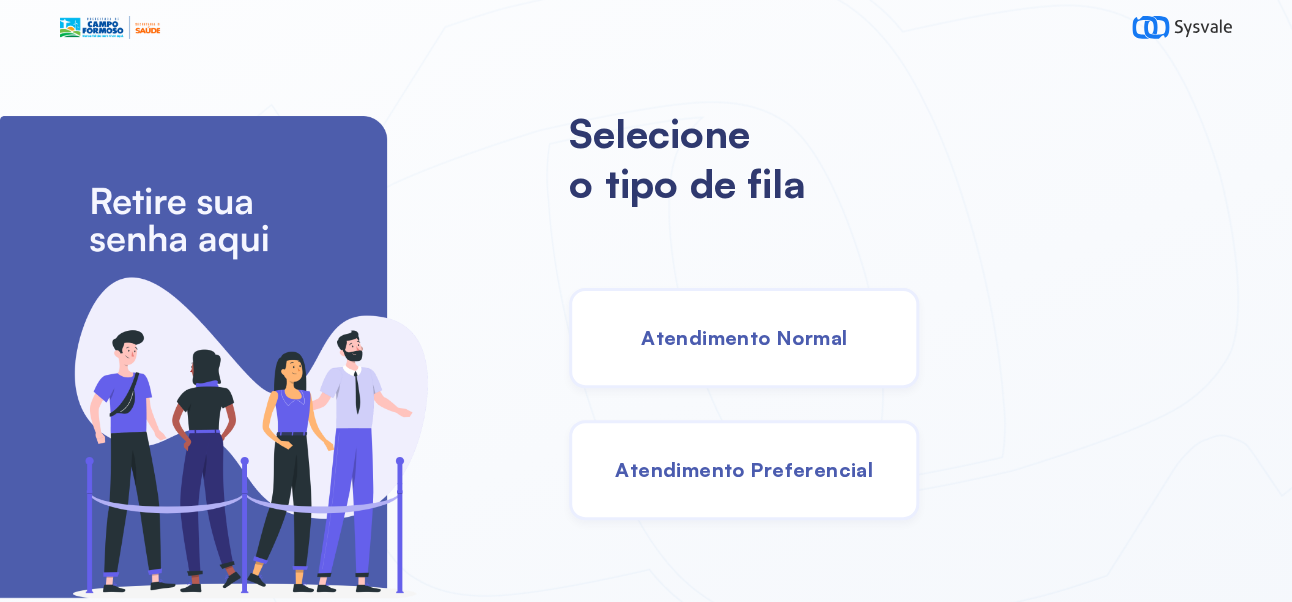 click on "Atendimento Normal" at bounding box center (744, 337) 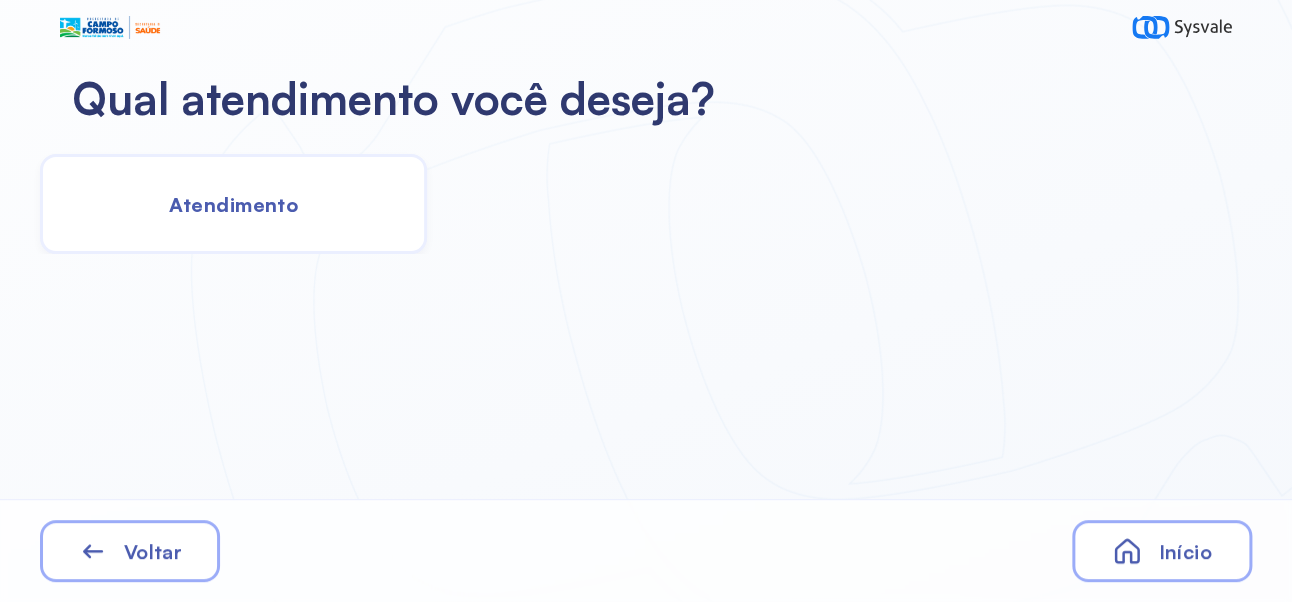 click on "Atendimento" 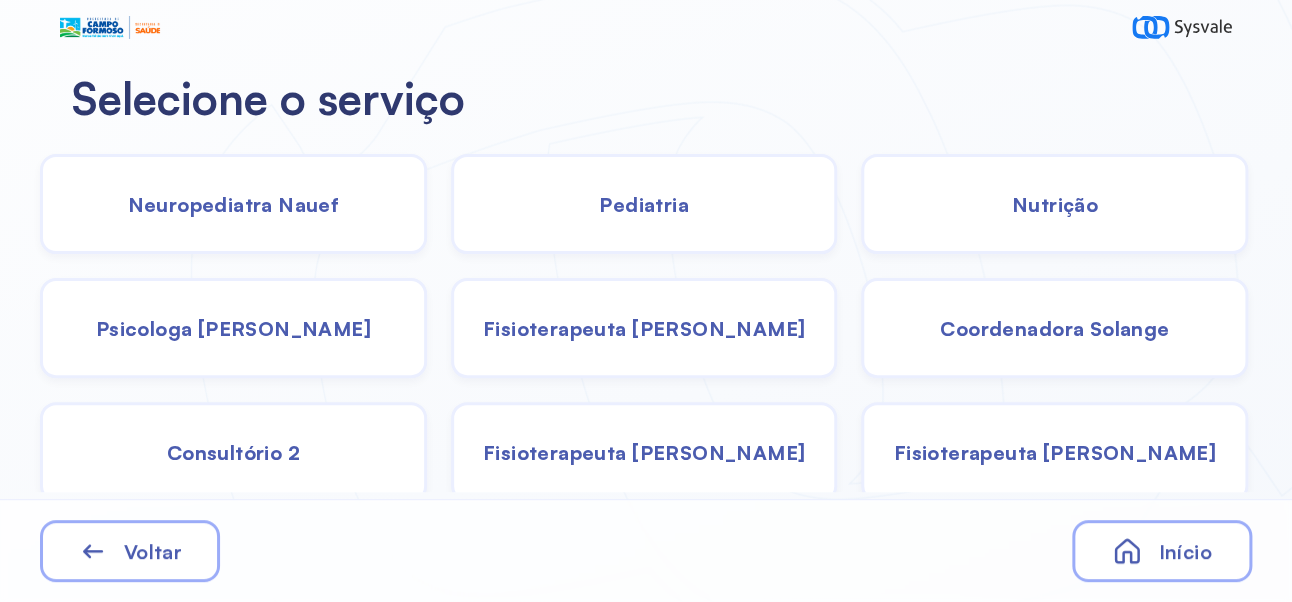 click on "Pediatria" at bounding box center [644, 204] 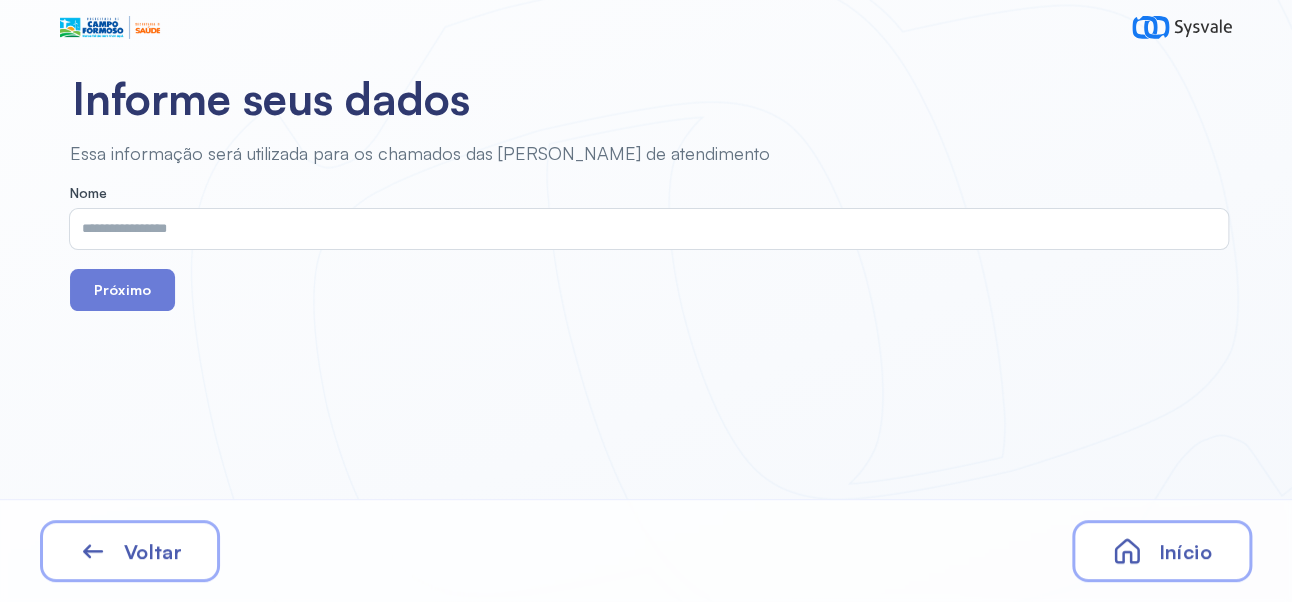 click at bounding box center [645, 229] 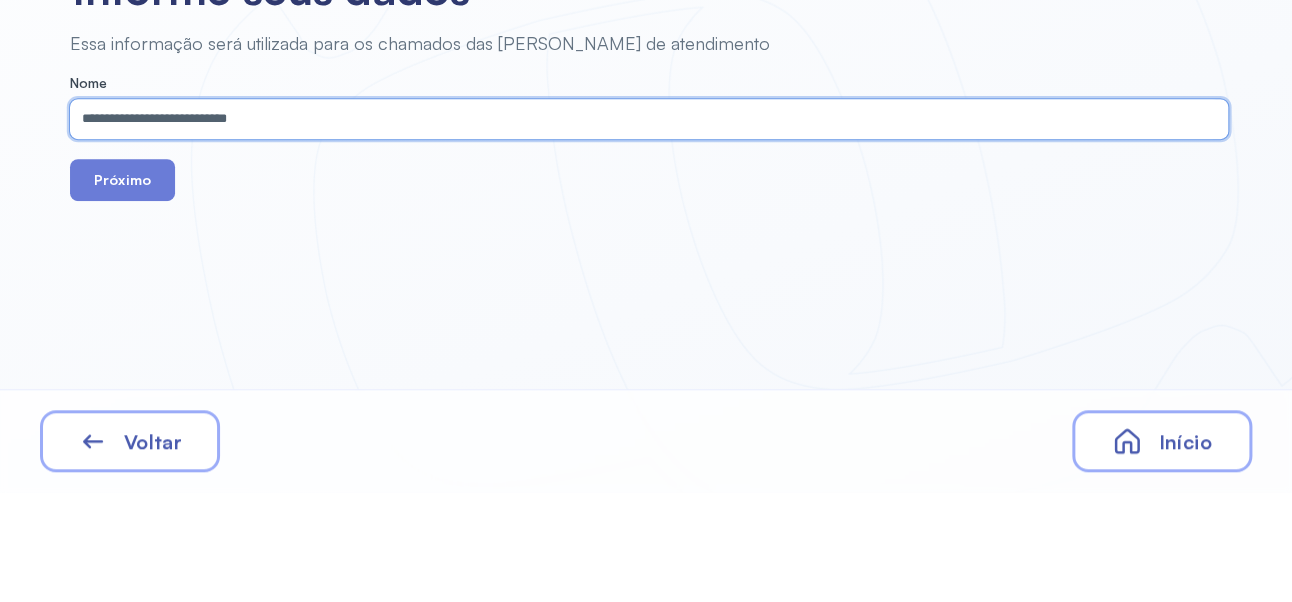 type on "**********" 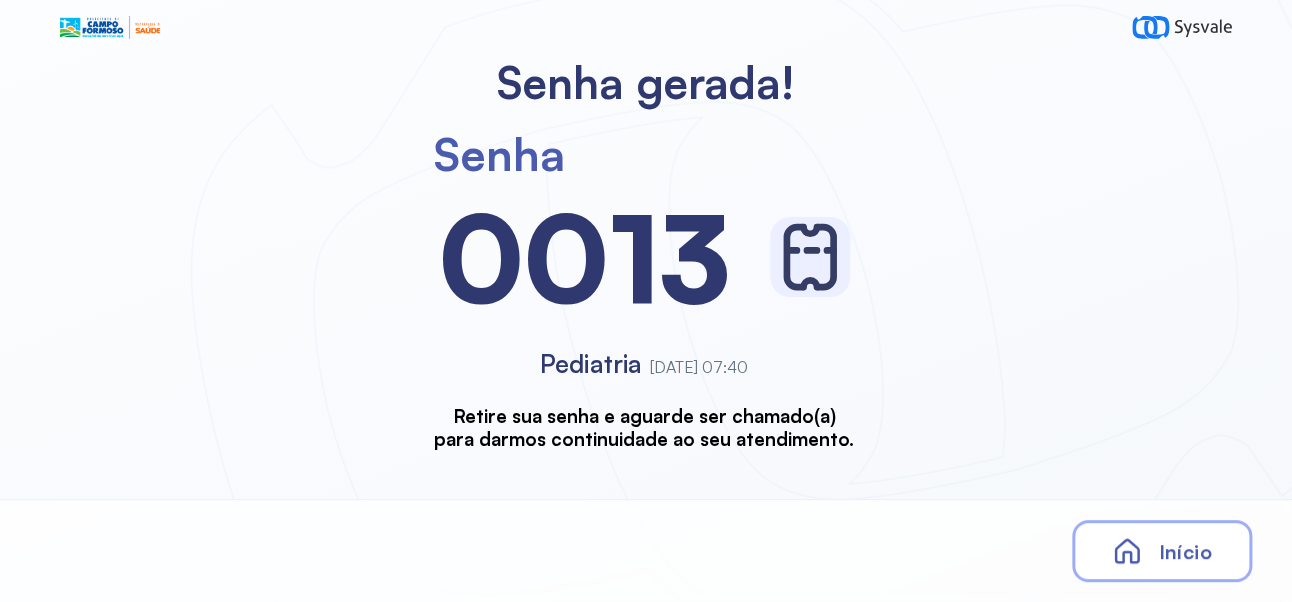 scroll, scrollTop: 0, scrollLeft: 0, axis: both 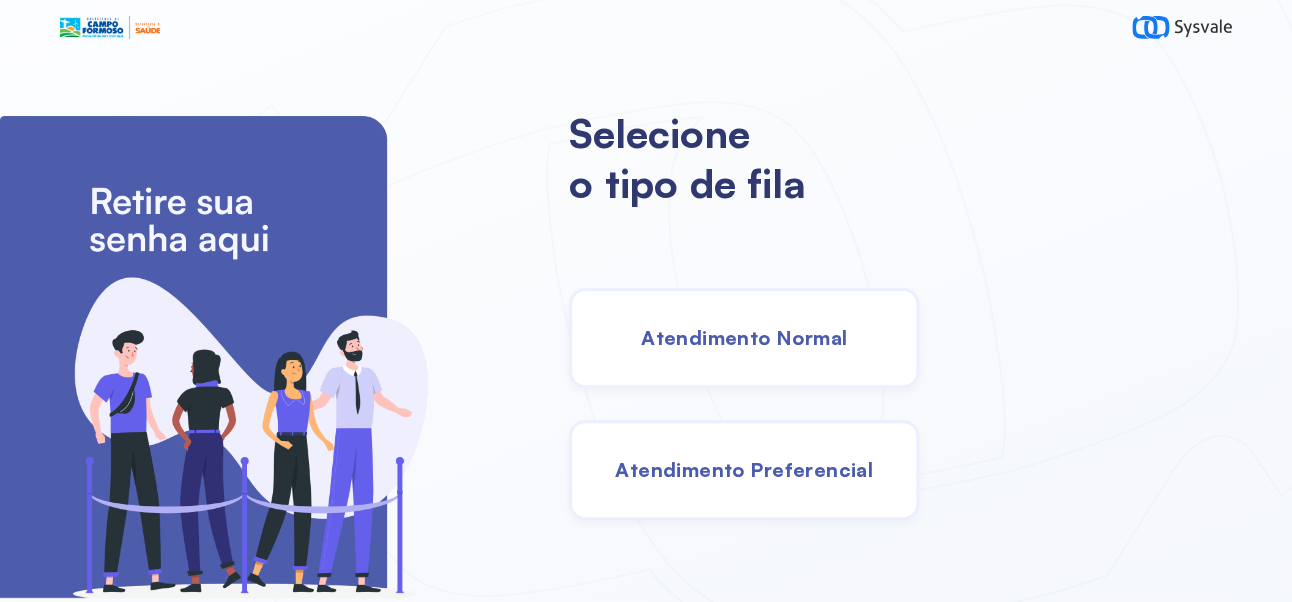 click on "Atendimento Normal" at bounding box center (744, 337) 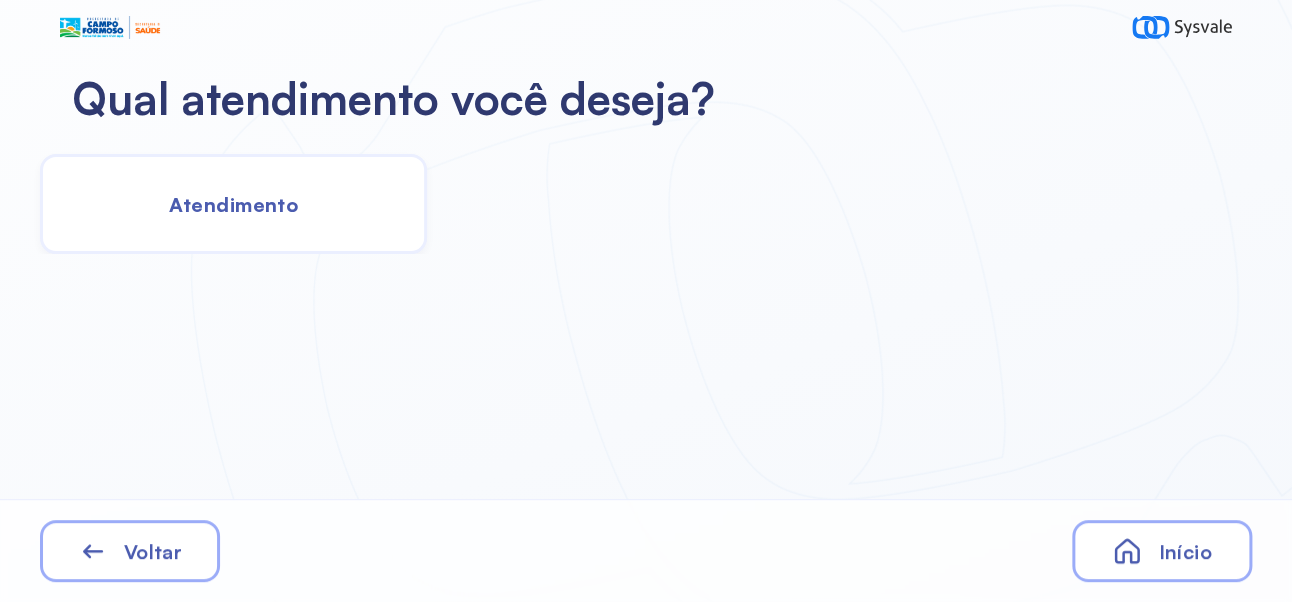 click on "Atendimento" at bounding box center (233, 204) 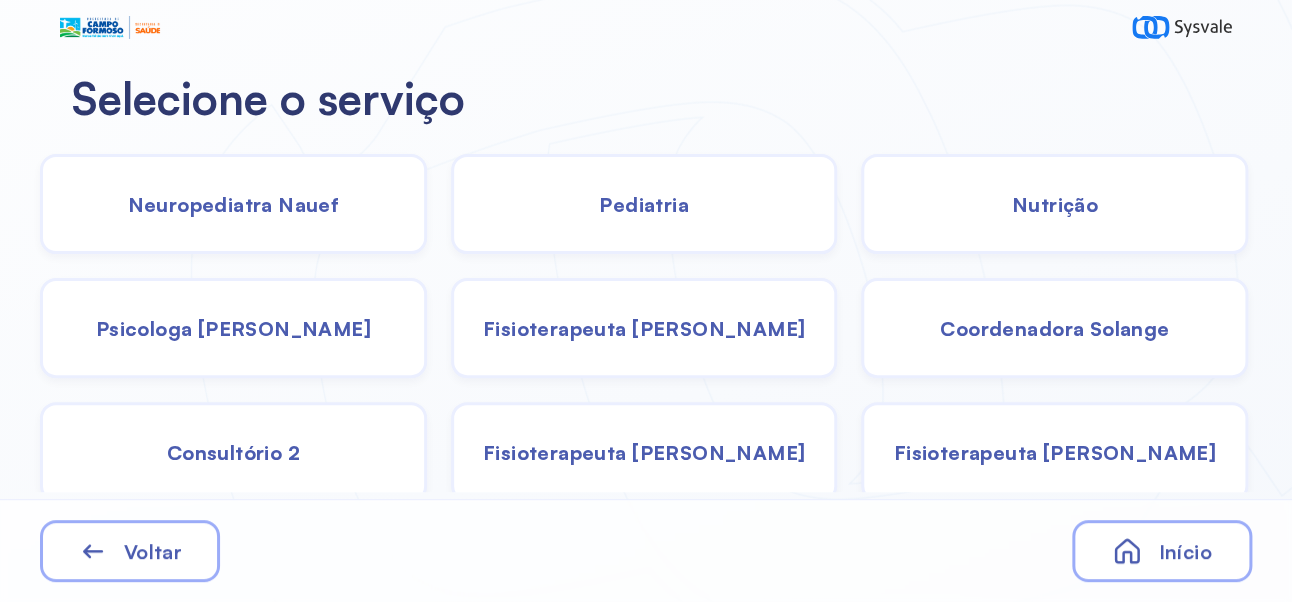 click on "Pediatria" at bounding box center [644, 204] 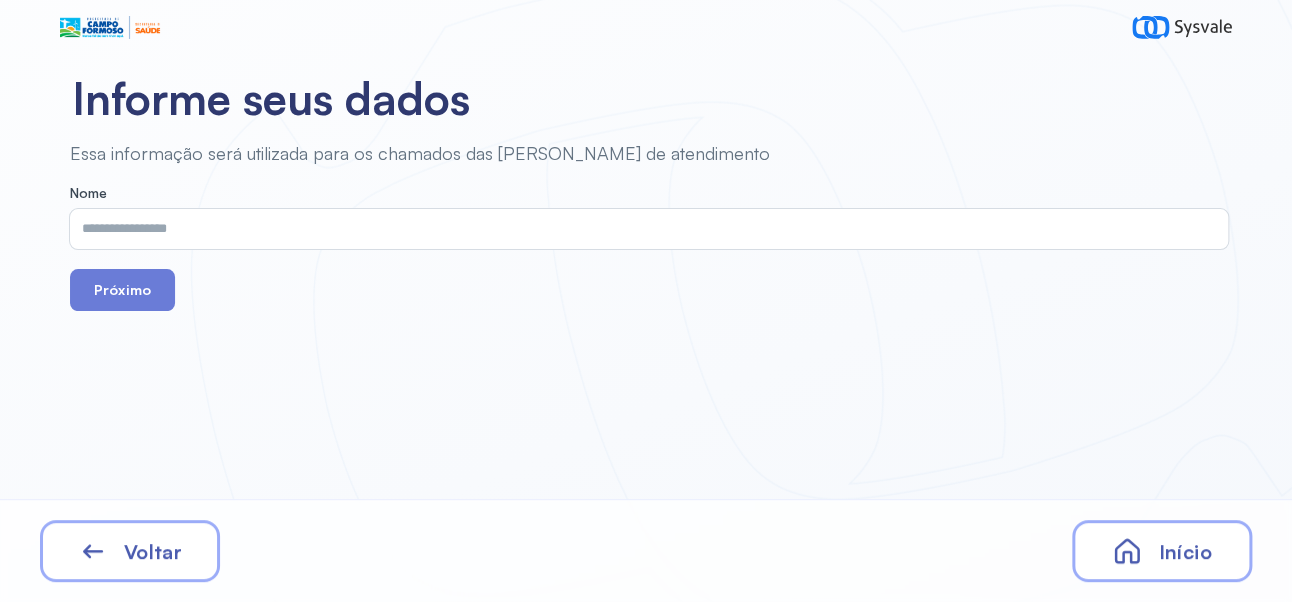 click at bounding box center (645, 229) 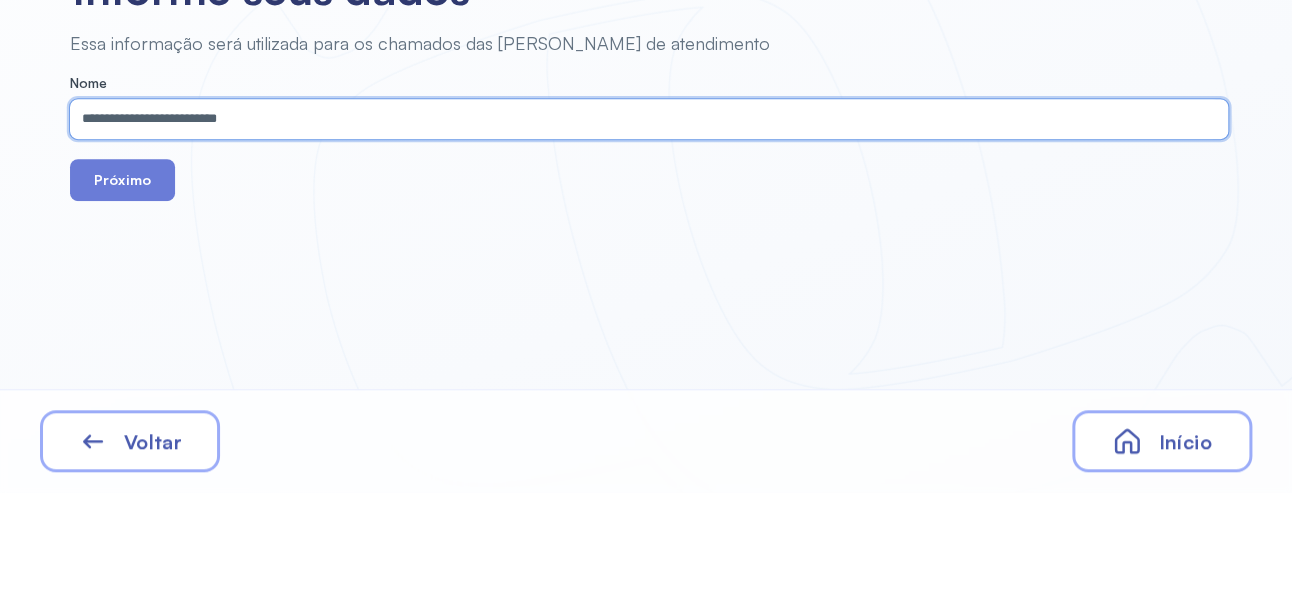 type on "**********" 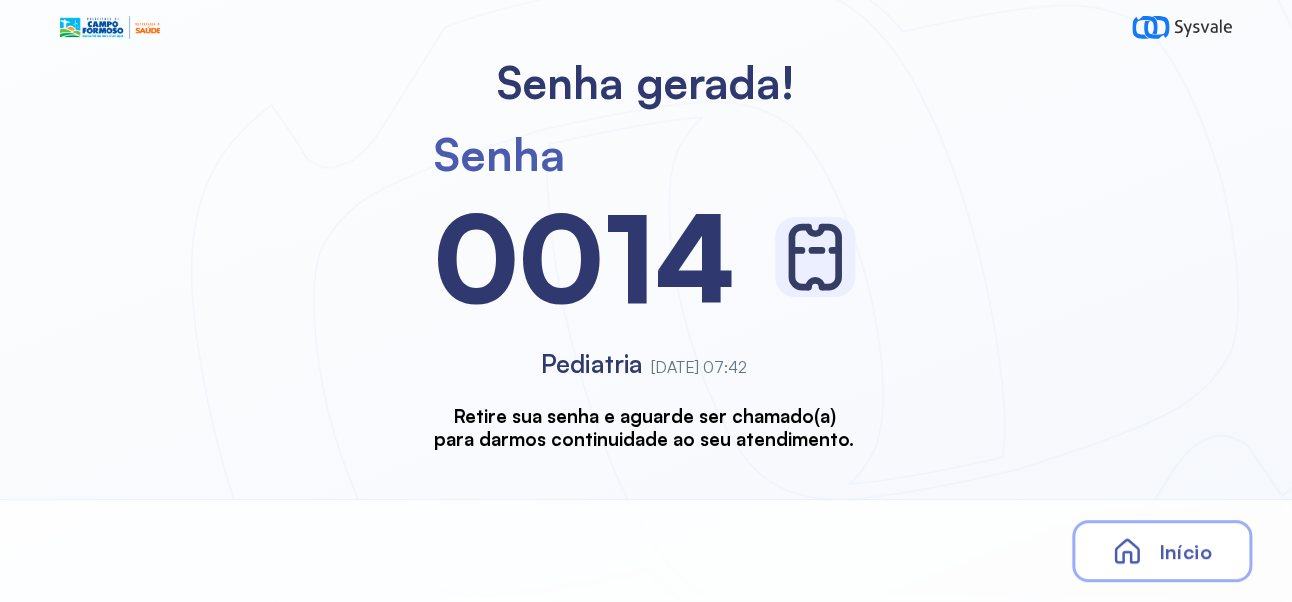 scroll, scrollTop: 0, scrollLeft: 0, axis: both 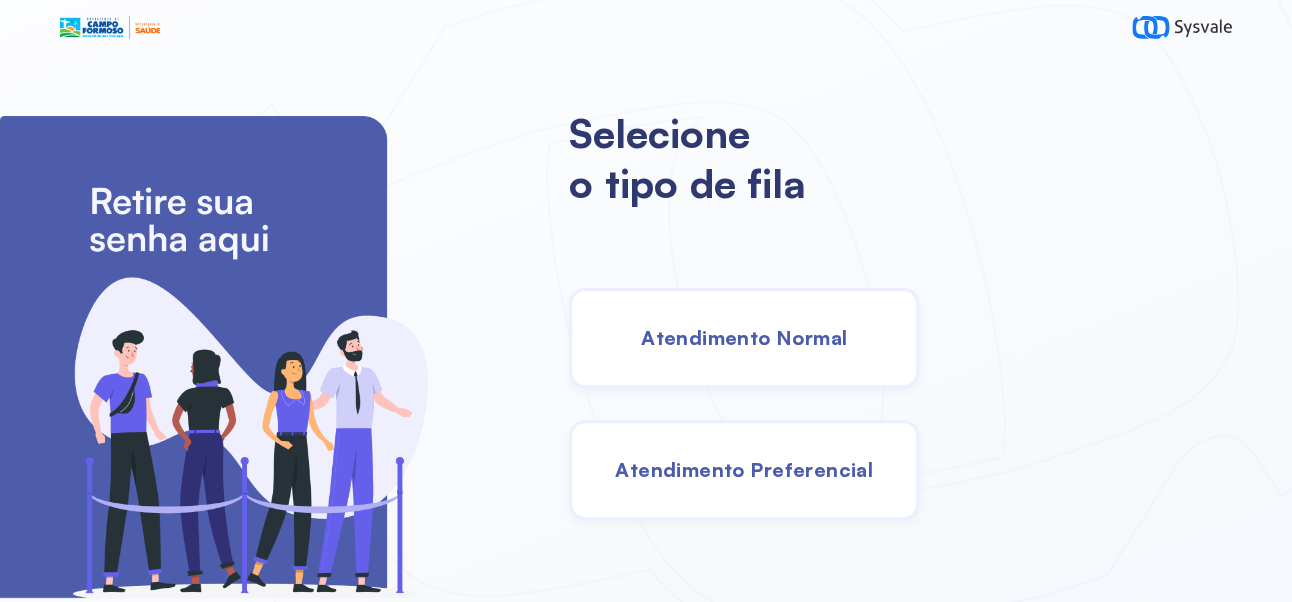 click on "Atendimento Normal" at bounding box center [744, 337] 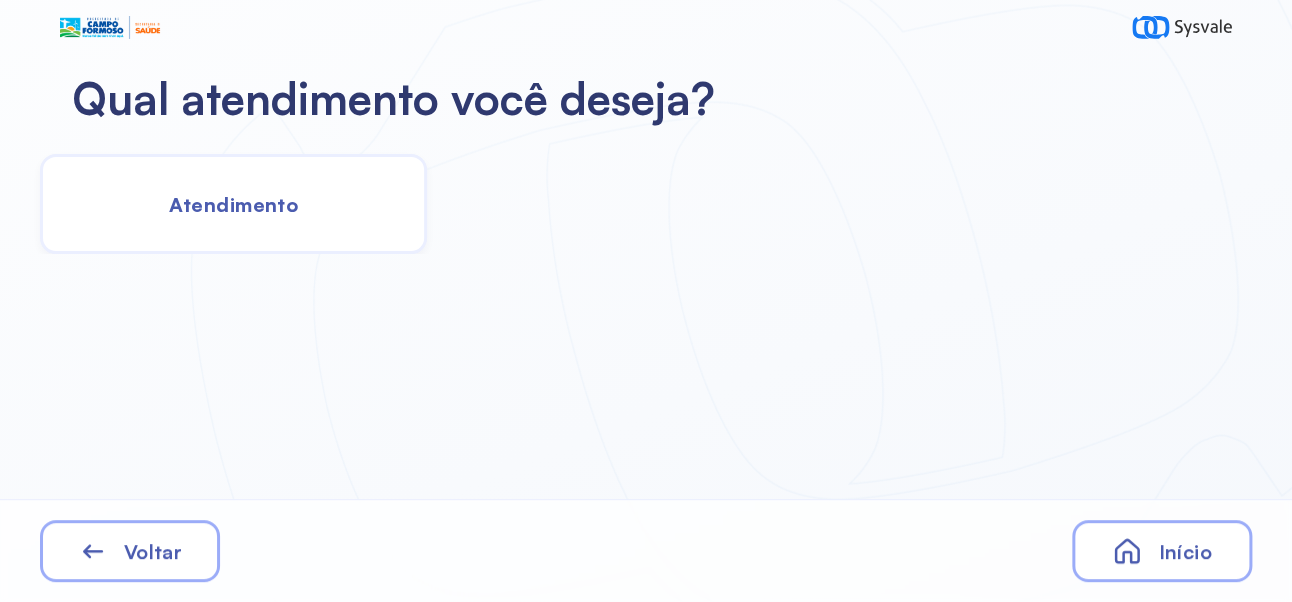 click on "Atendimento" at bounding box center [233, 204] 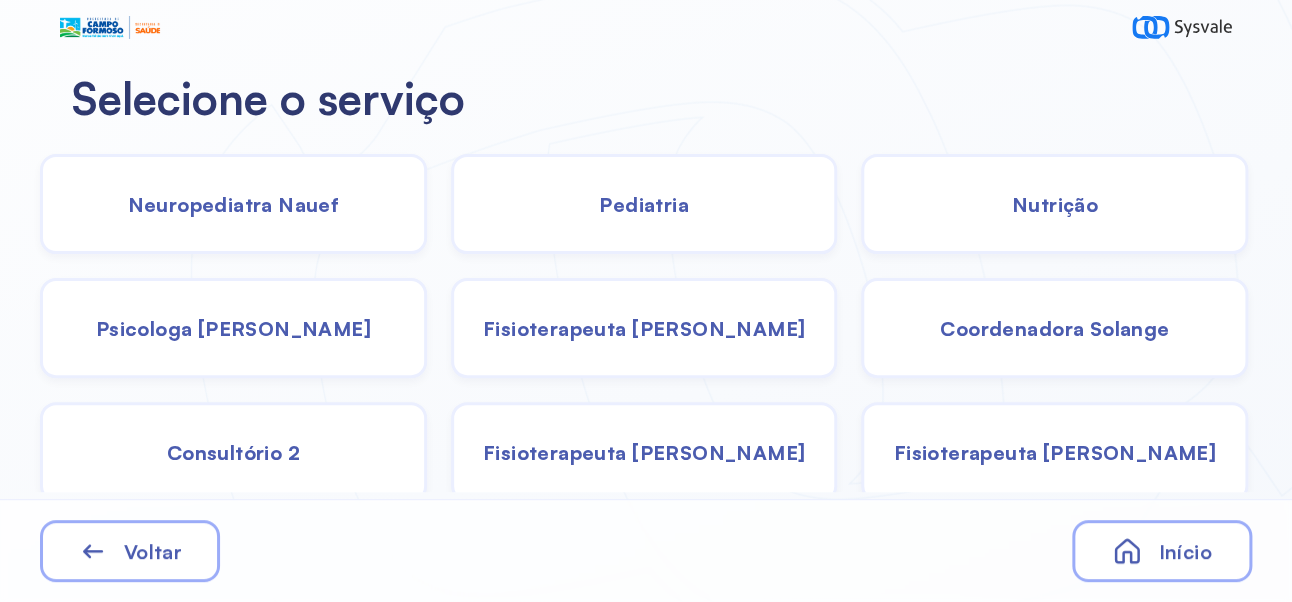 click on "Pediatria" 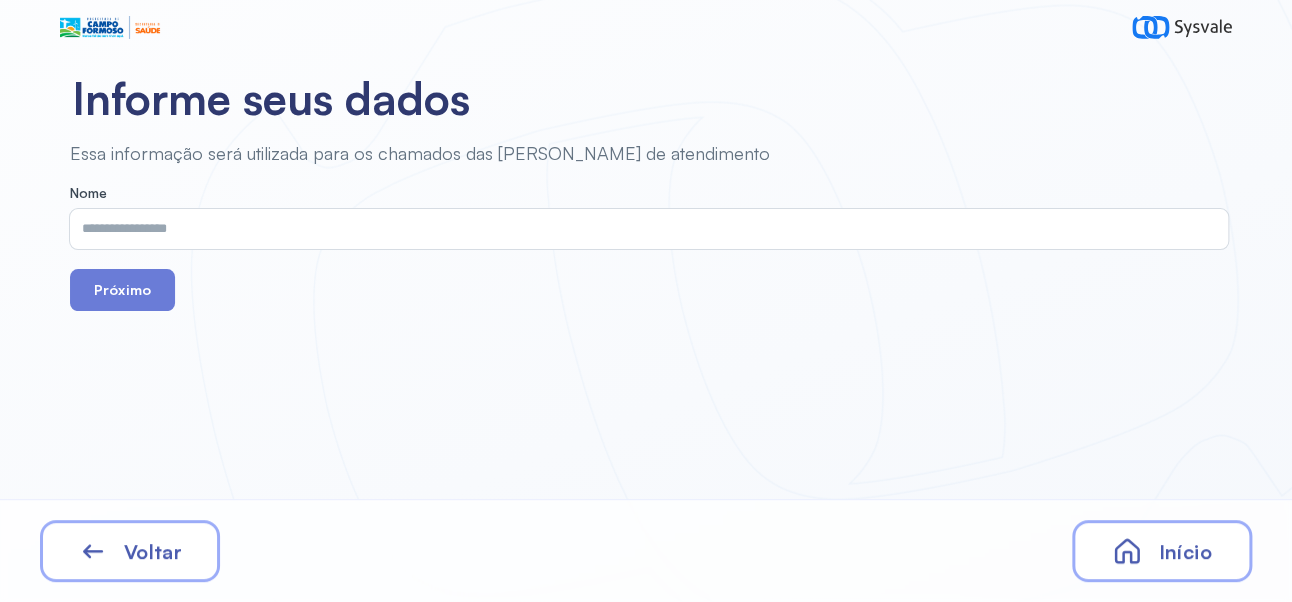click at bounding box center [645, 229] 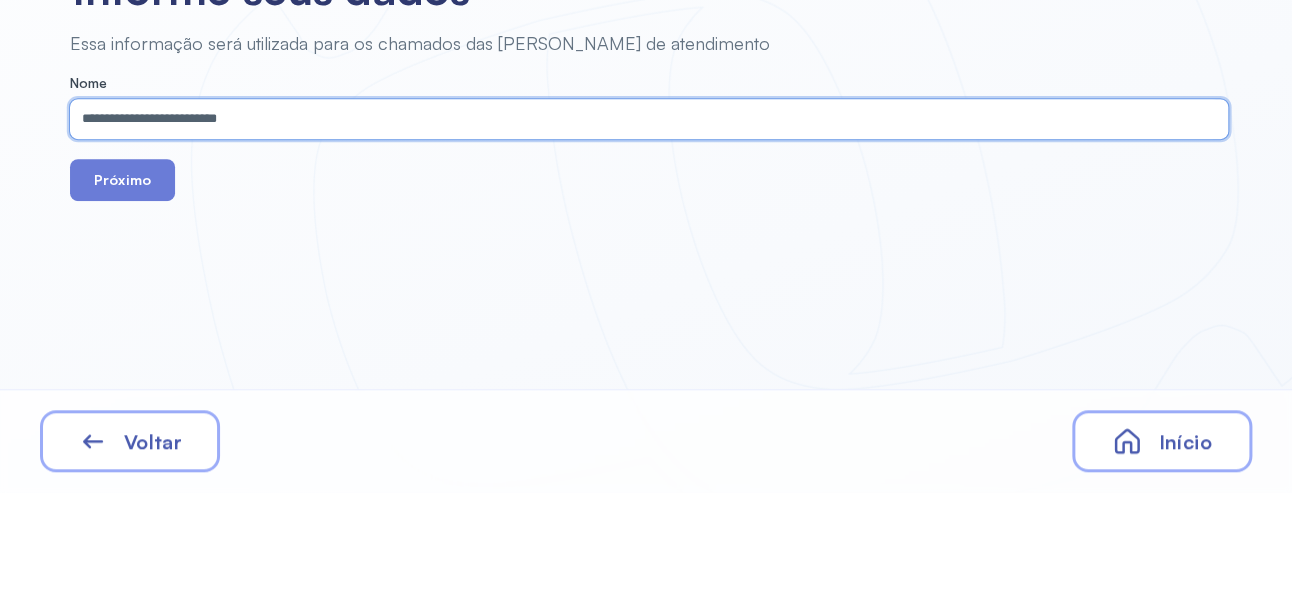 type on "**********" 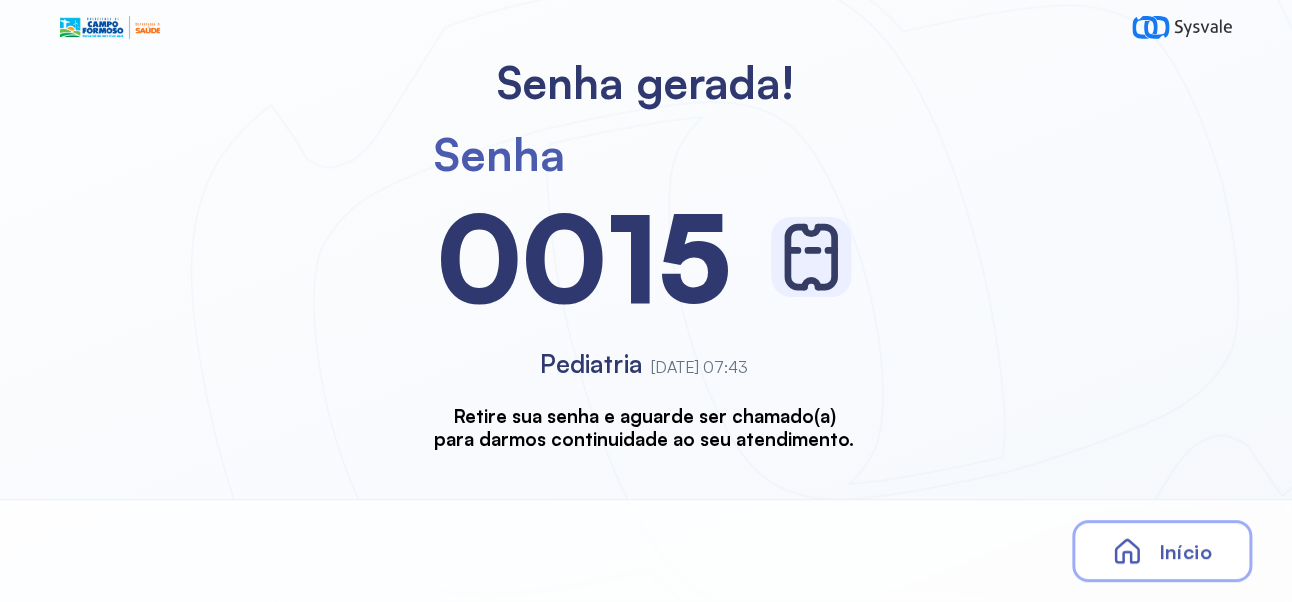 scroll, scrollTop: 0, scrollLeft: 0, axis: both 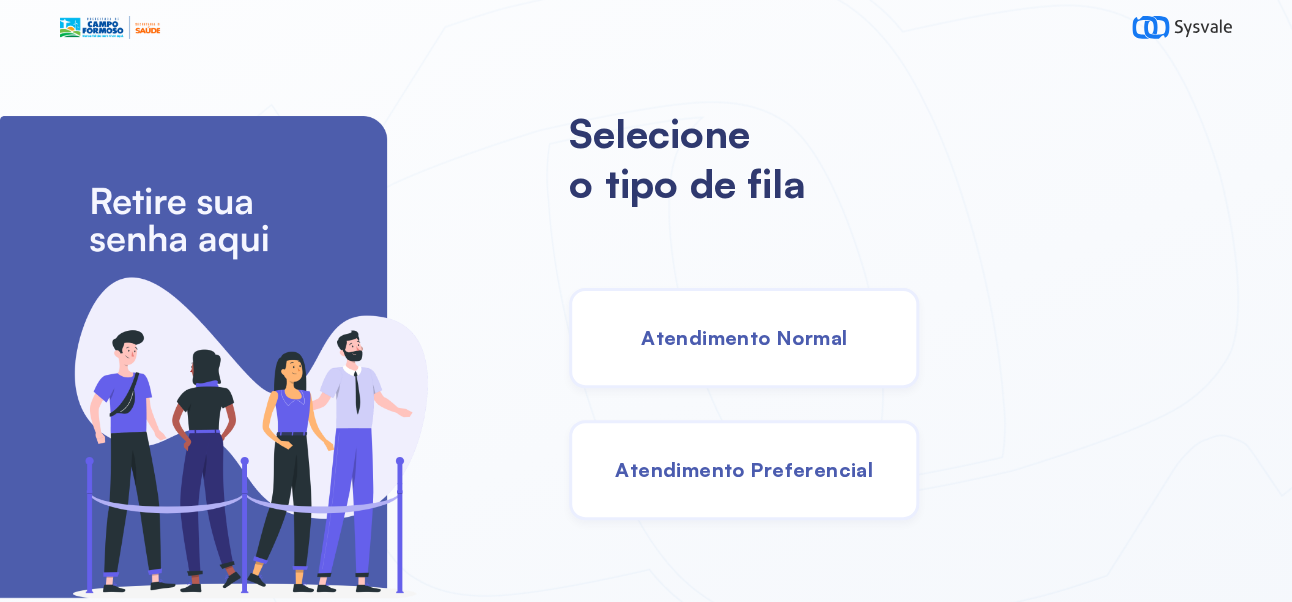 click on "Atendimento Normal" at bounding box center [744, 338] 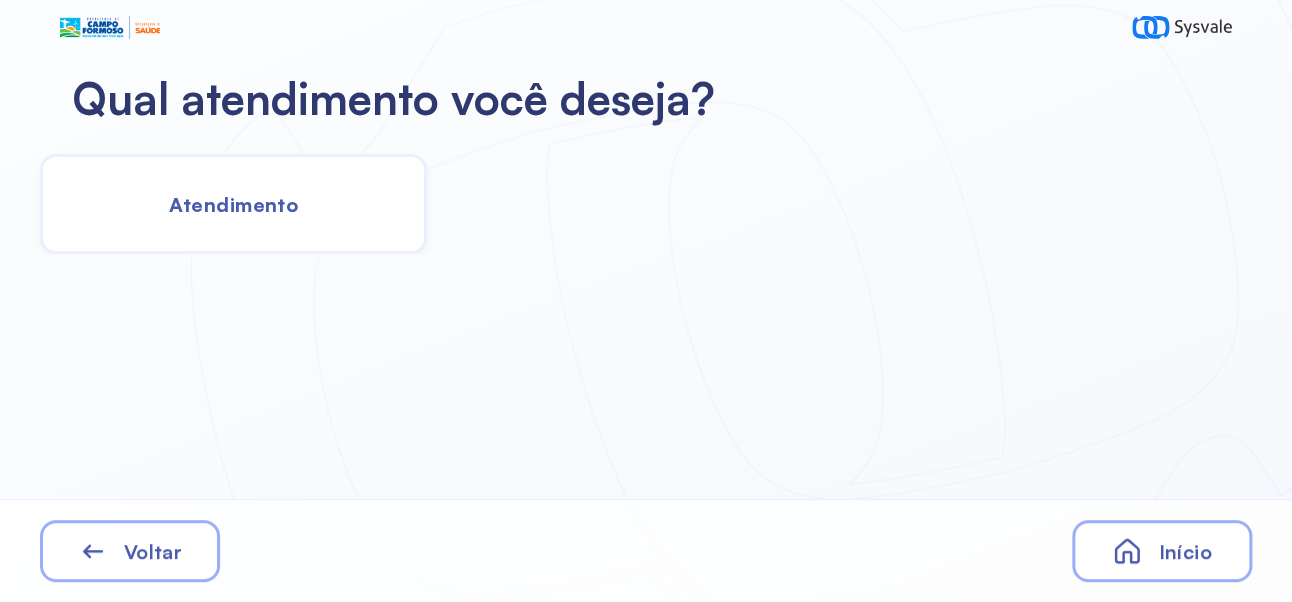 click on "Atendimento" 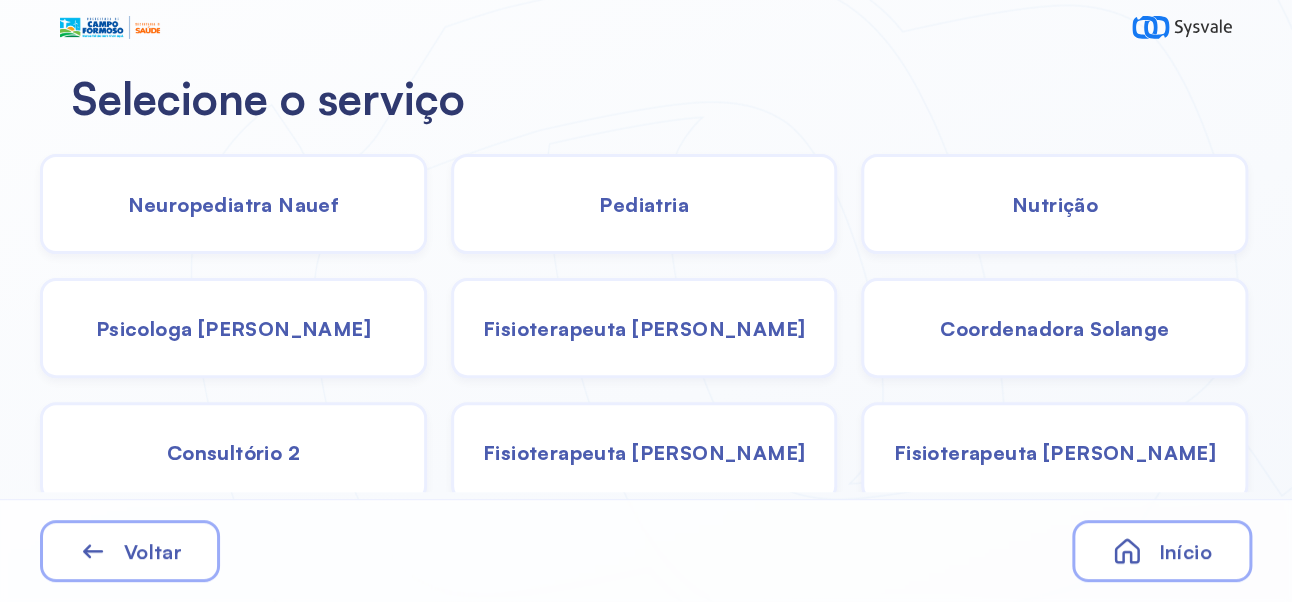 click on "Psicologa [PERSON_NAME]" at bounding box center (233, 328) 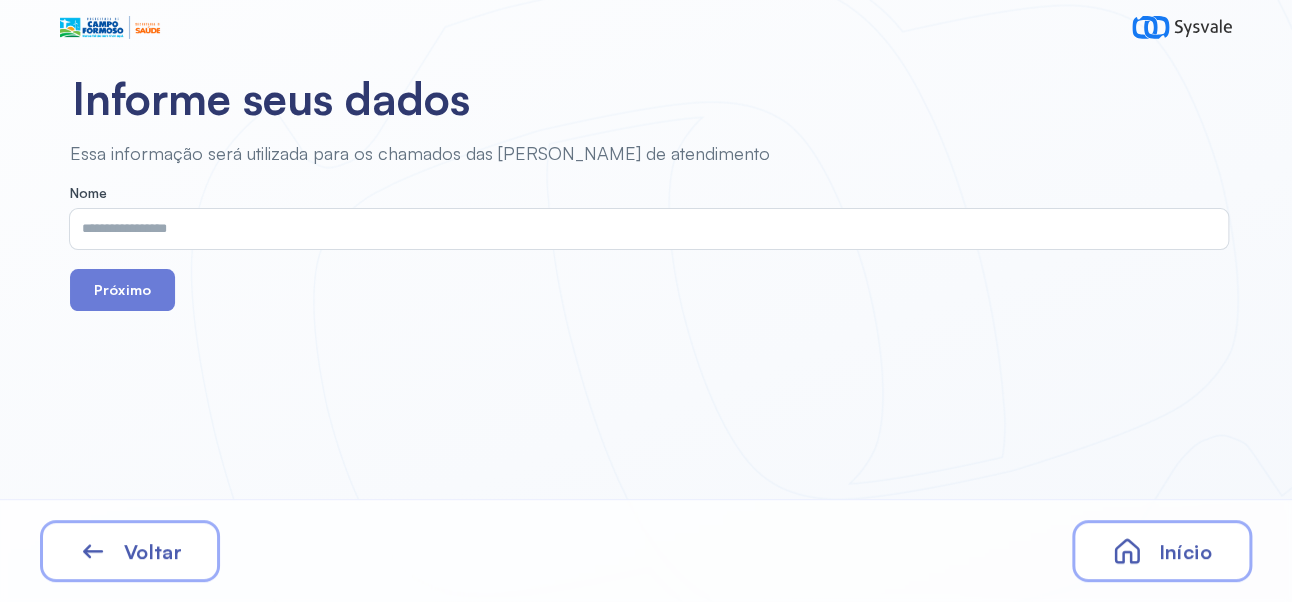click at bounding box center (645, 229) 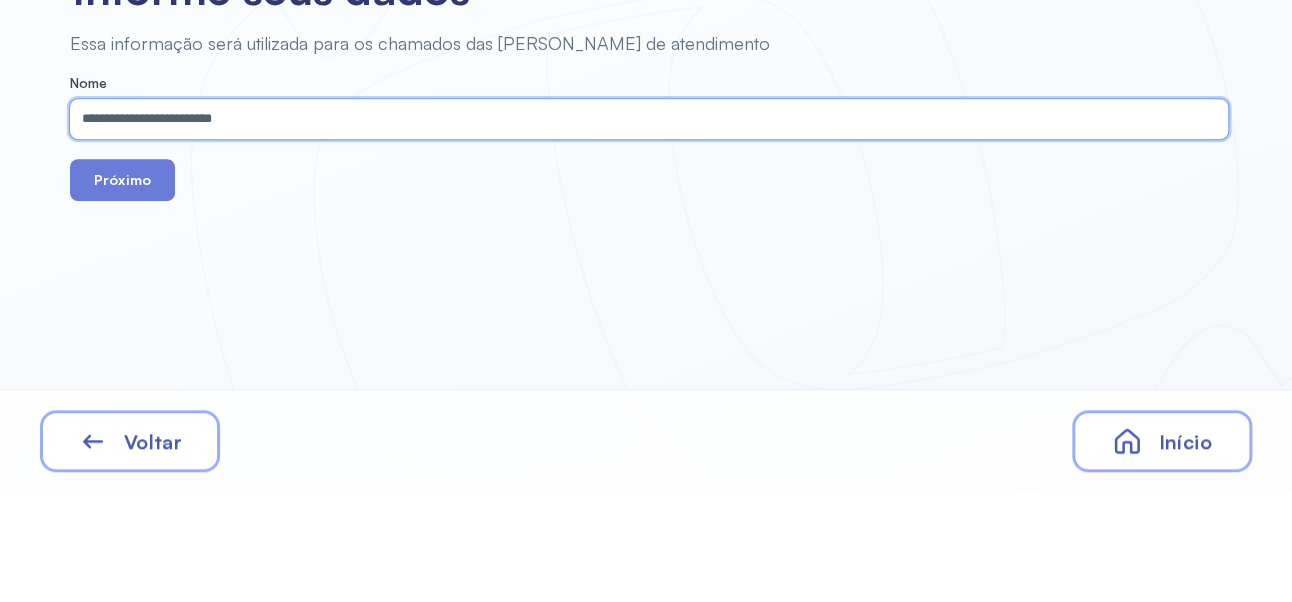 type on "**********" 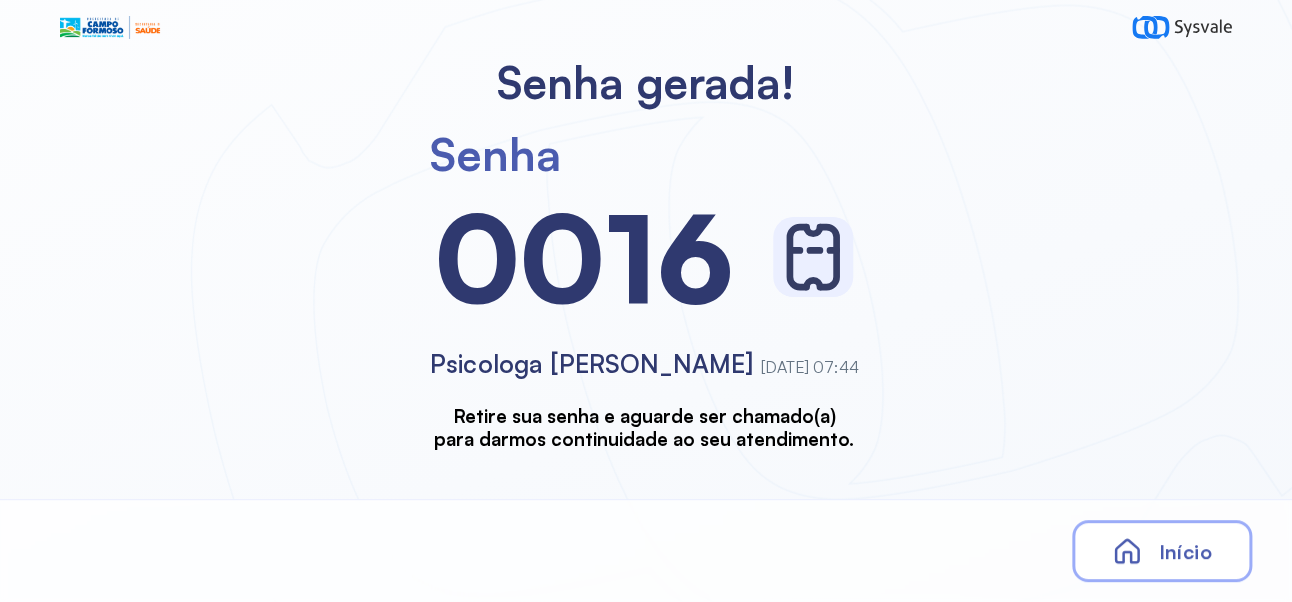 scroll, scrollTop: 0, scrollLeft: 0, axis: both 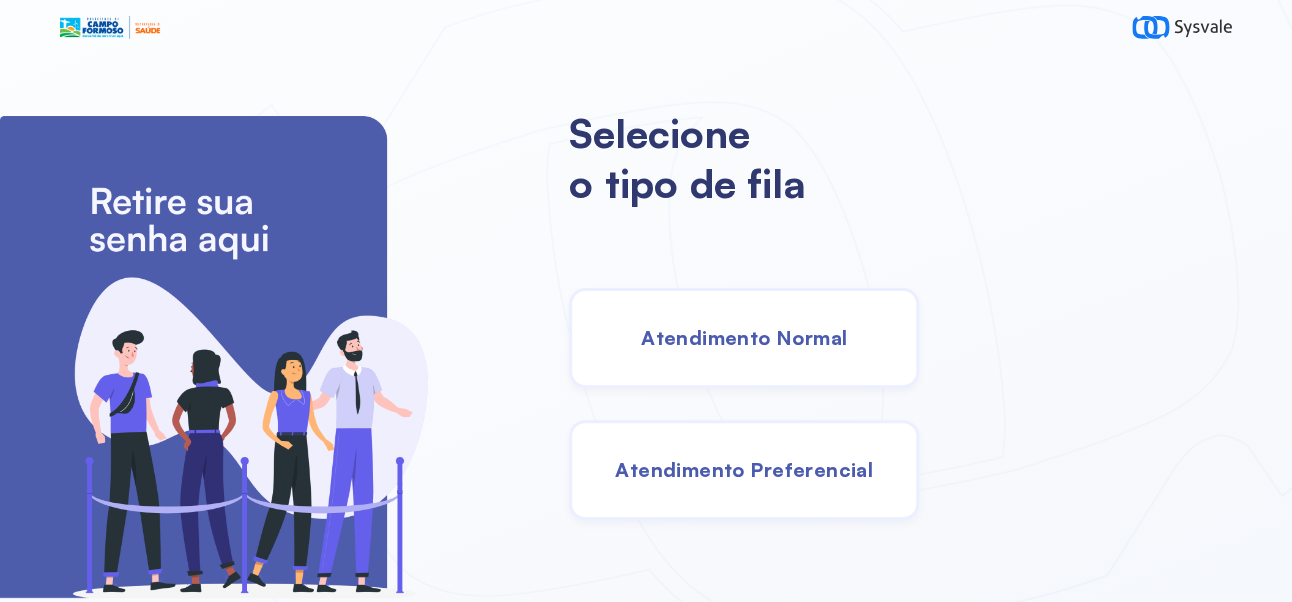 click on "Selecione   o tipo de fila  Atendimento Normal Atendimento Preferencial" at bounding box center [930, 331] 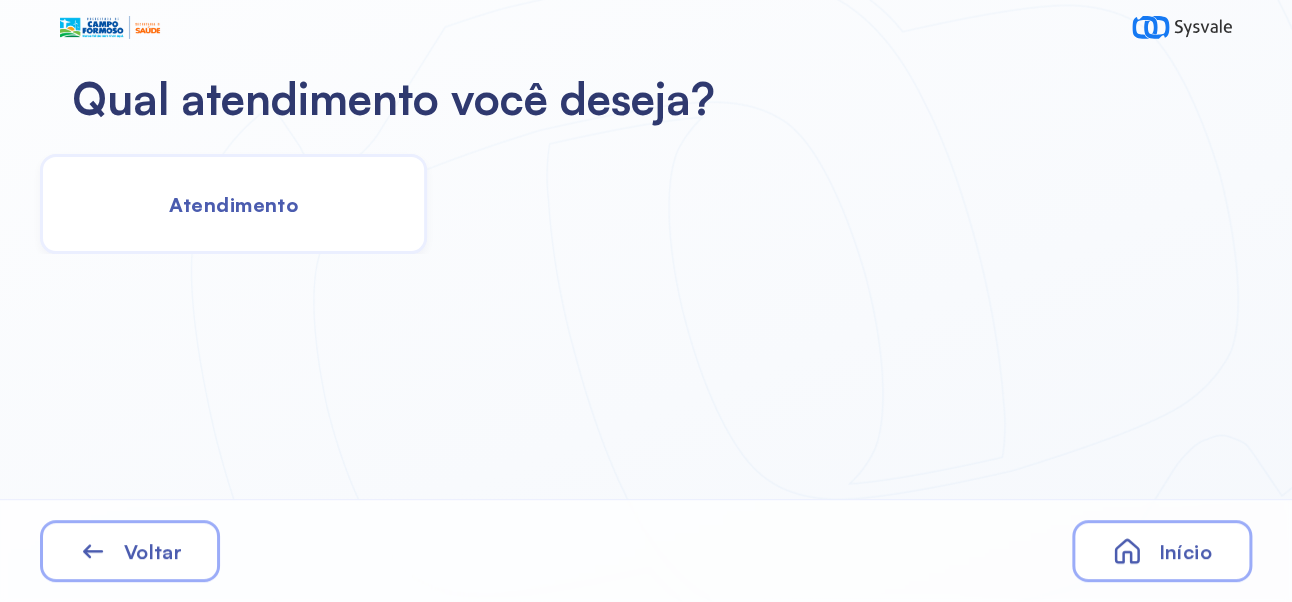 click on "Atendimento" at bounding box center (233, 204) 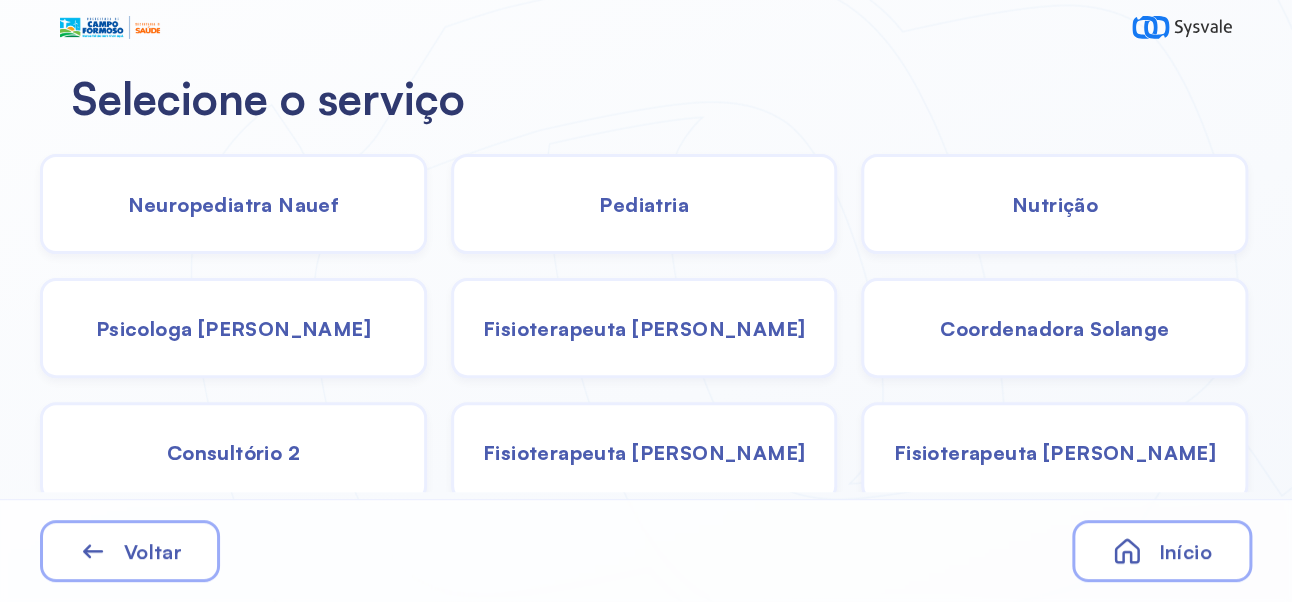scroll, scrollTop: 133, scrollLeft: 0, axis: vertical 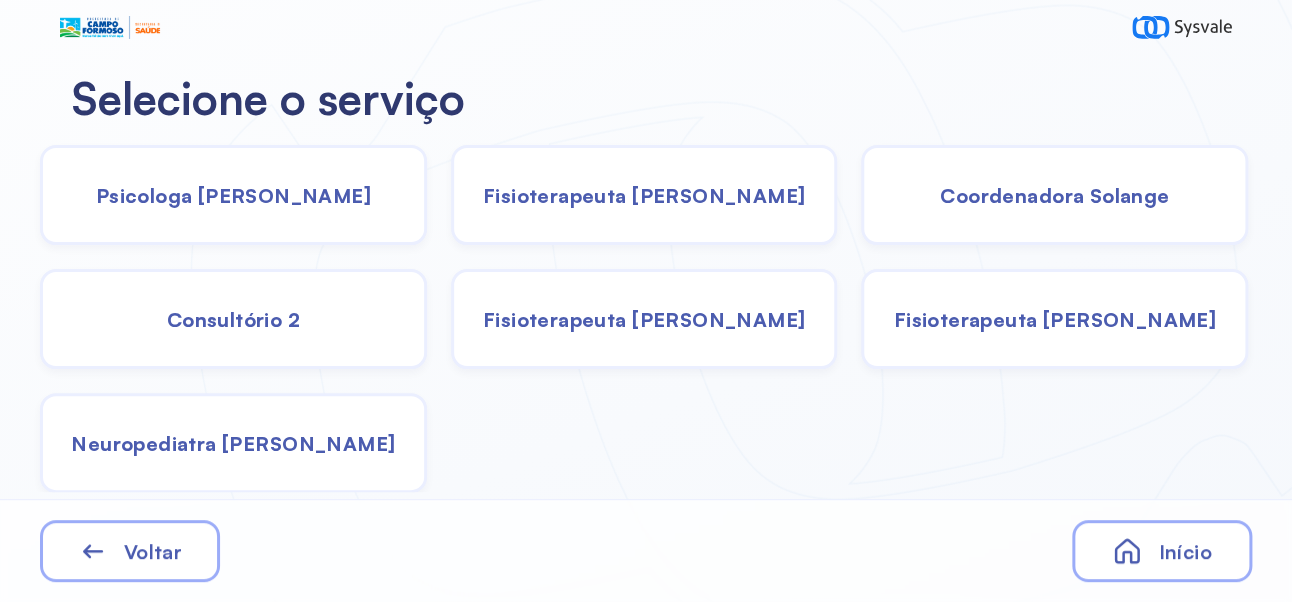click on "Neuropediatra [PERSON_NAME]" 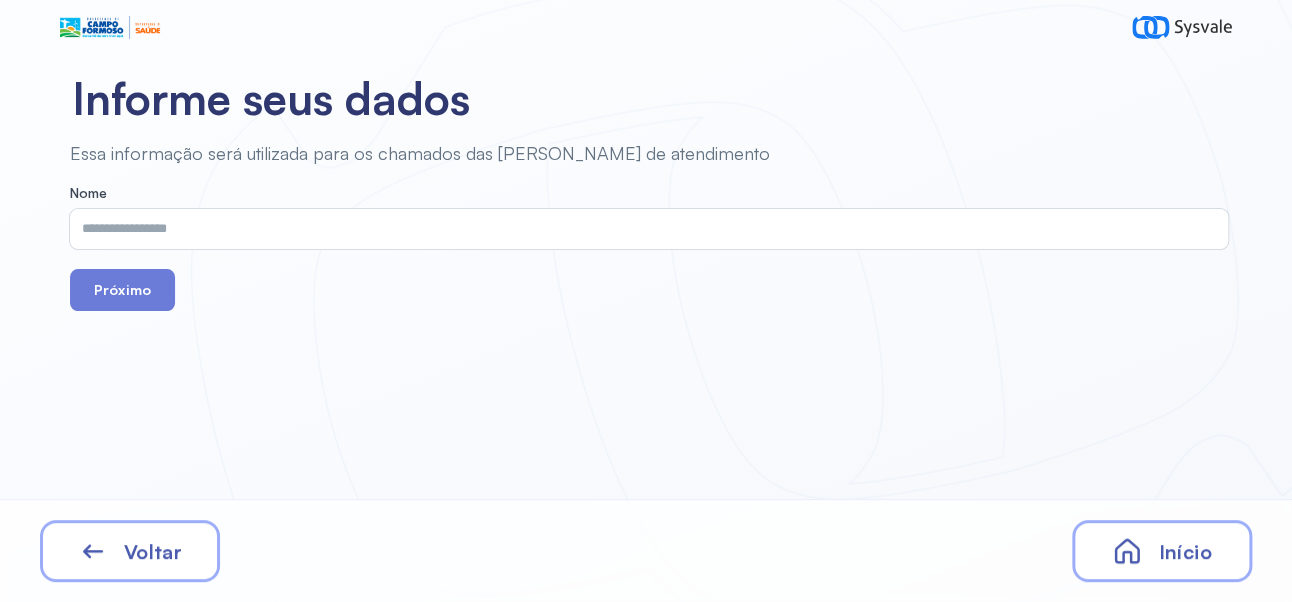 click at bounding box center [645, 229] 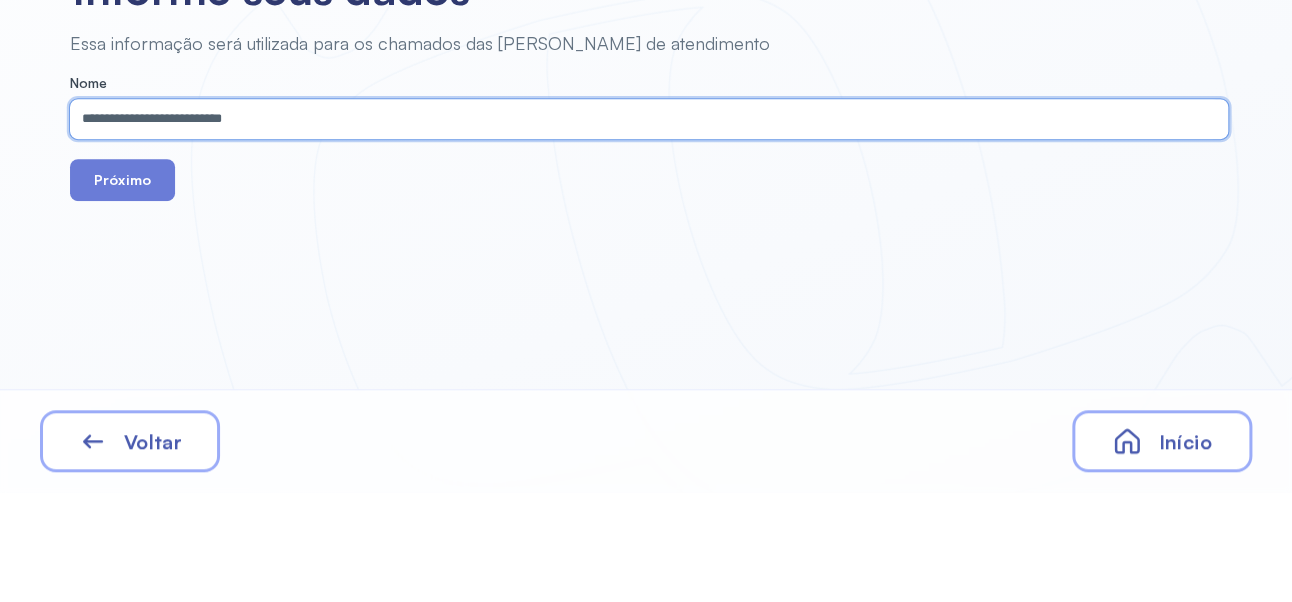type on "**********" 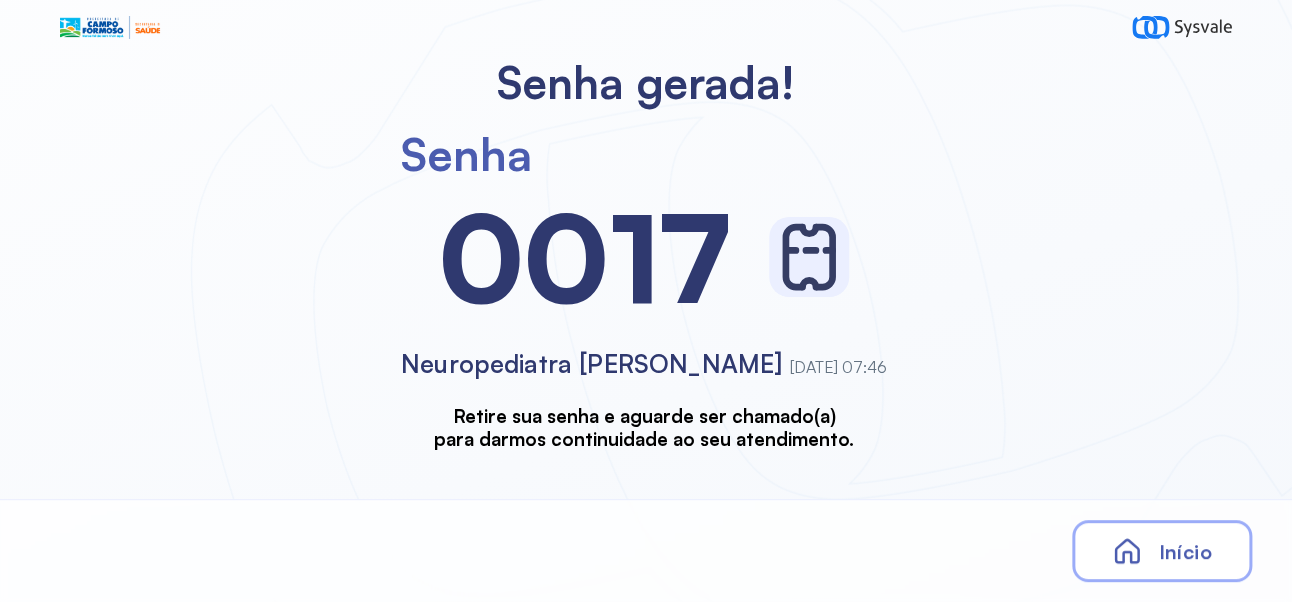 scroll, scrollTop: 0, scrollLeft: 0, axis: both 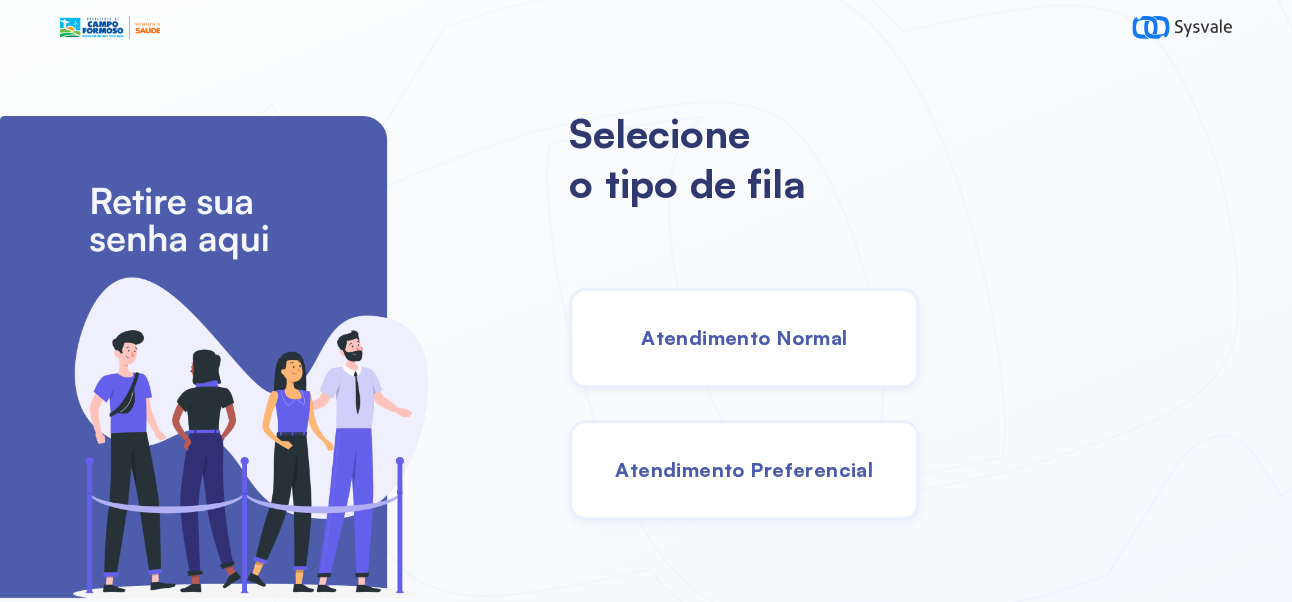 click on "Atendimento Normal" at bounding box center [744, 338] 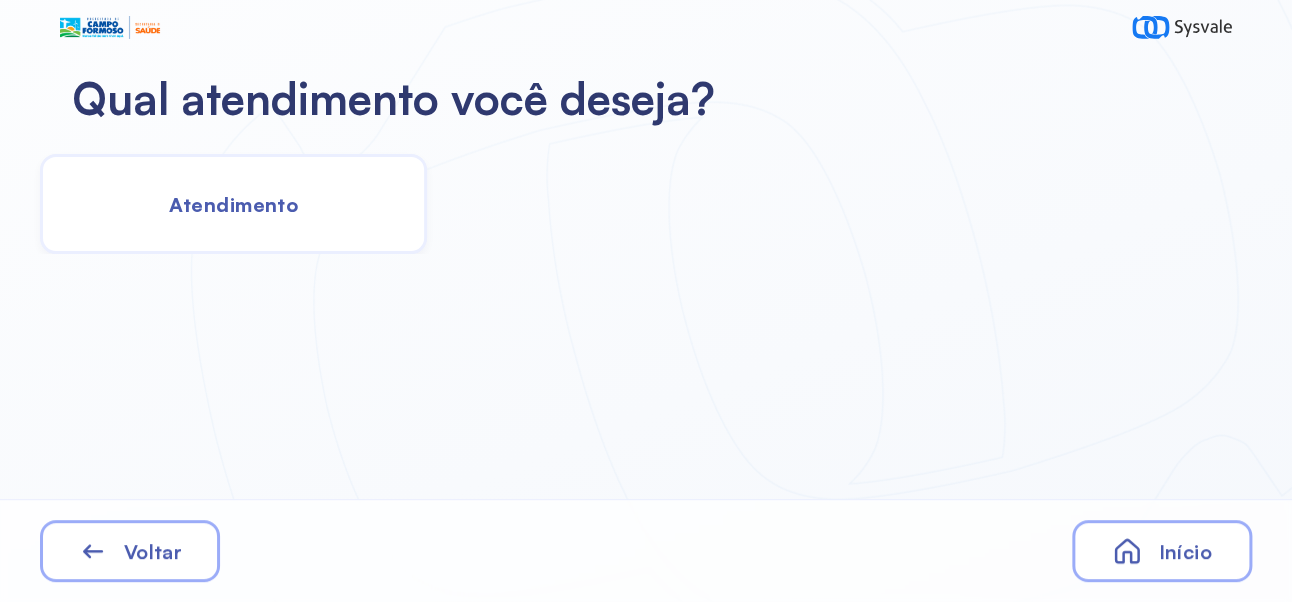 click on "Atendimento" 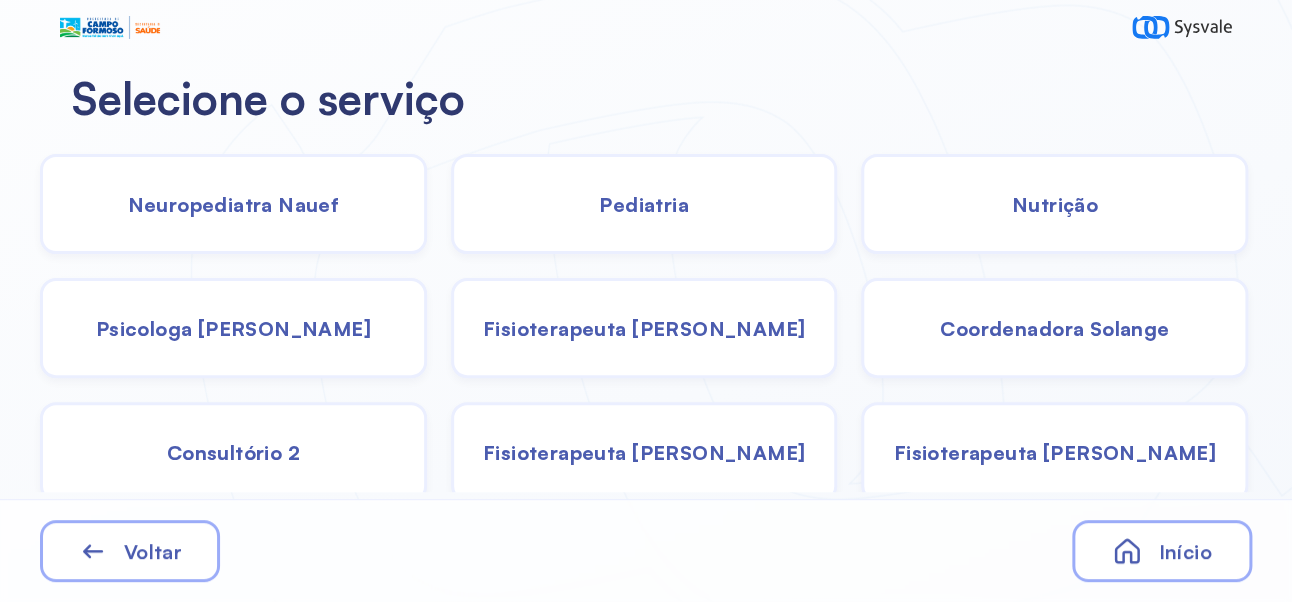 click on "Psicologa [PERSON_NAME]" 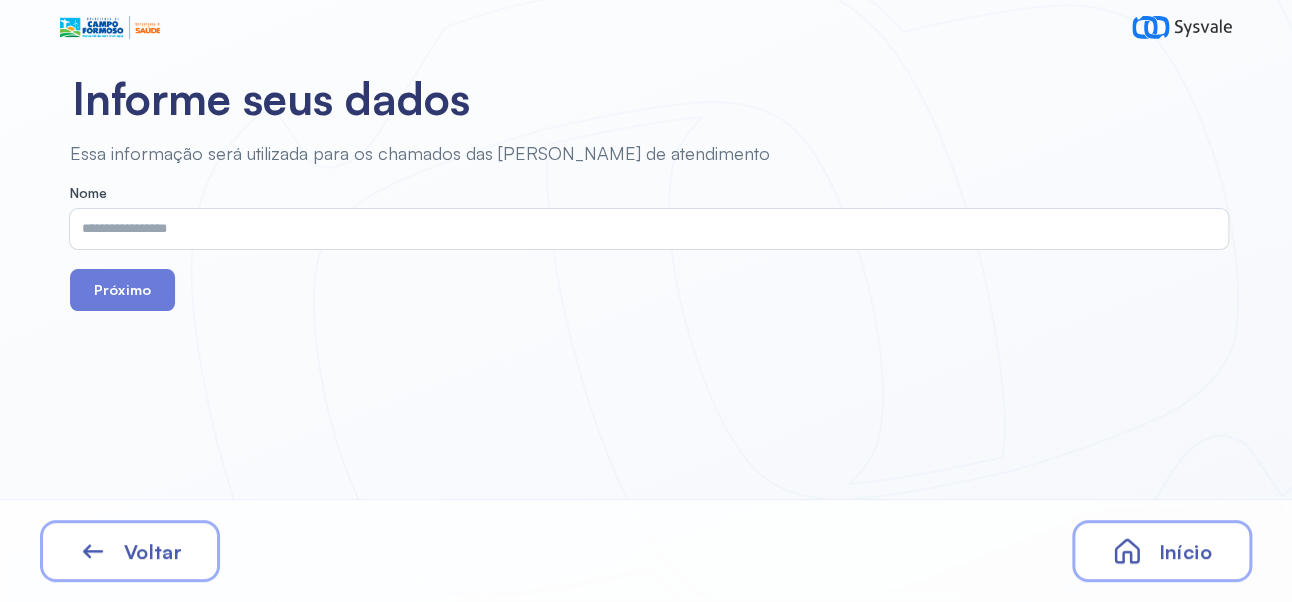 click at bounding box center (645, 229) 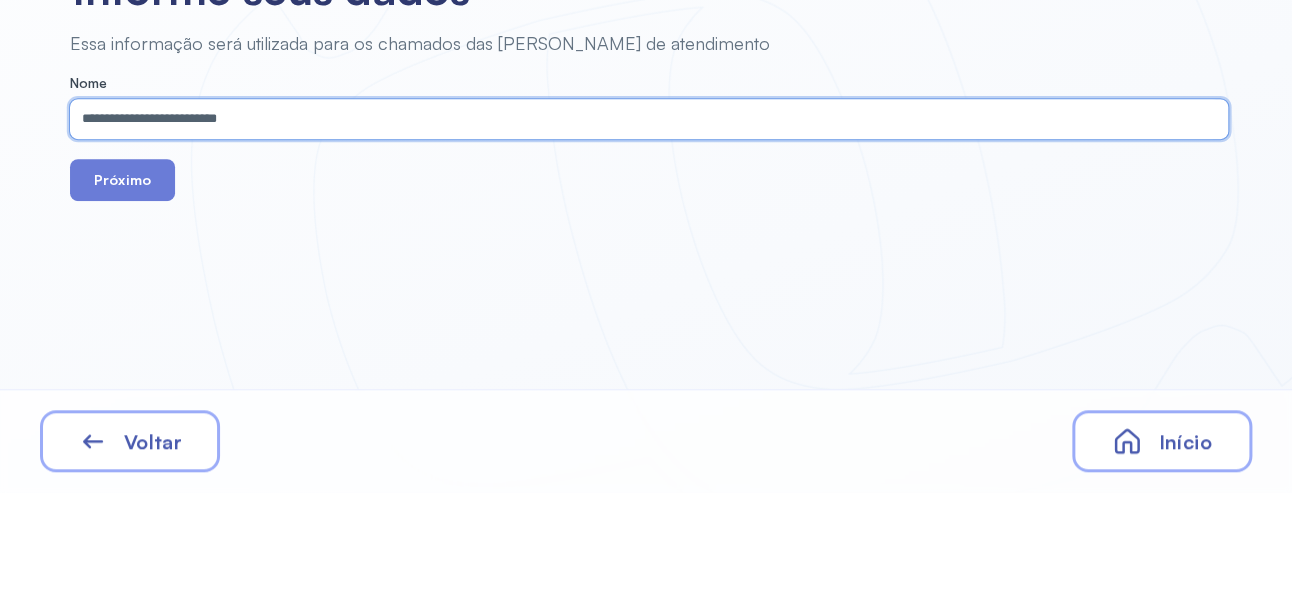 type on "**********" 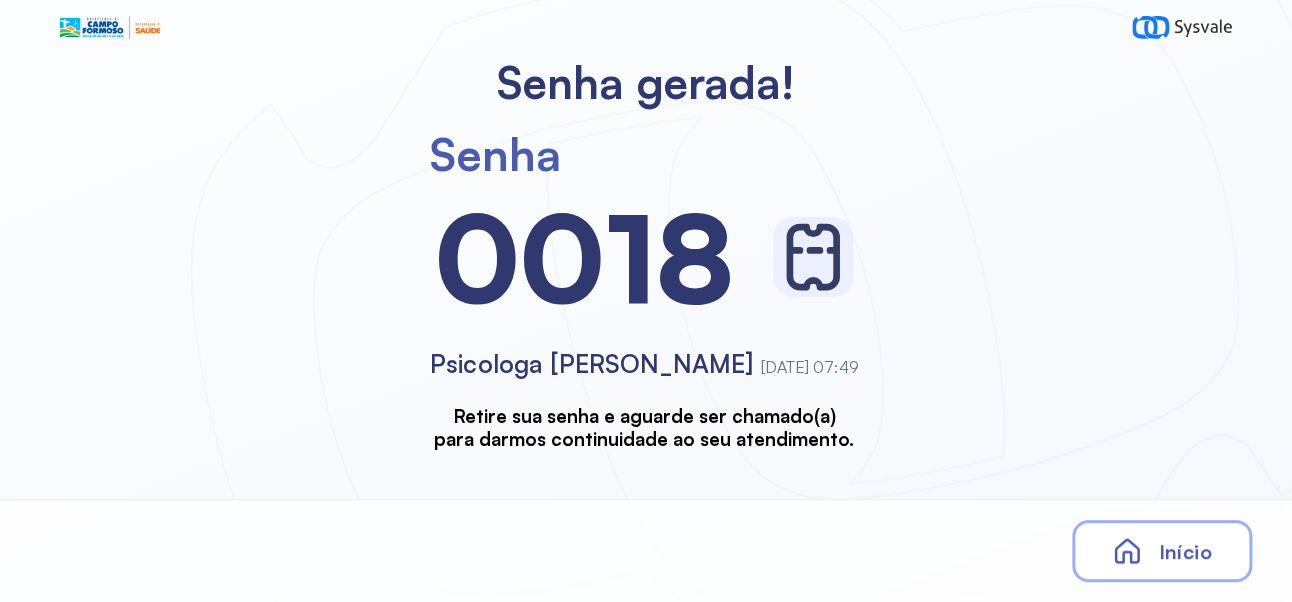 scroll, scrollTop: 0, scrollLeft: 0, axis: both 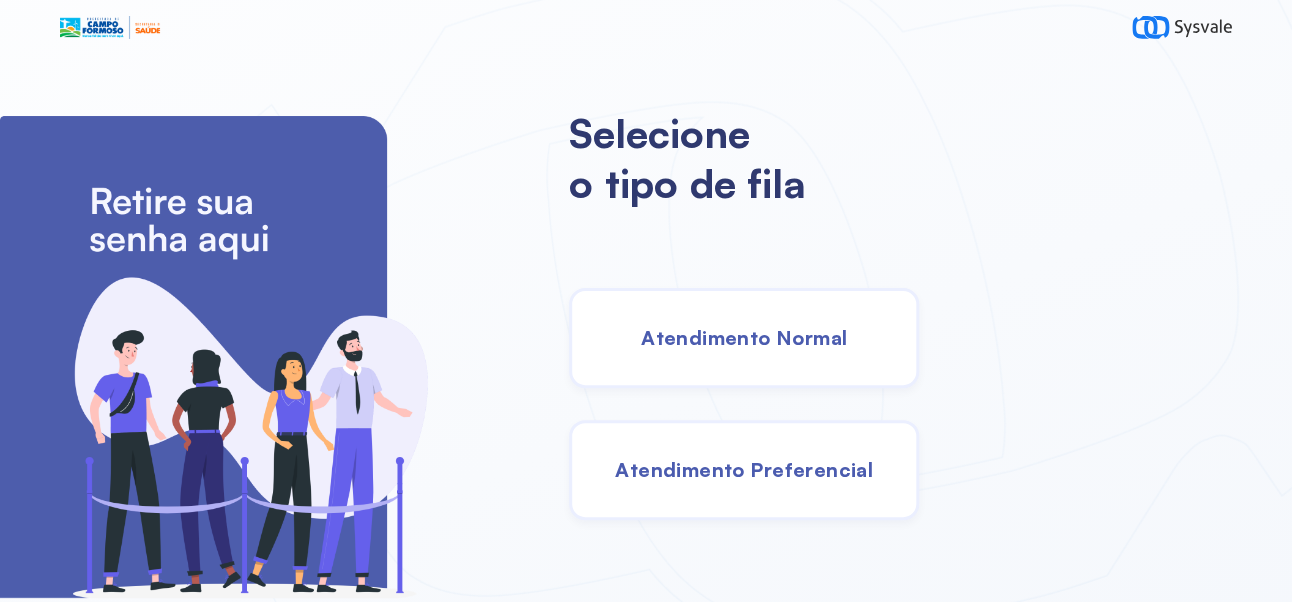 click on "Atendimento Normal" at bounding box center (744, 338) 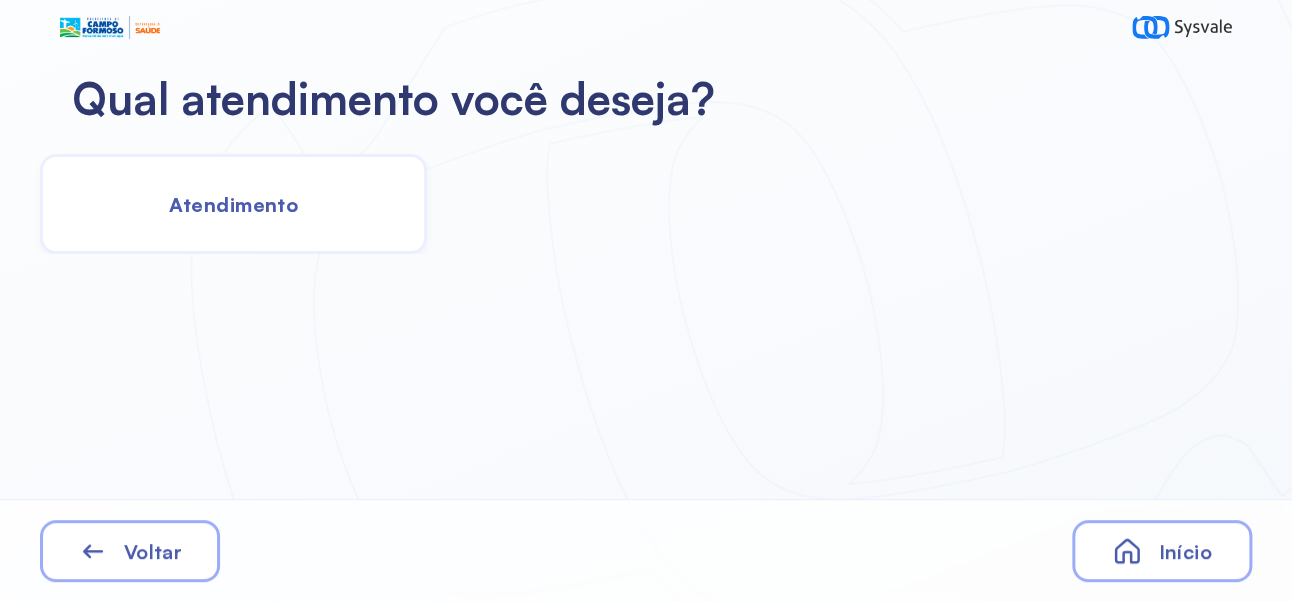 click on "Atendimento" 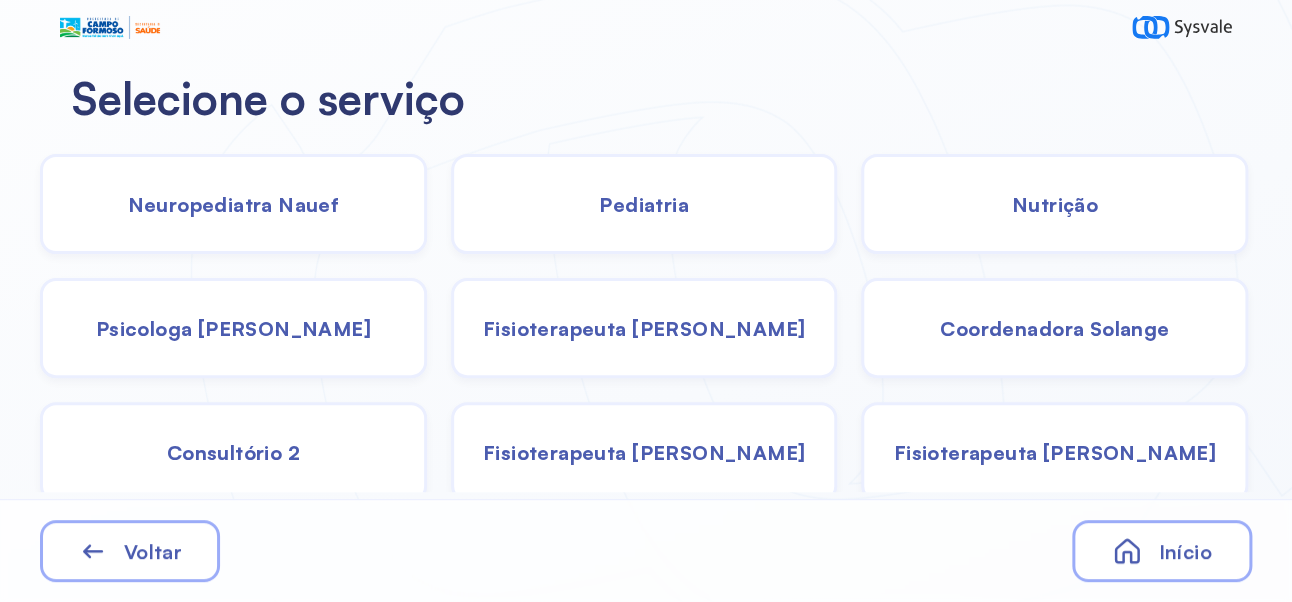 scroll, scrollTop: 133, scrollLeft: 0, axis: vertical 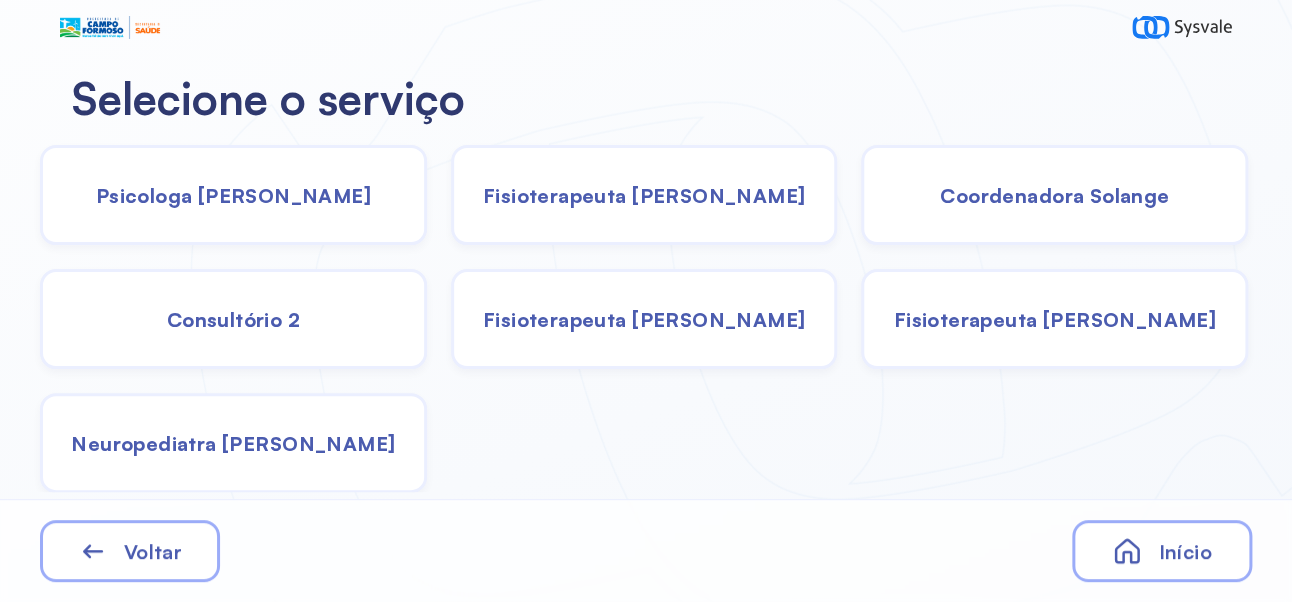 click on "Neuropediatra [PERSON_NAME]" 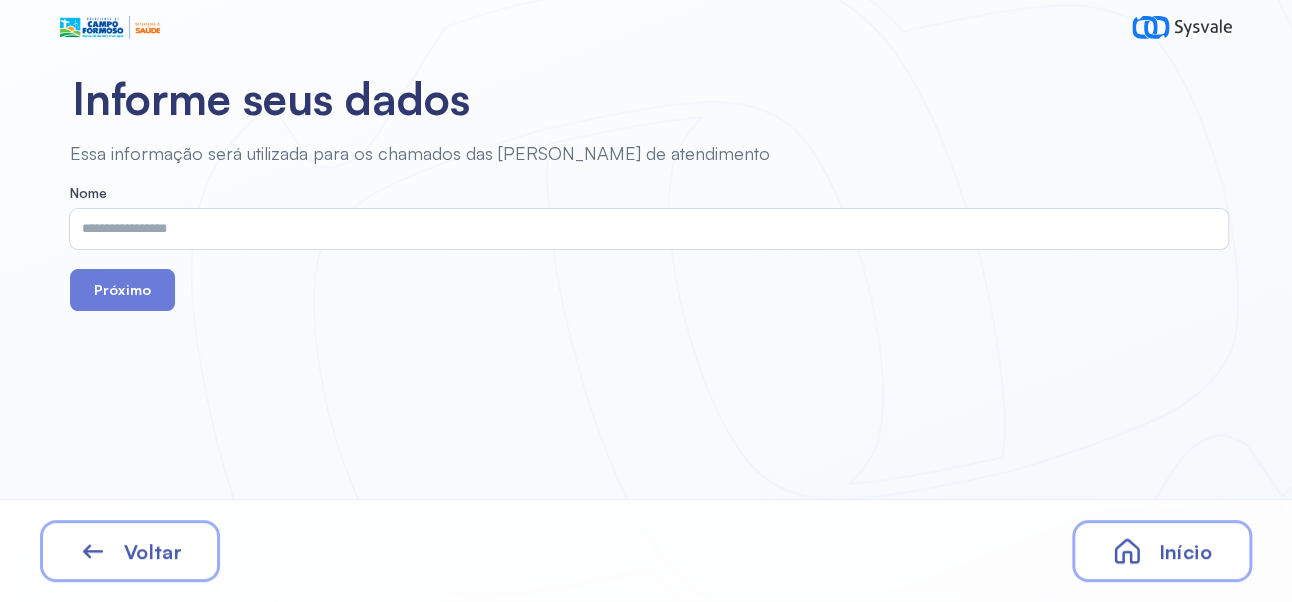 click at bounding box center (645, 229) 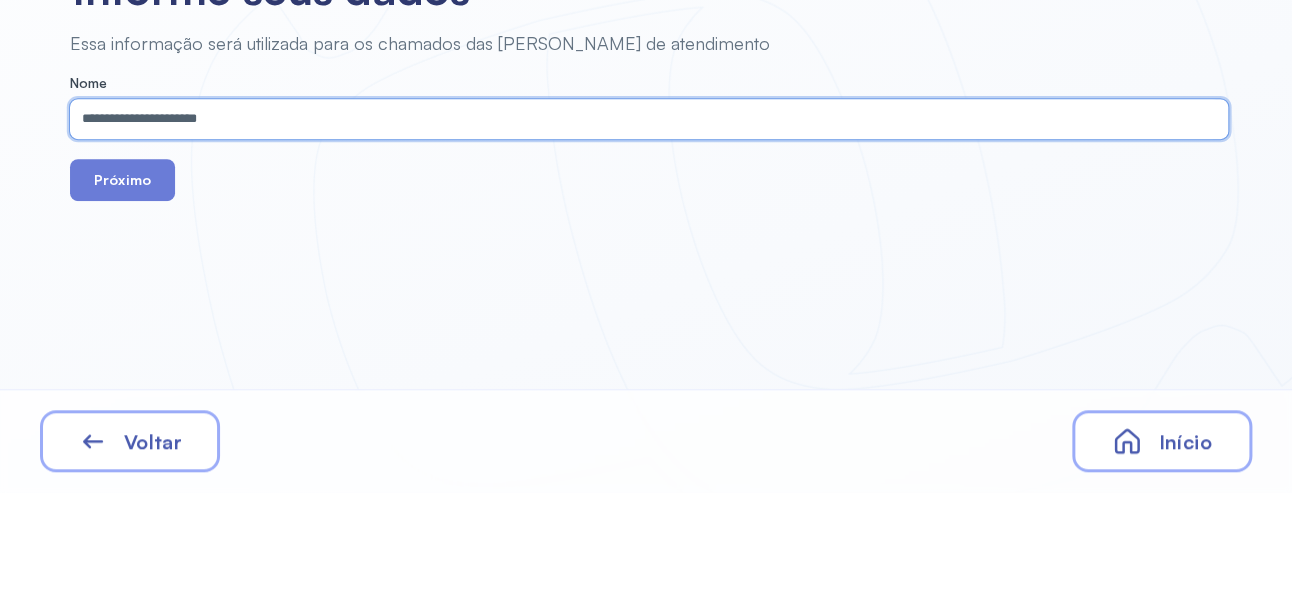 type on "**********" 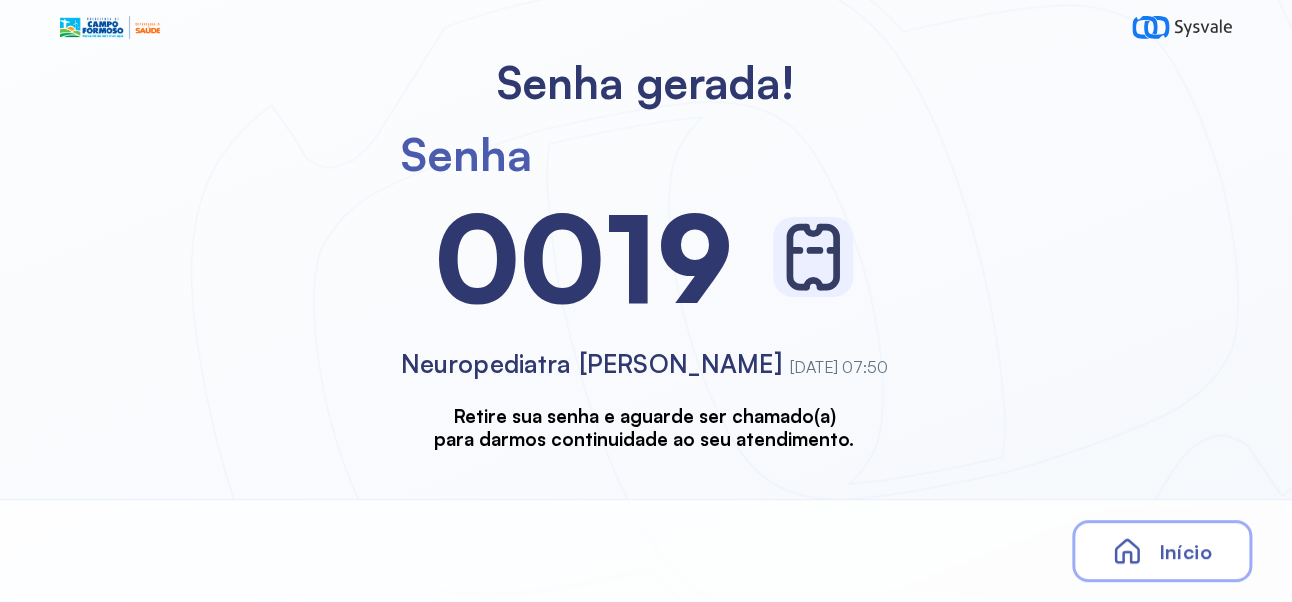 scroll, scrollTop: 0, scrollLeft: 0, axis: both 